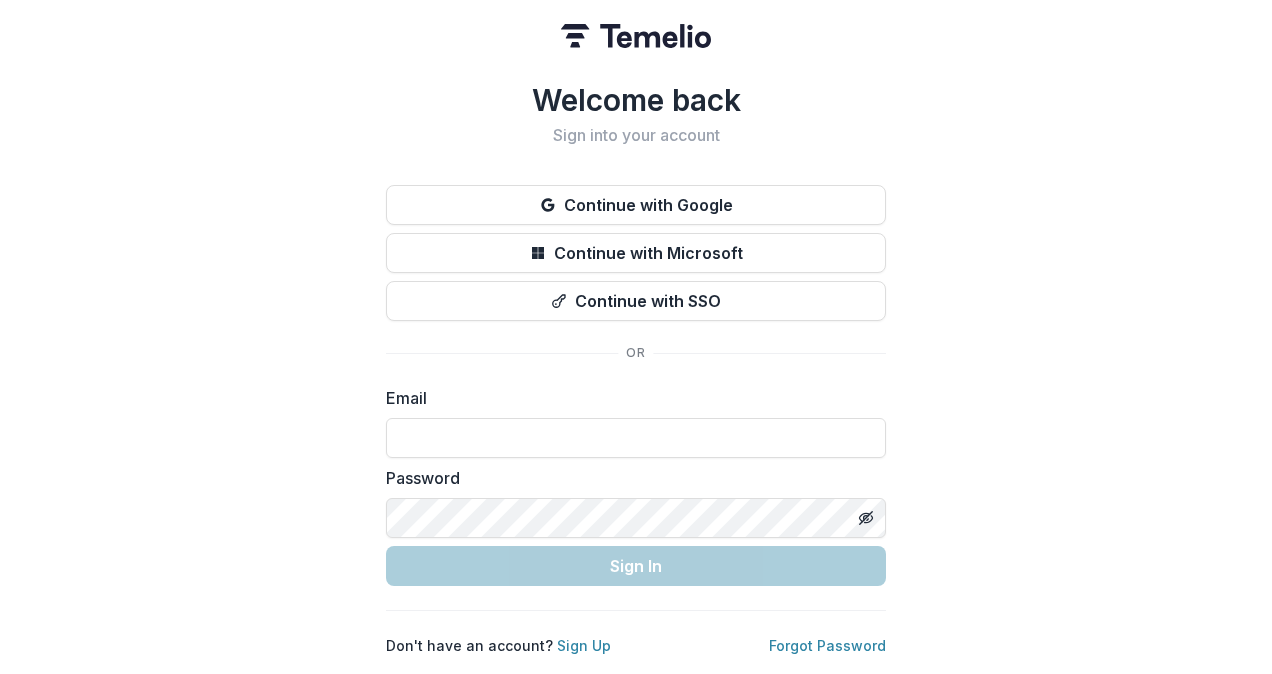 scroll, scrollTop: 0, scrollLeft: 0, axis: both 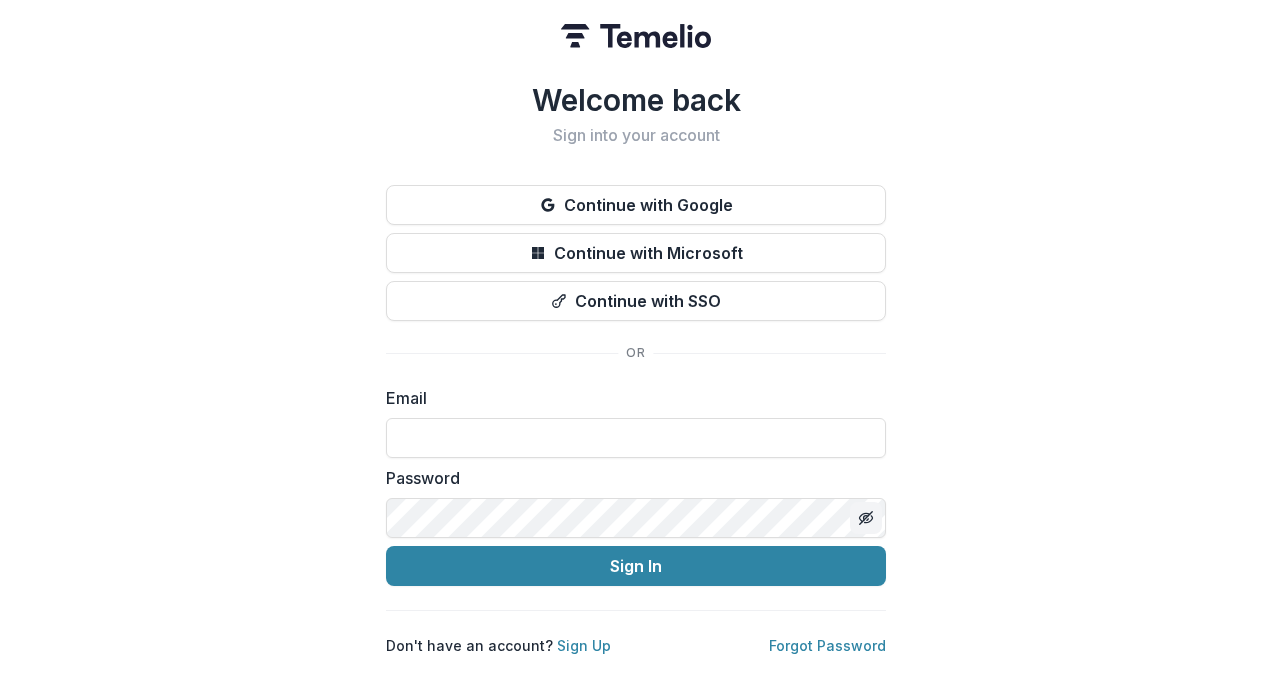 type on "**********" 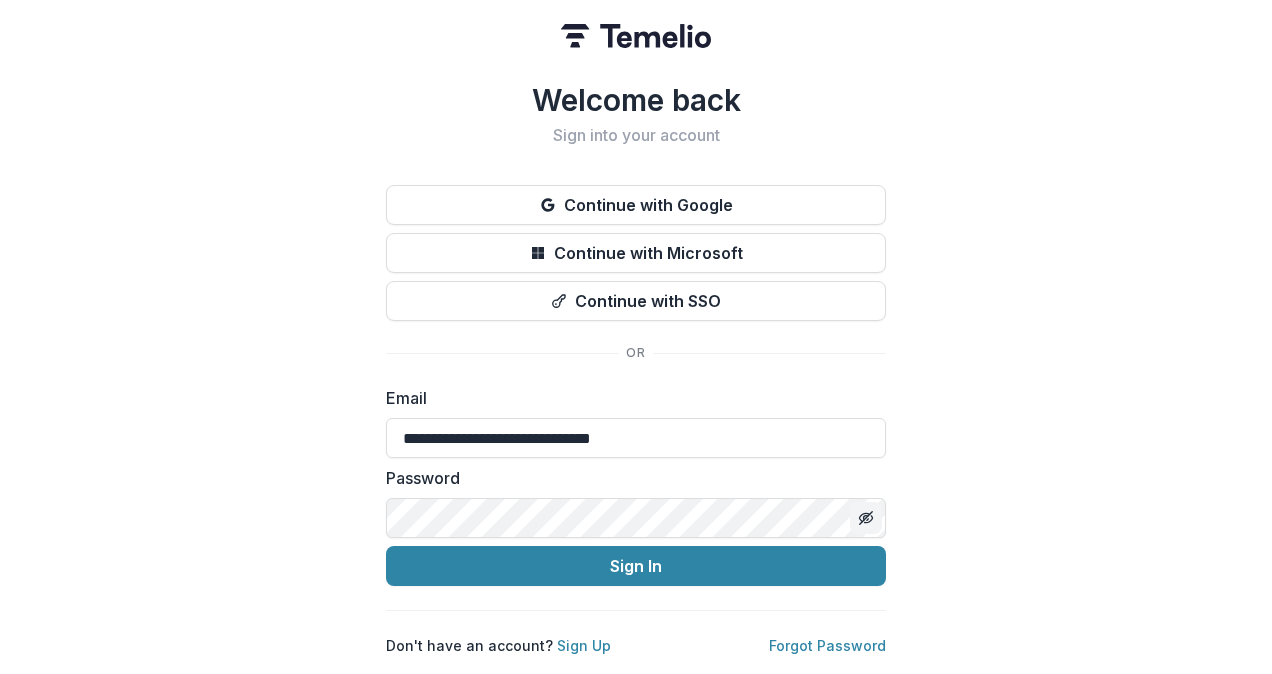 click at bounding box center [866, 518] 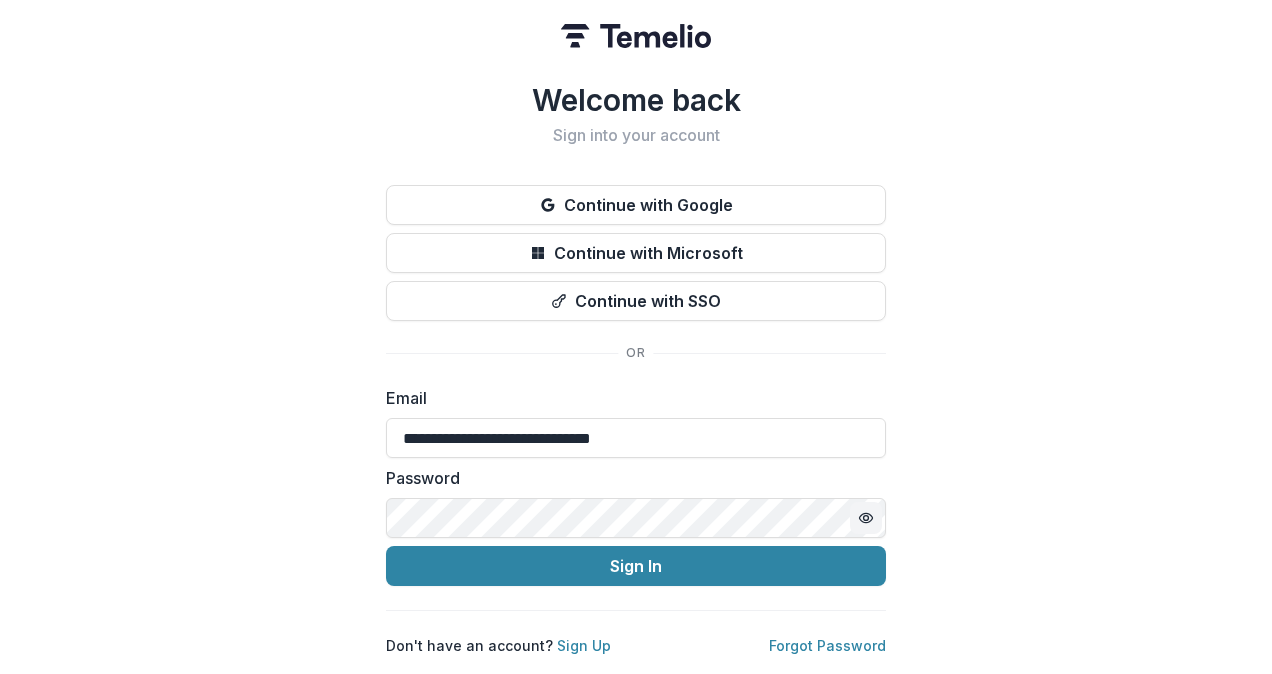 click at bounding box center [866, 518] 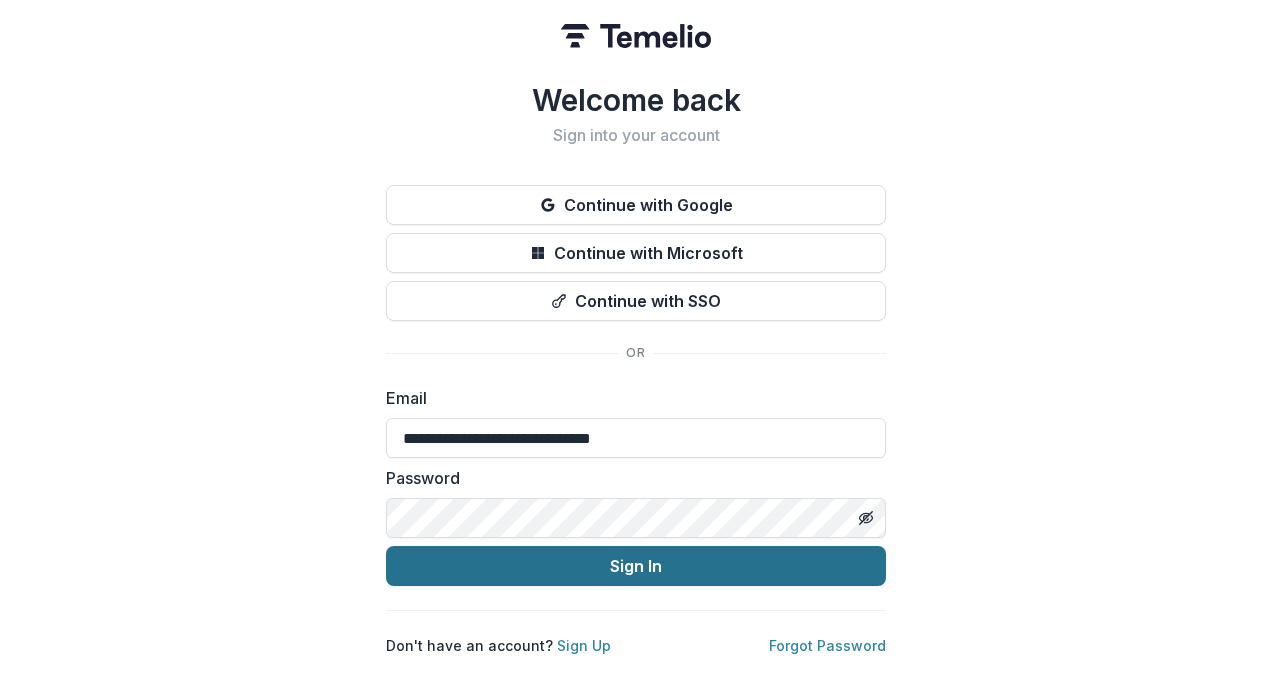 click on "Sign In" at bounding box center (636, 566) 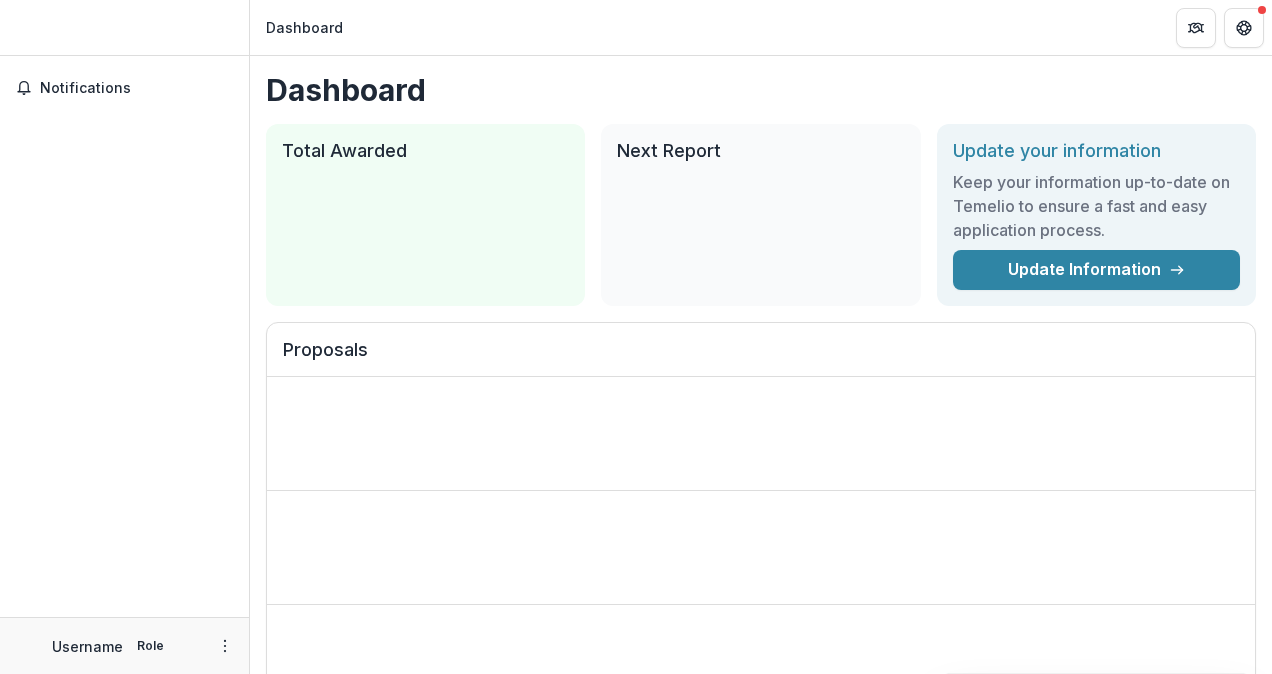 scroll, scrollTop: 0, scrollLeft: 0, axis: both 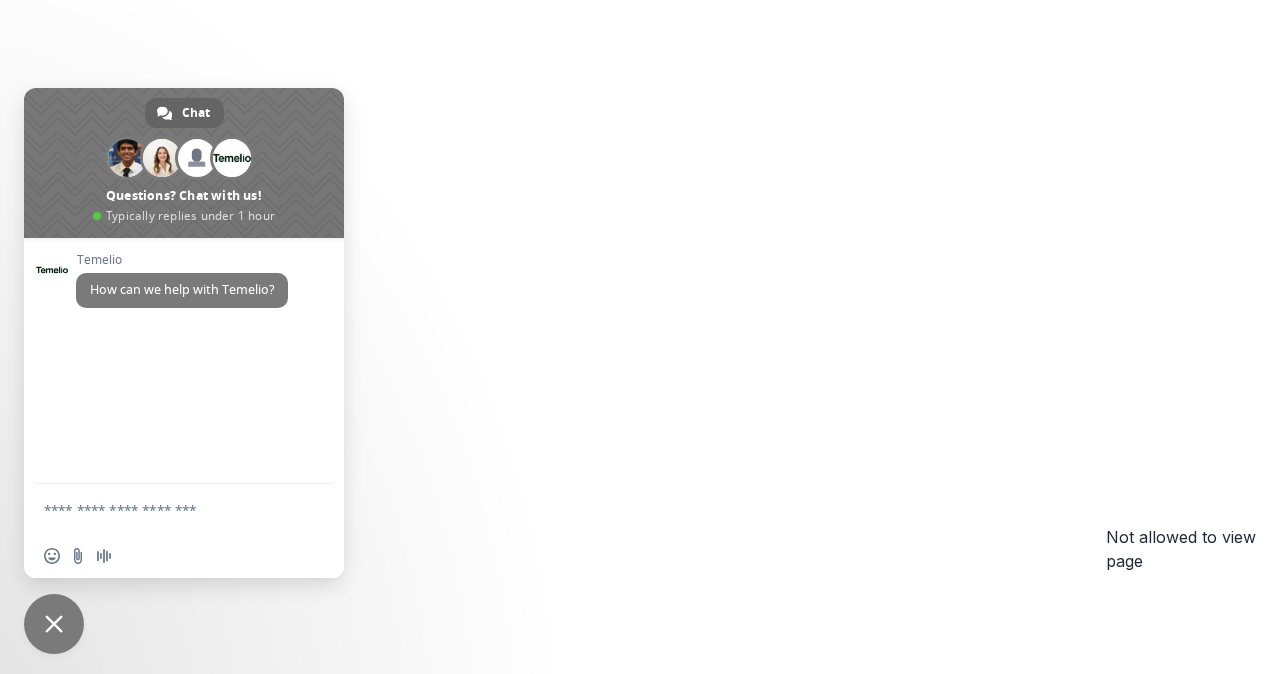 click on "Not allowed to view page You do not have permission to view the page. It is likely that you logged in with a different email address that the one you were granted access for. Logout and sign back in with the correct email address. If you think this is an error, please contact us at   support@trytemelio.com . Logout" at bounding box center [636, 609] 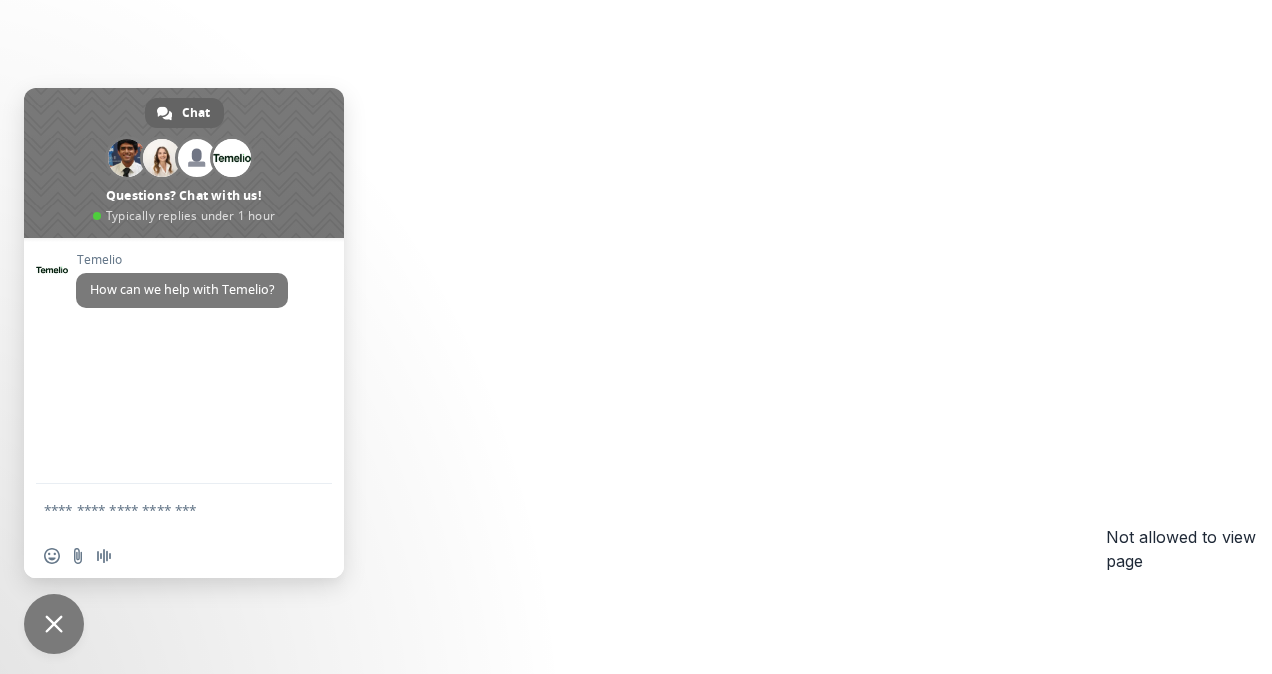 click on "Not allowed to view page You do not have permission to view the page. It is likely that you logged in with a different email address that the one you were granted access for. Logout and sign back in with the correct email address. If you think this is an error, please contact us at   support@trytemelio.com . Logout" at bounding box center [636, 609] 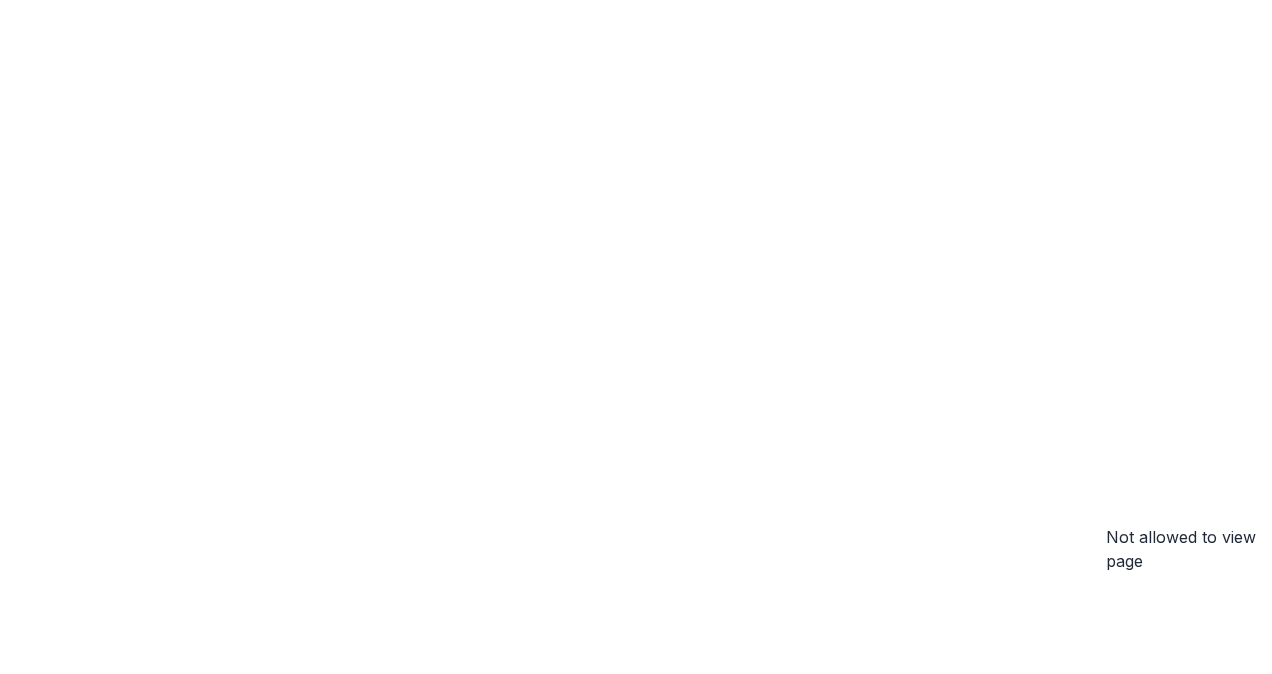 click on "Not allowed to view page You do not have permission to view the page. It is likely that you logged in with a different email address that the one you were granted access for. Logout and sign back in with the correct email address. If you think this is an error, please contact us at   support@trytemelio.com . Logout" at bounding box center (636, 609) 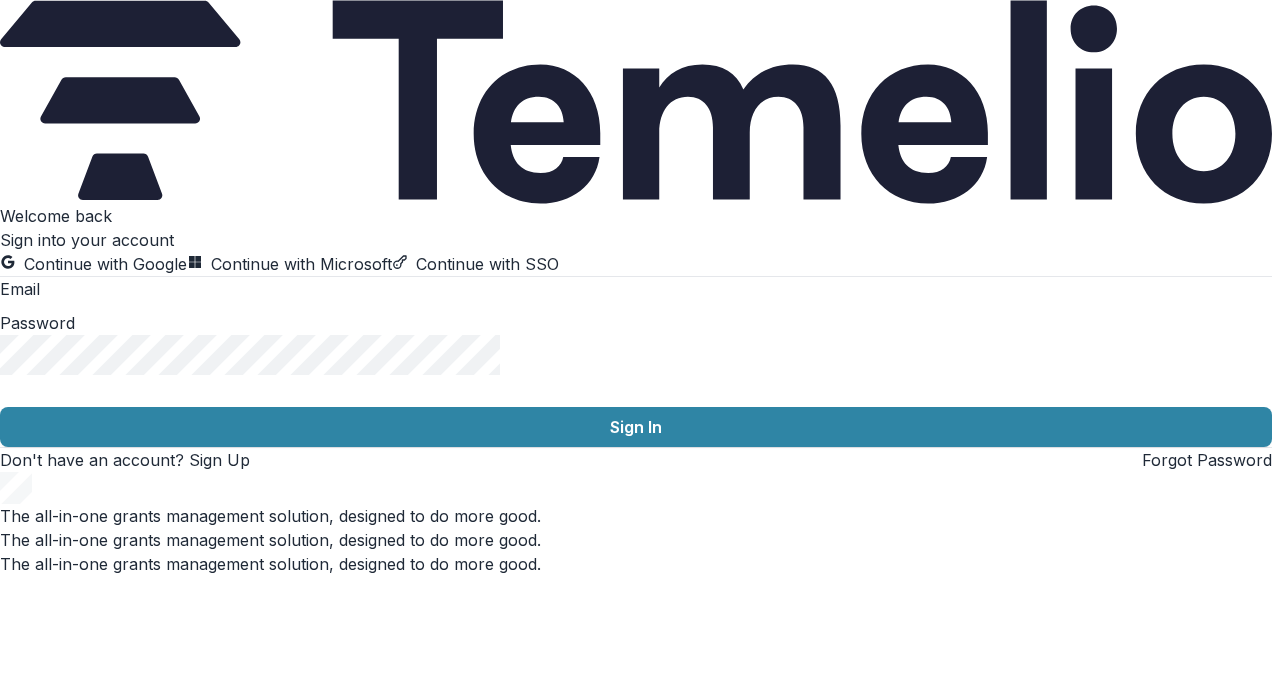 type on "**********" 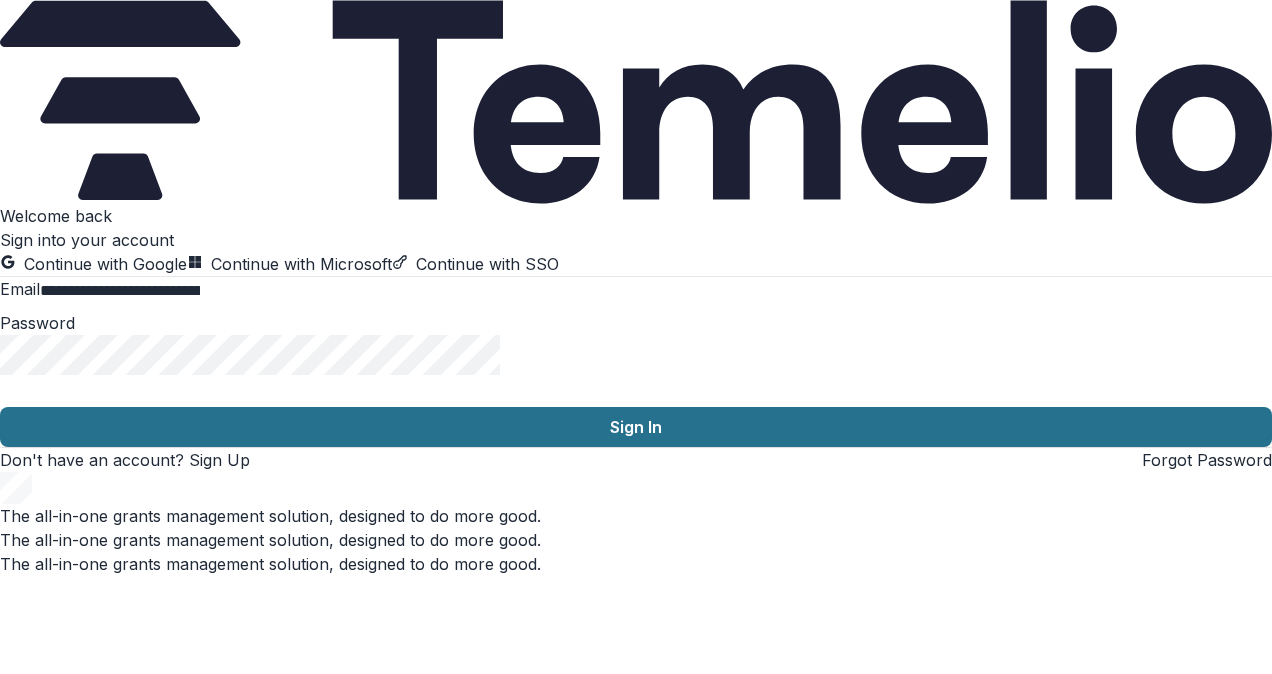 click on "Sign In" at bounding box center (636, 427) 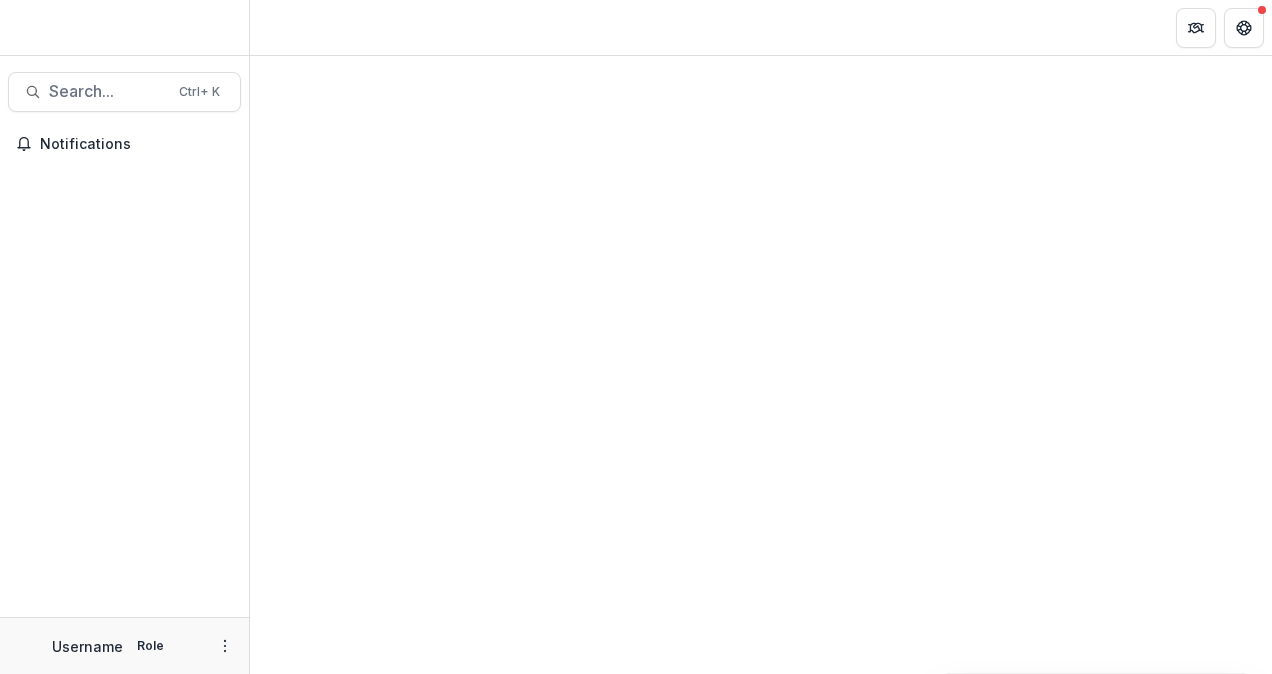scroll, scrollTop: 0, scrollLeft: 0, axis: both 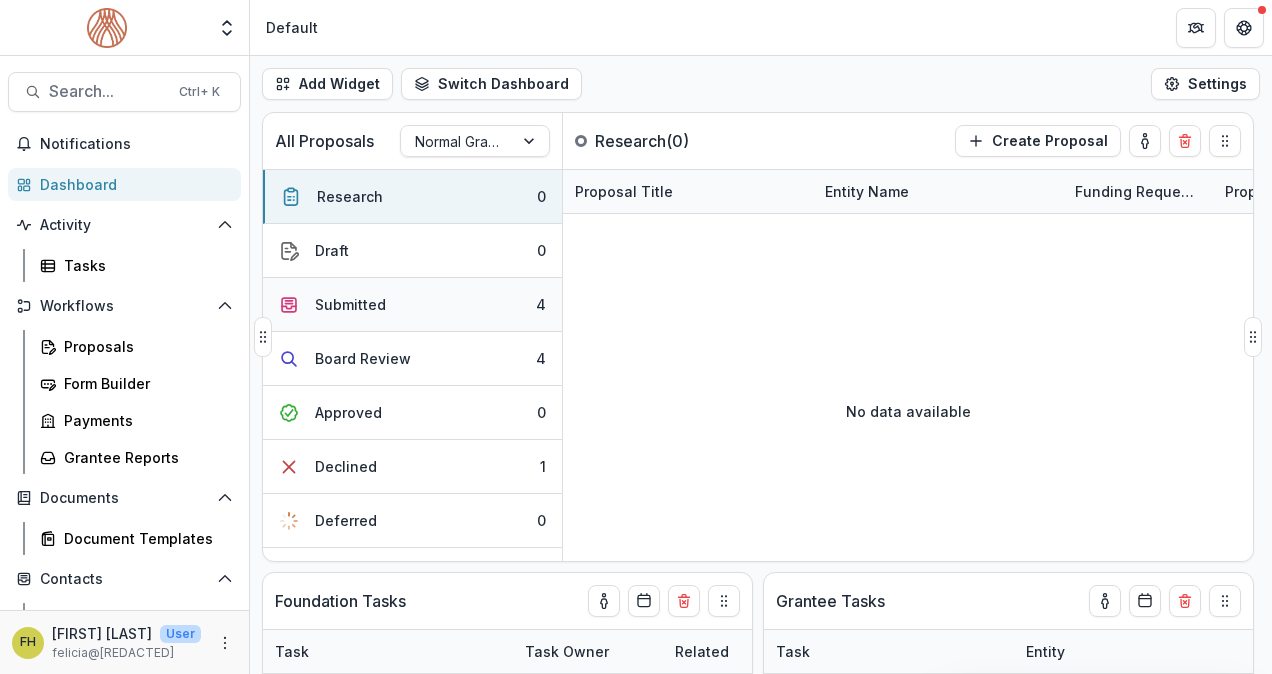 click on "Submitted 4" at bounding box center [412, 305] 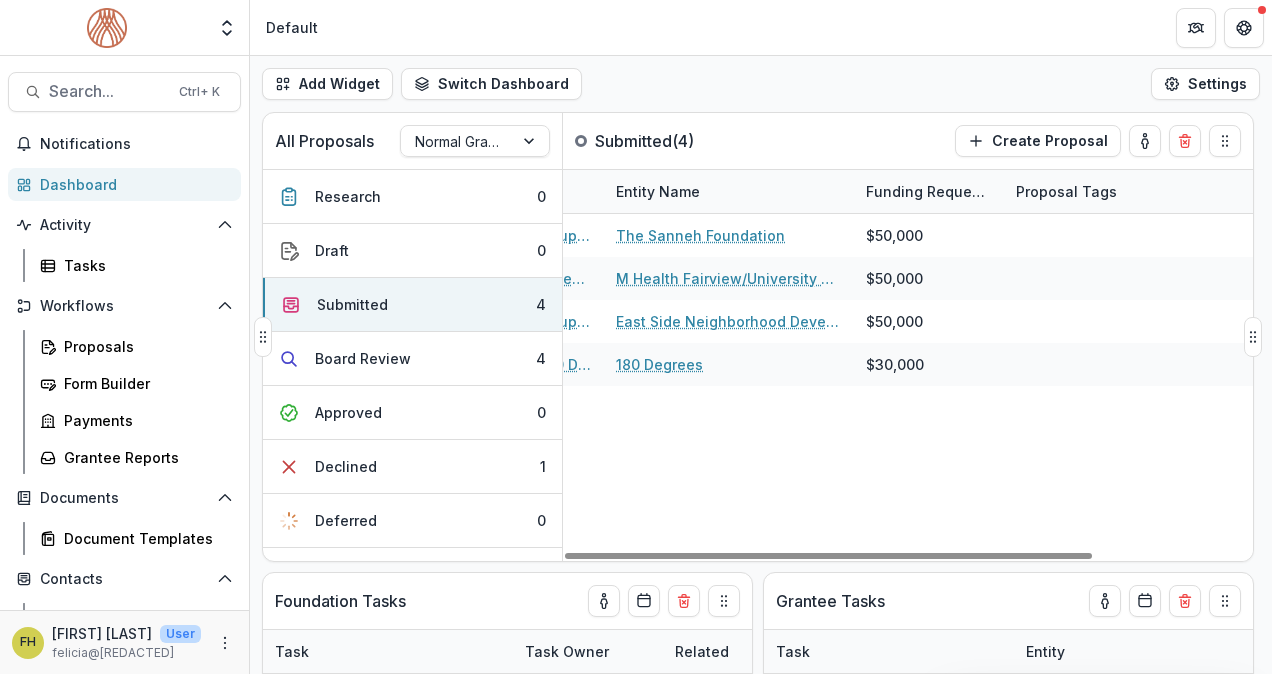 scroll, scrollTop: 0, scrollLeft: 0, axis: both 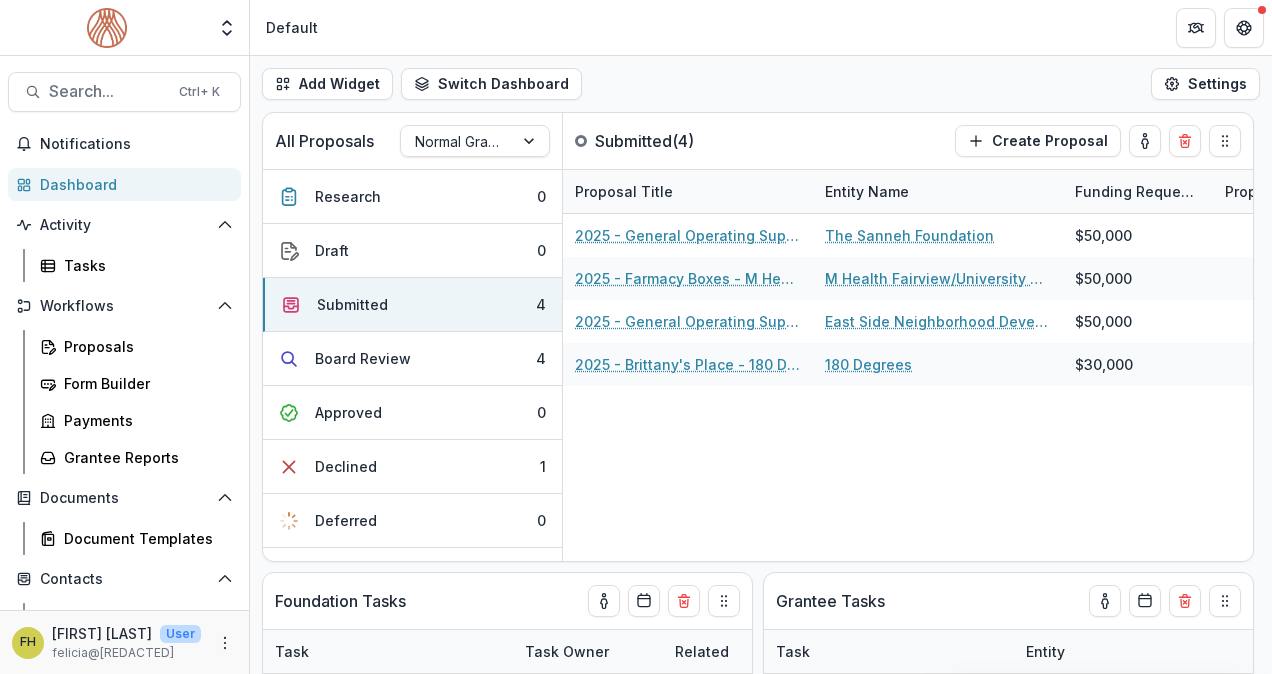 click on "Default" at bounding box center [761, 27] 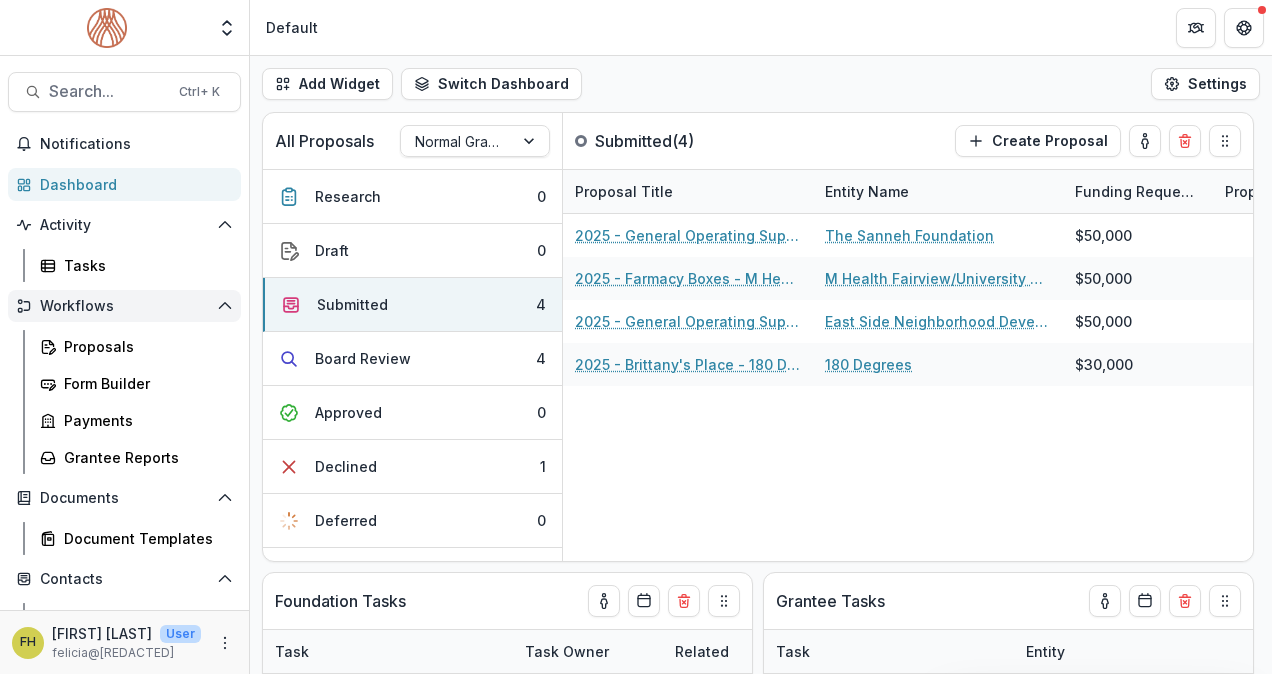 scroll, scrollTop: 180, scrollLeft: 0, axis: vertical 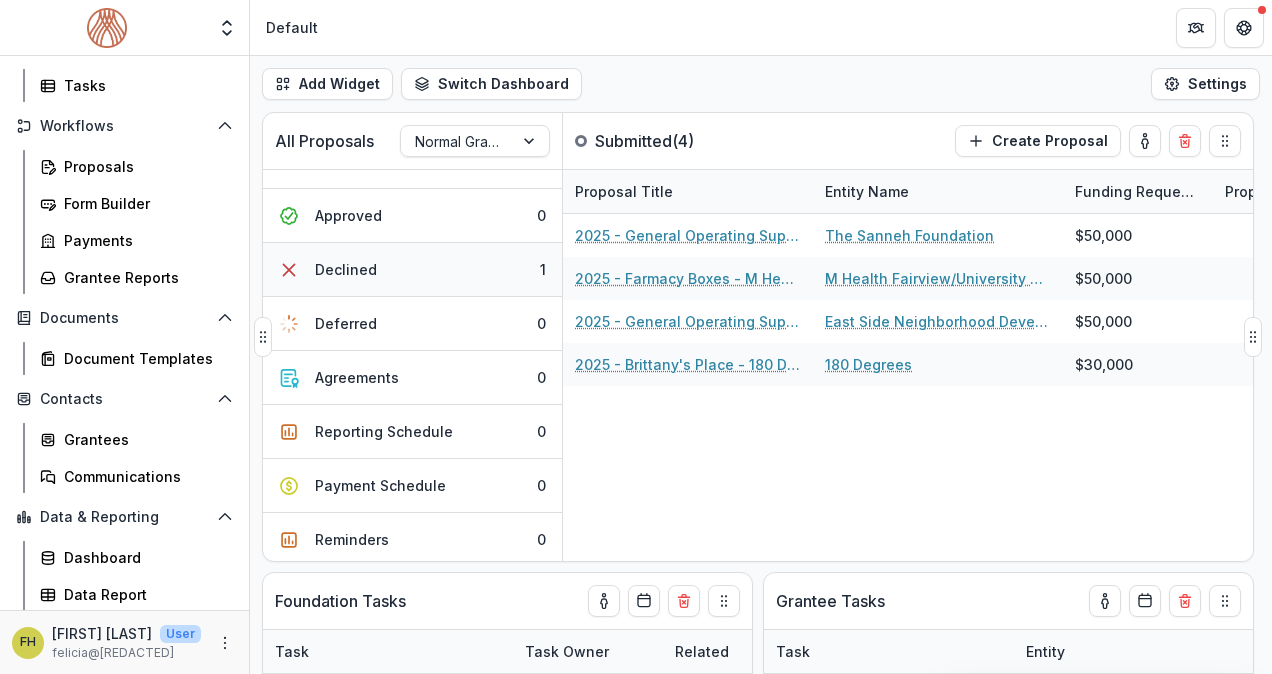 click on "Declined 1" at bounding box center [412, 270] 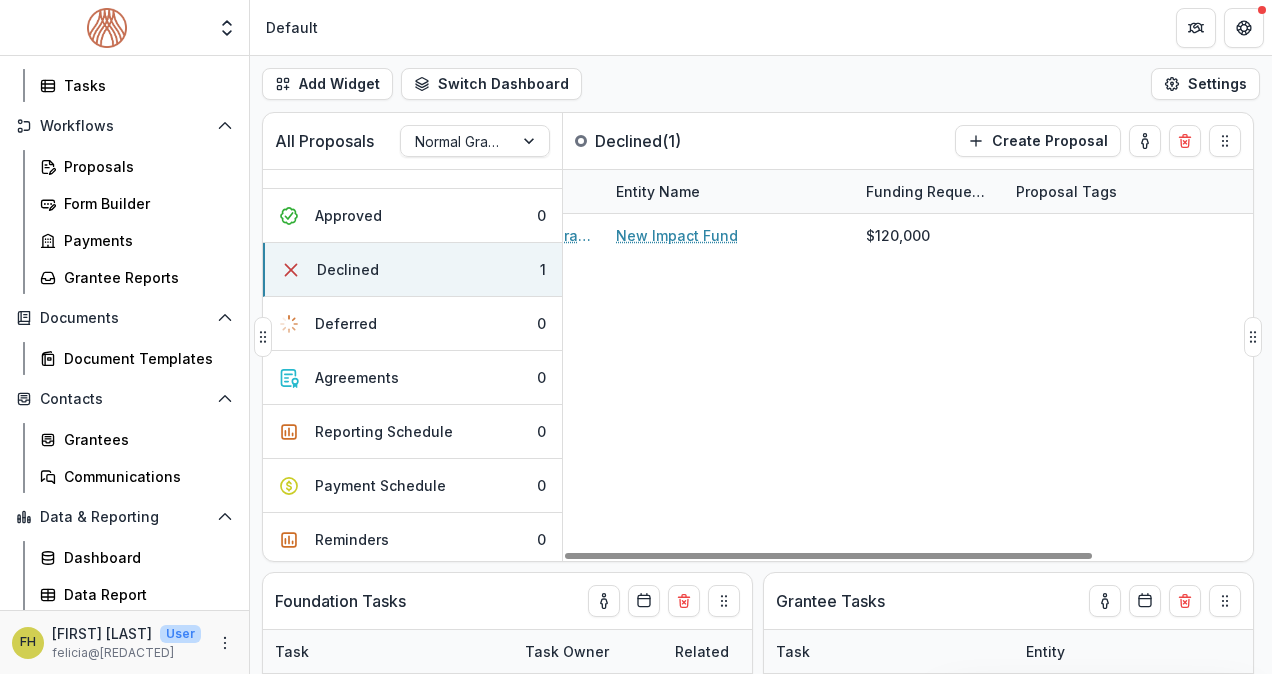 scroll, scrollTop: 0, scrollLeft: 0, axis: both 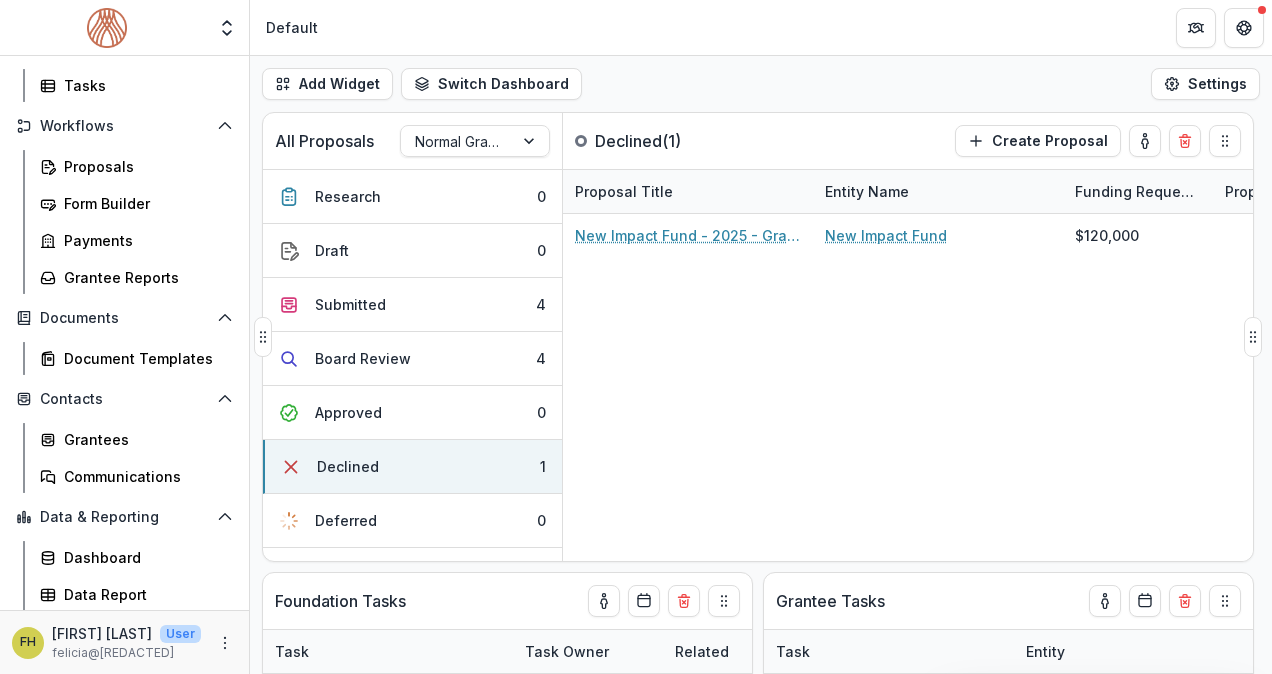 click on "Declined" at bounding box center (348, 466) 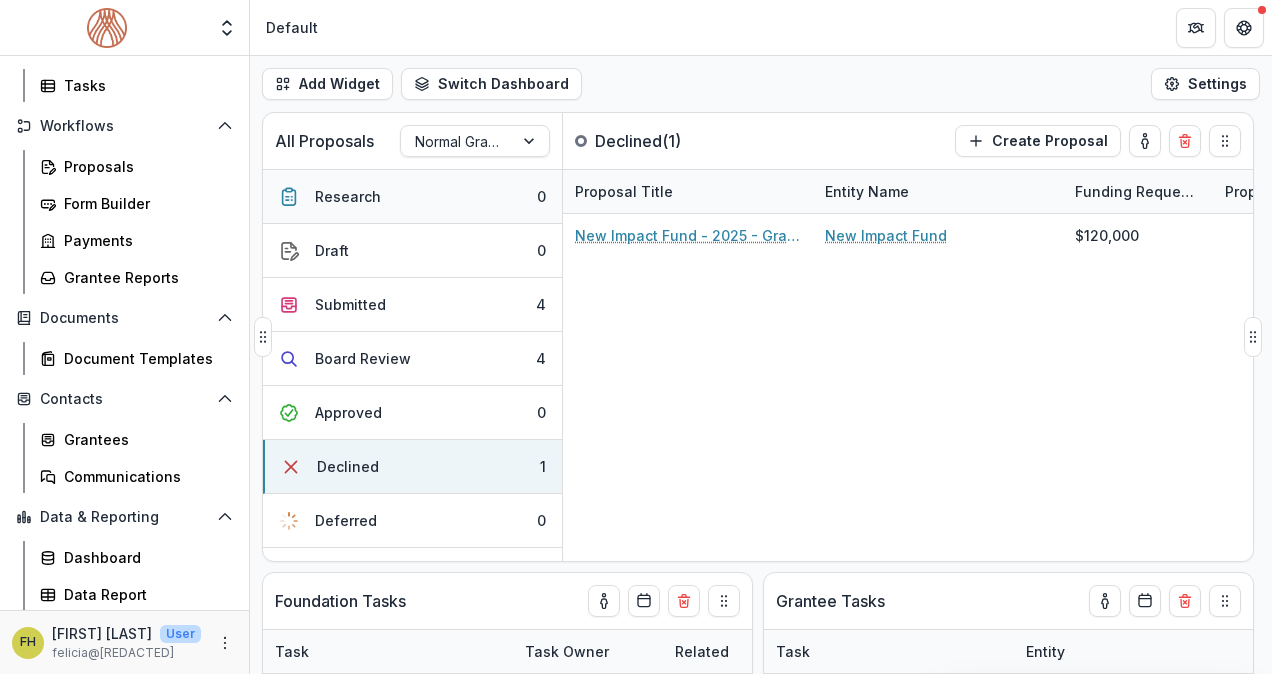 click on "Research 0" at bounding box center (412, 197) 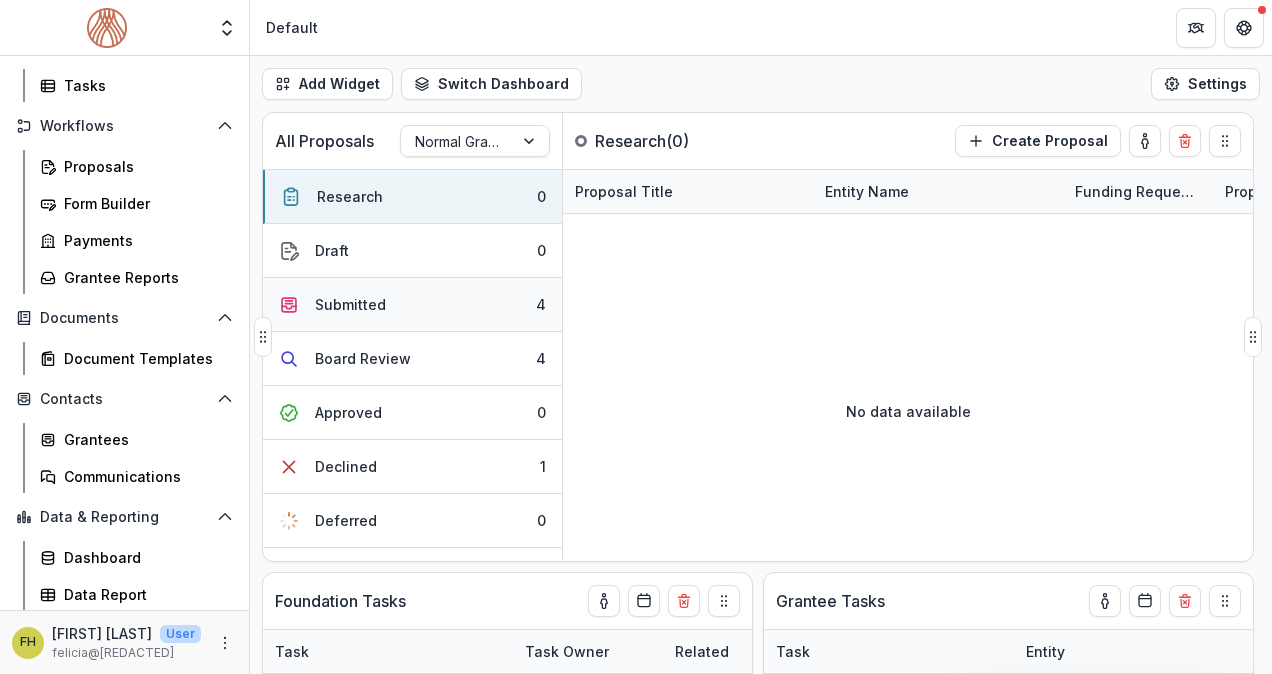 click on "Submitted 4" at bounding box center [412, 305] 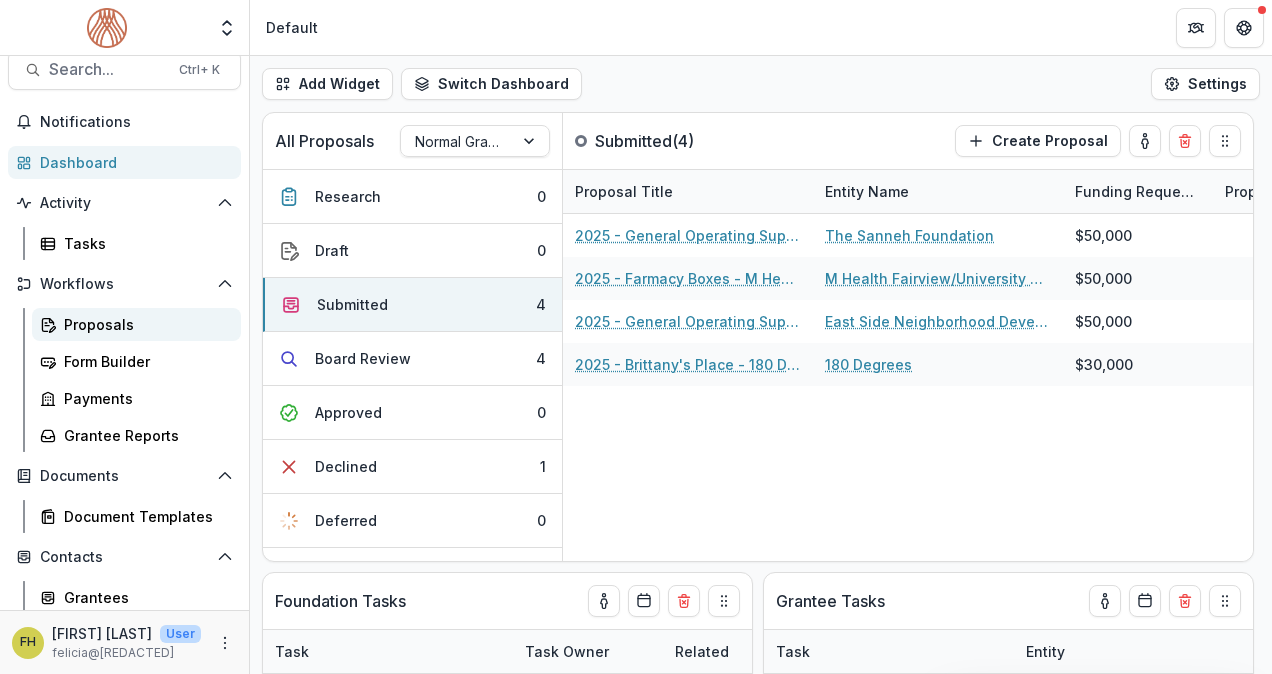 scroll, scrollTop: 180, scrollLeft: 0, axis: vertical 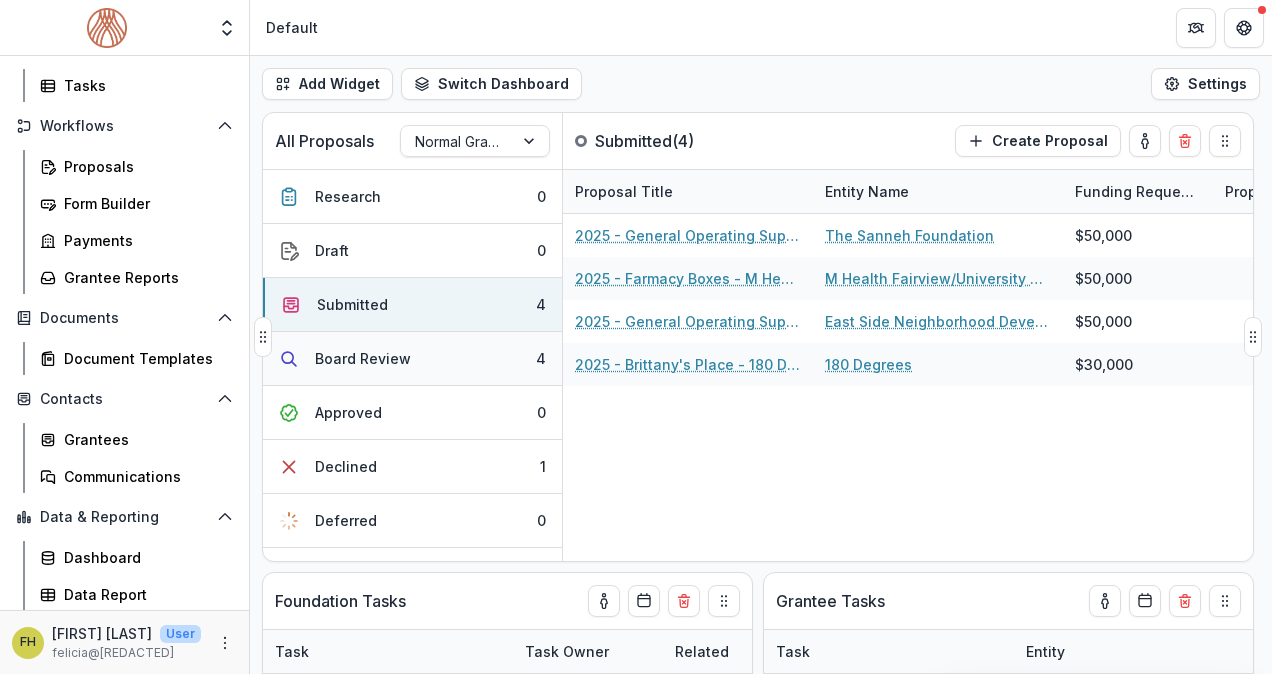 click on "Board Review" at bounding box center (363, 358) 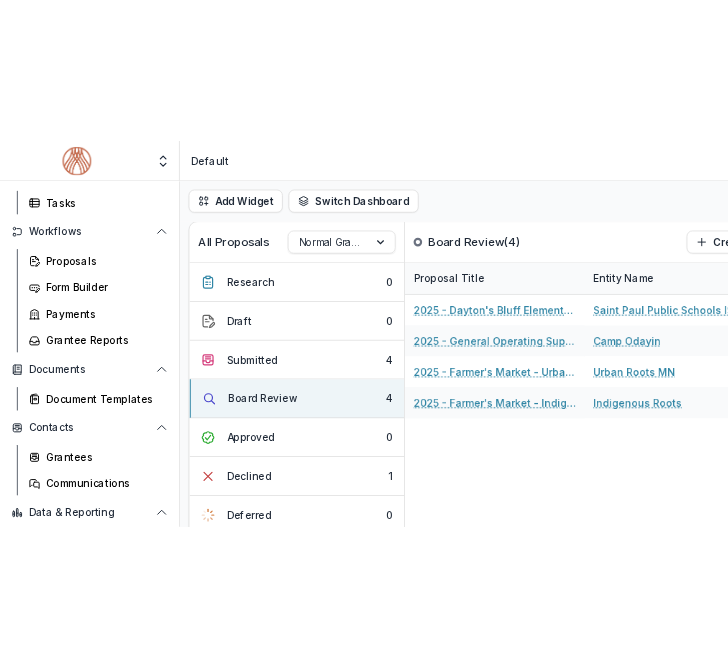 scroll, scrollTop: 0, scrollLeft: 0, axis: both 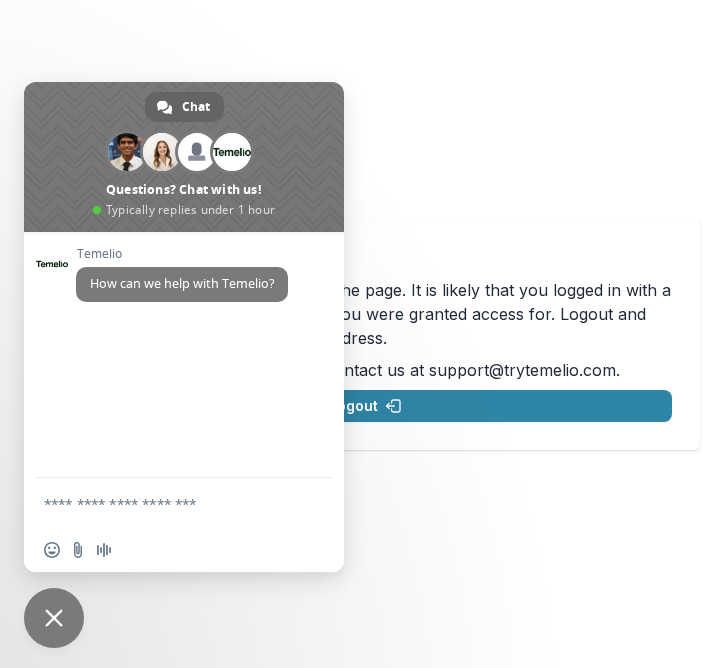 click at bounding box center [54, 618] 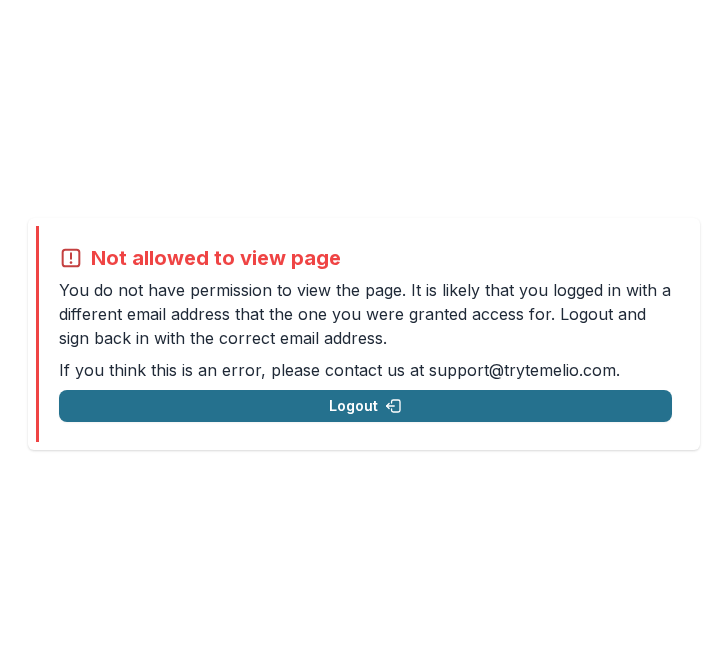 click on "Logout" at bounding box center [365, 406] 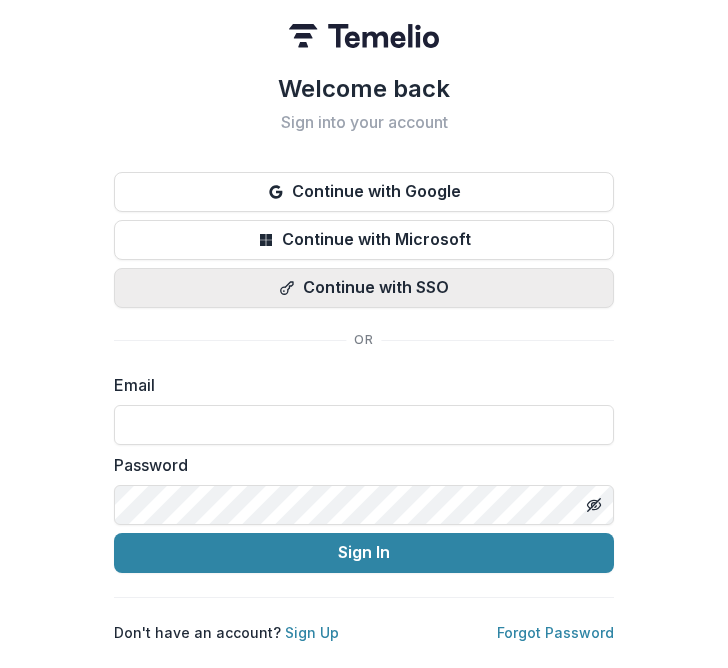 type on "**********" 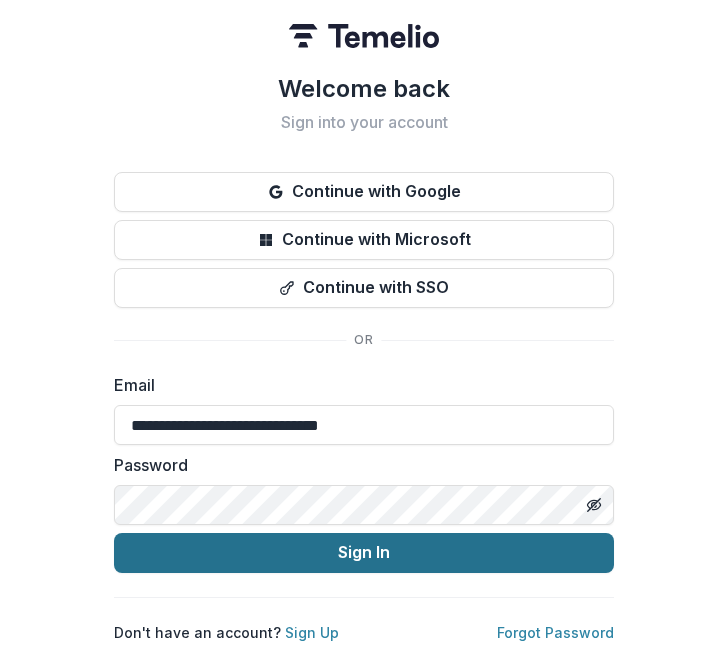 click on "Sign In" at bounding box center [364, 553] 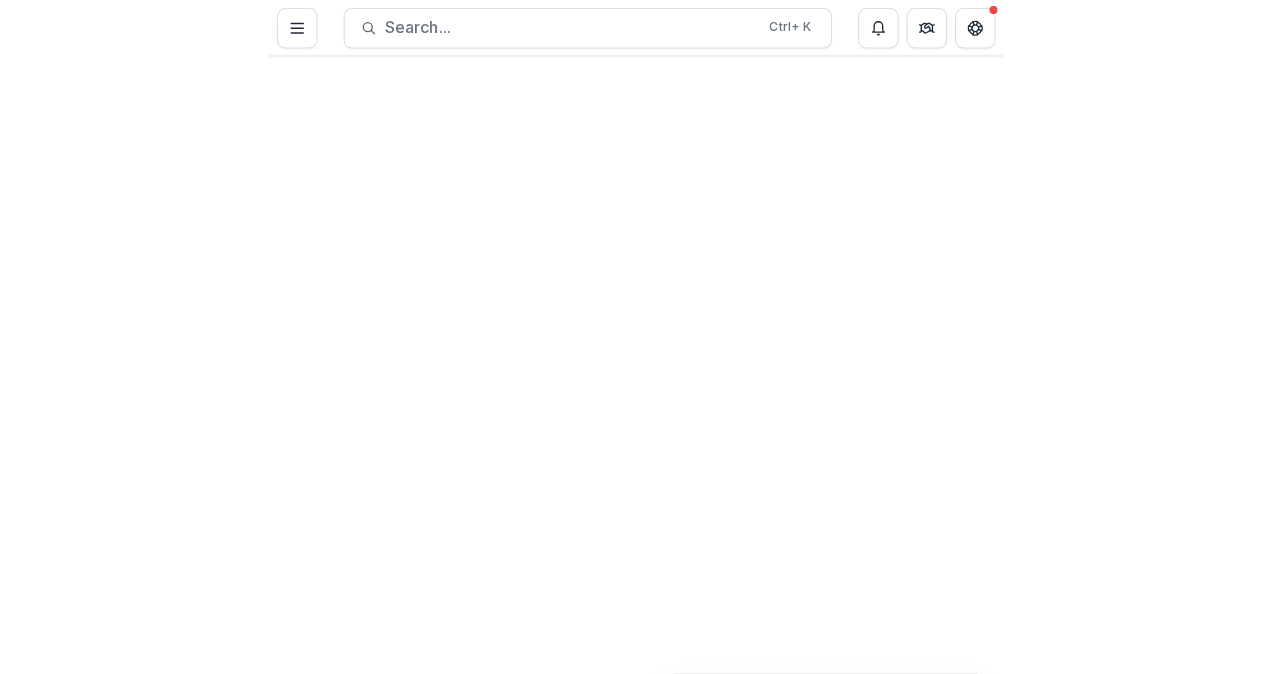 scroll, scrollTop: 0, scrollLeft: 0, axis: both 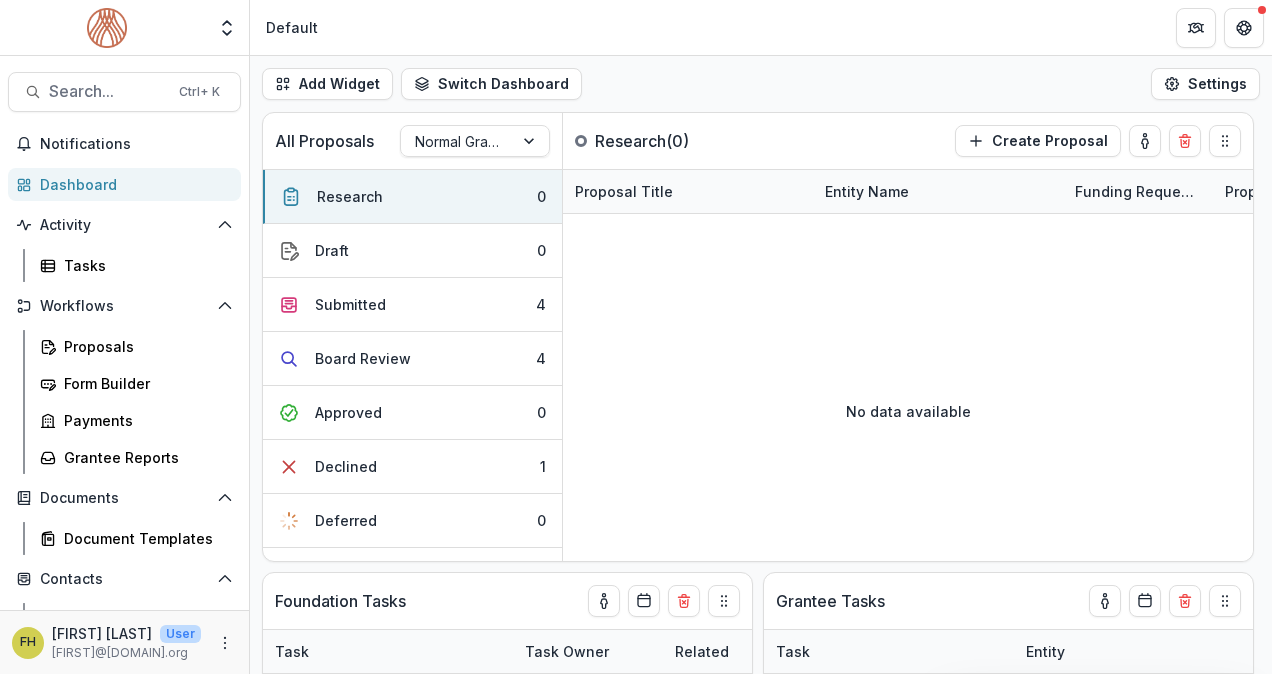 click on "Default" at bounding box center [761, 27] 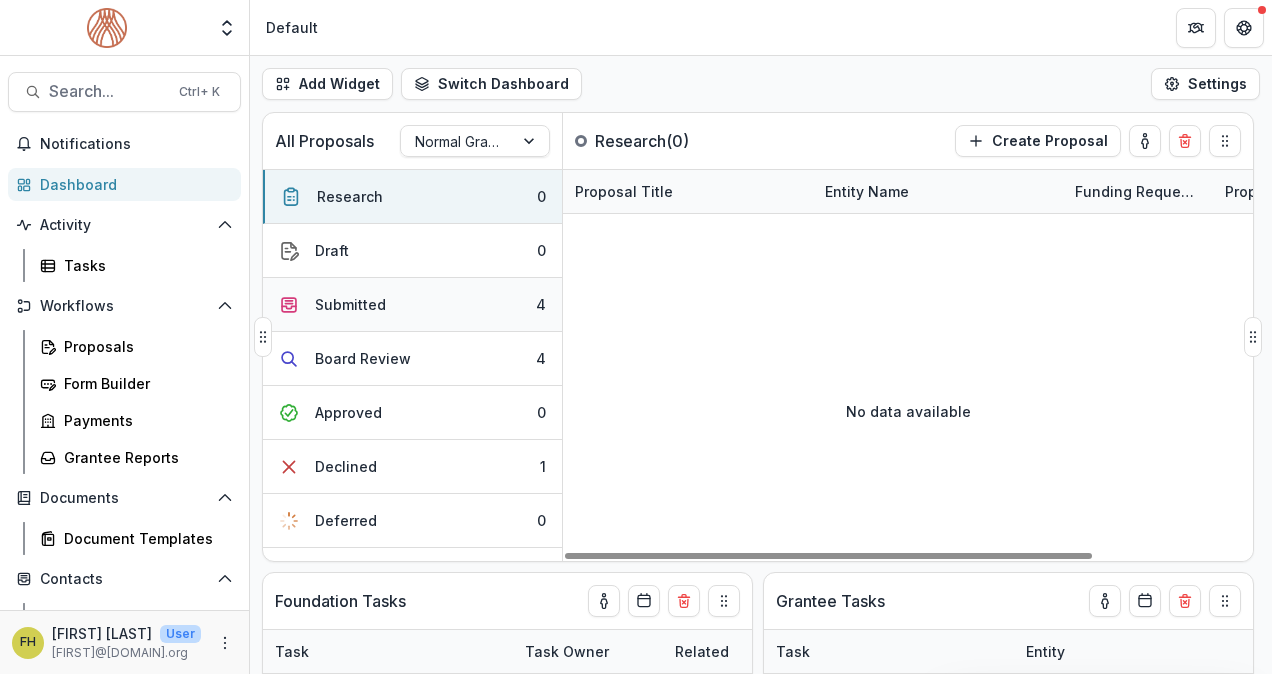 click on "Submitted 4" at bounding box center (412, 305) 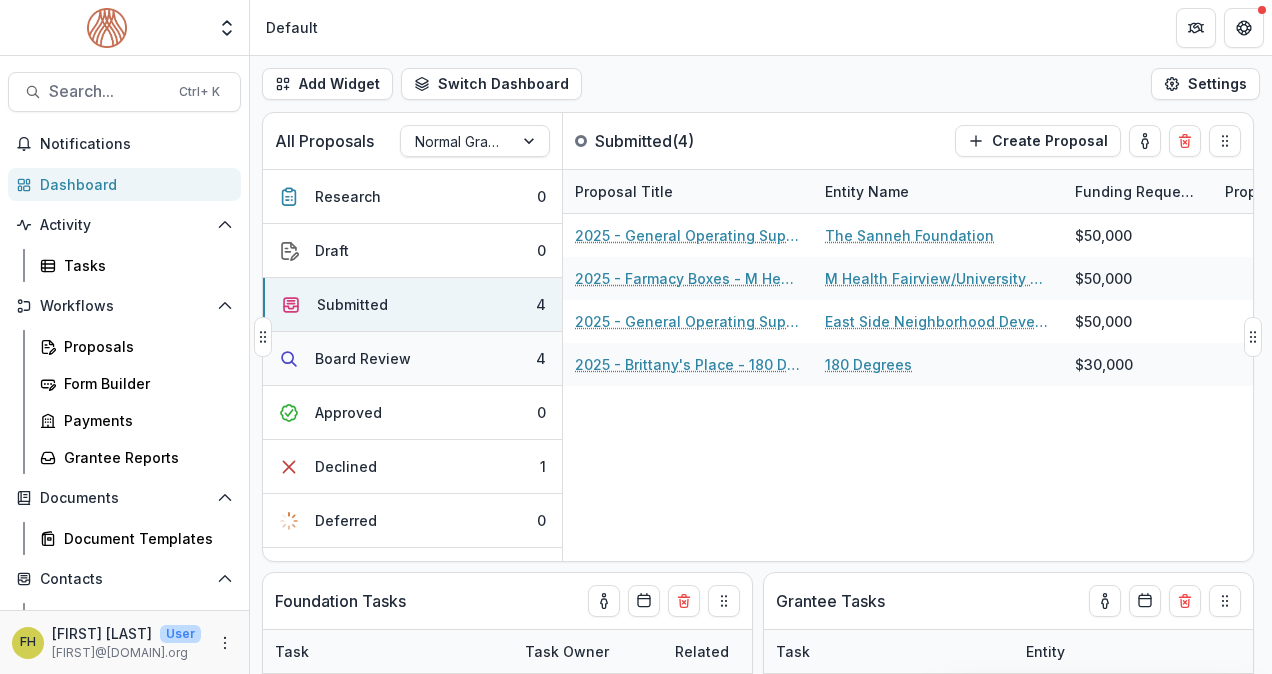 click on "Board Review" at bounding box center (363, 358) 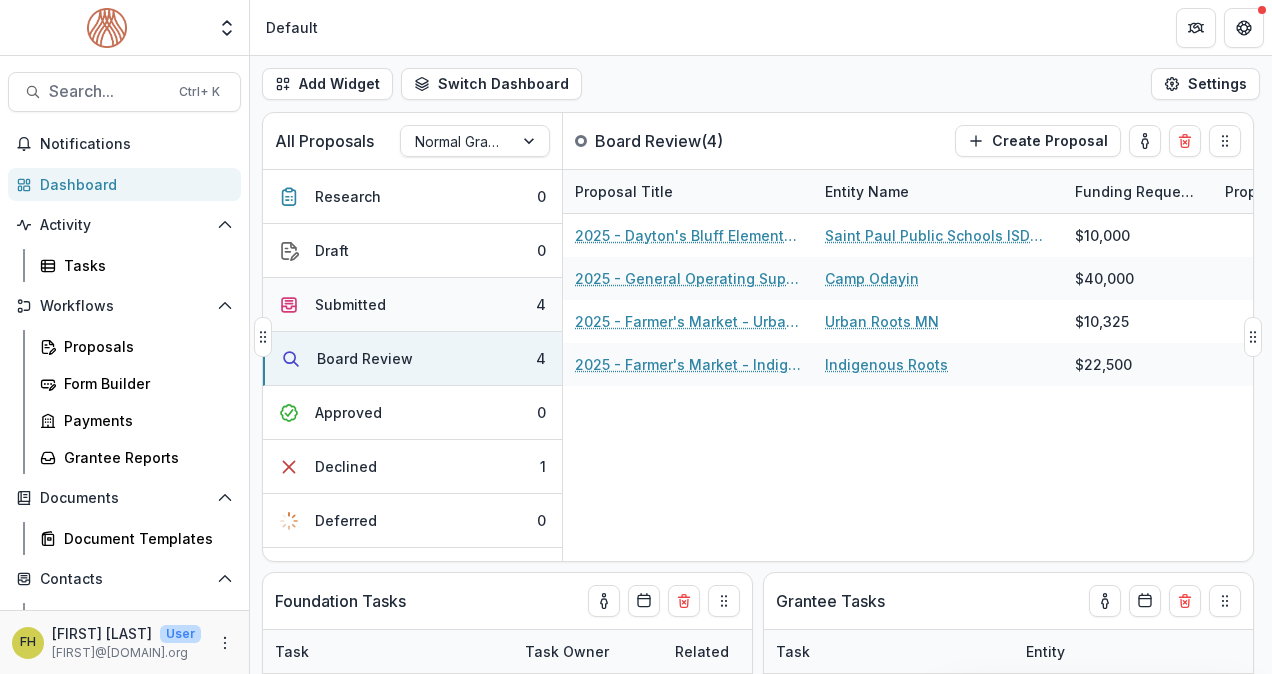click on "Submitted" at bounding box center [350, 304] 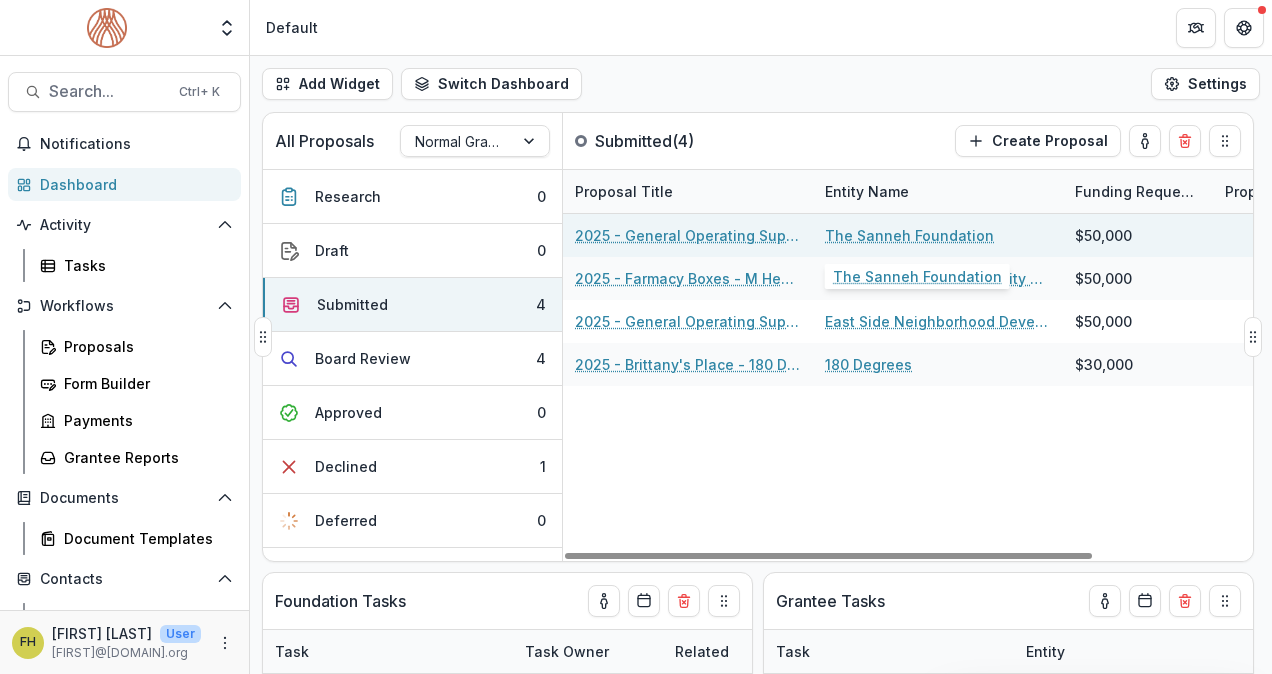 click on "The Sanneh Foundation" at bounding box center (938, 235) 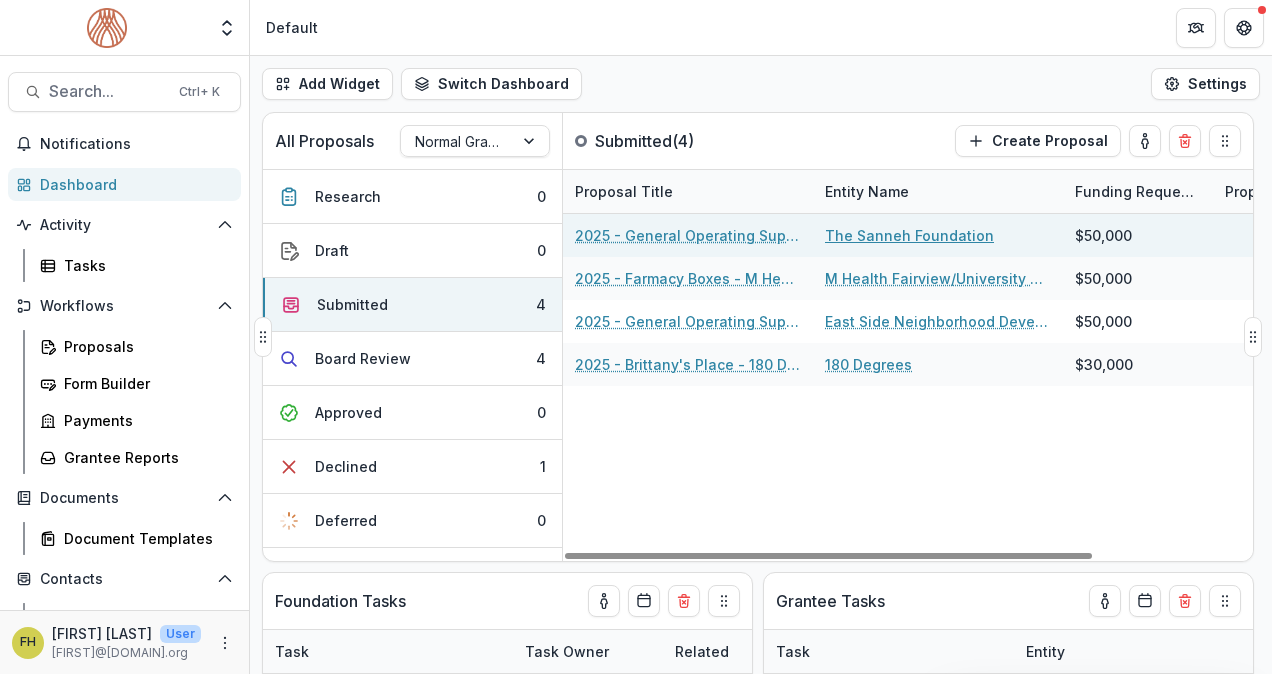 click on "The Sanneh Foundation" at bounding box center [909, 235] 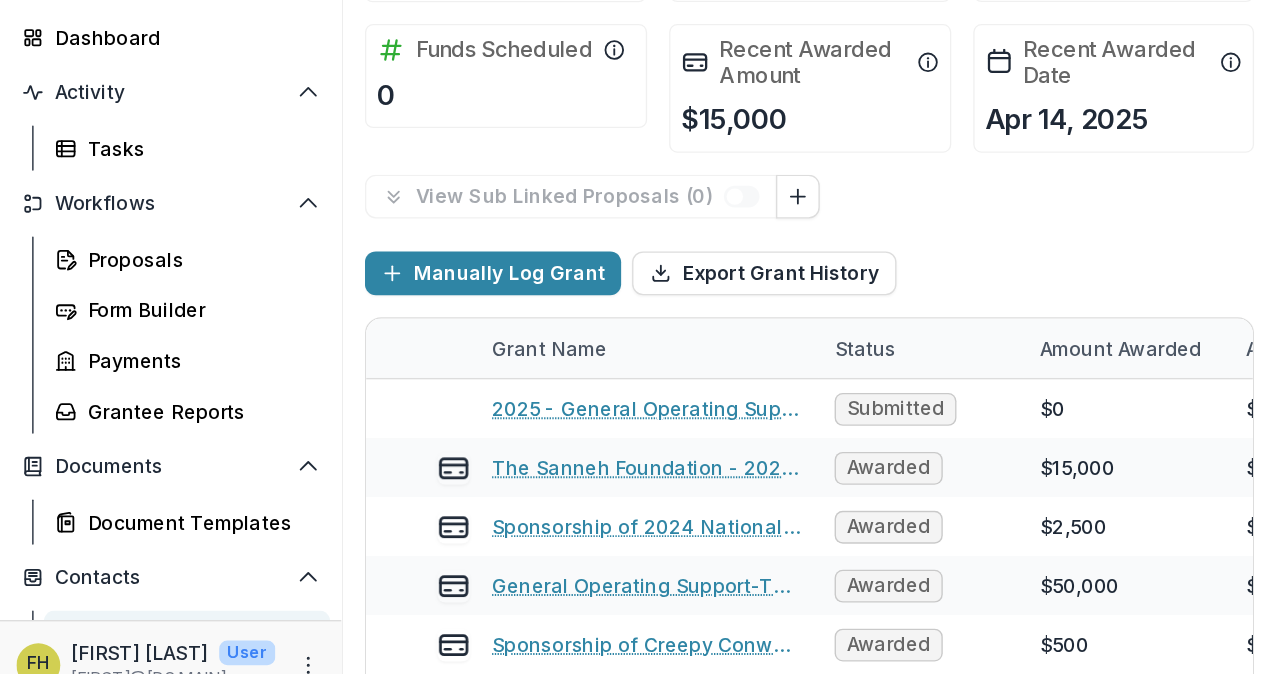 scroll, scrollTop: 0, scrollLeft: 0, axis: both 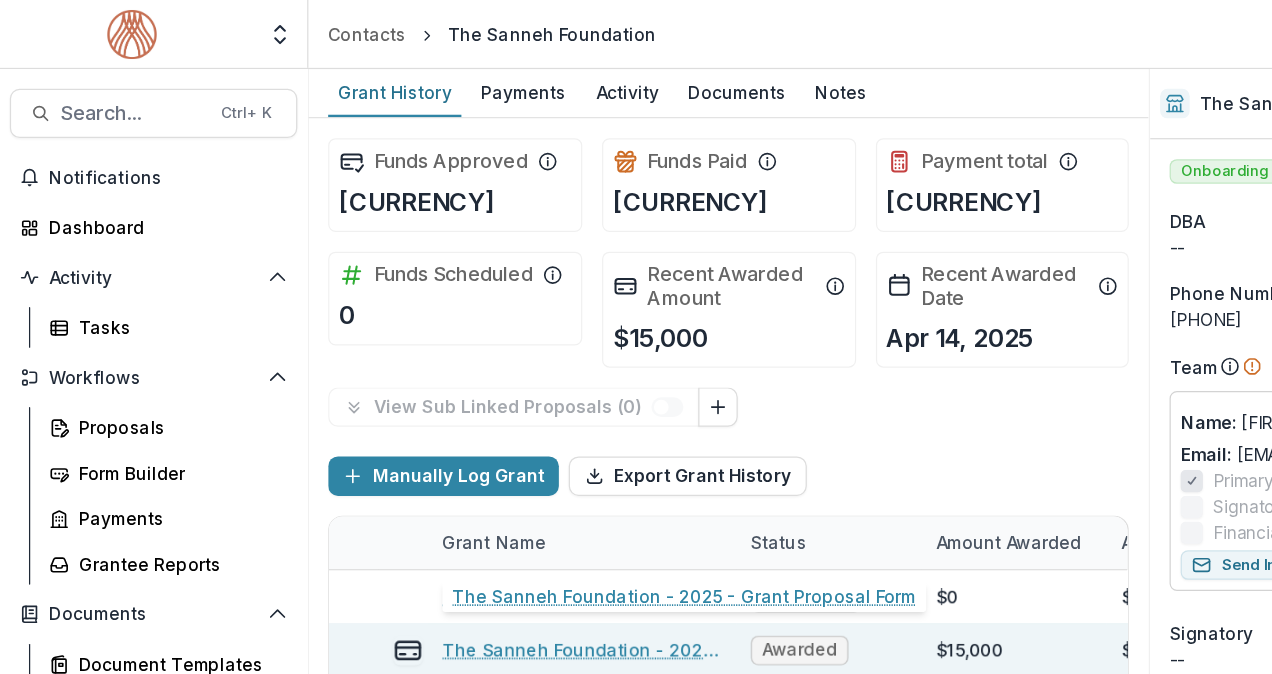 click on "The Sanneh Foundation - 2025 - Grant Proposal Form" at bounding box center (472, 527) 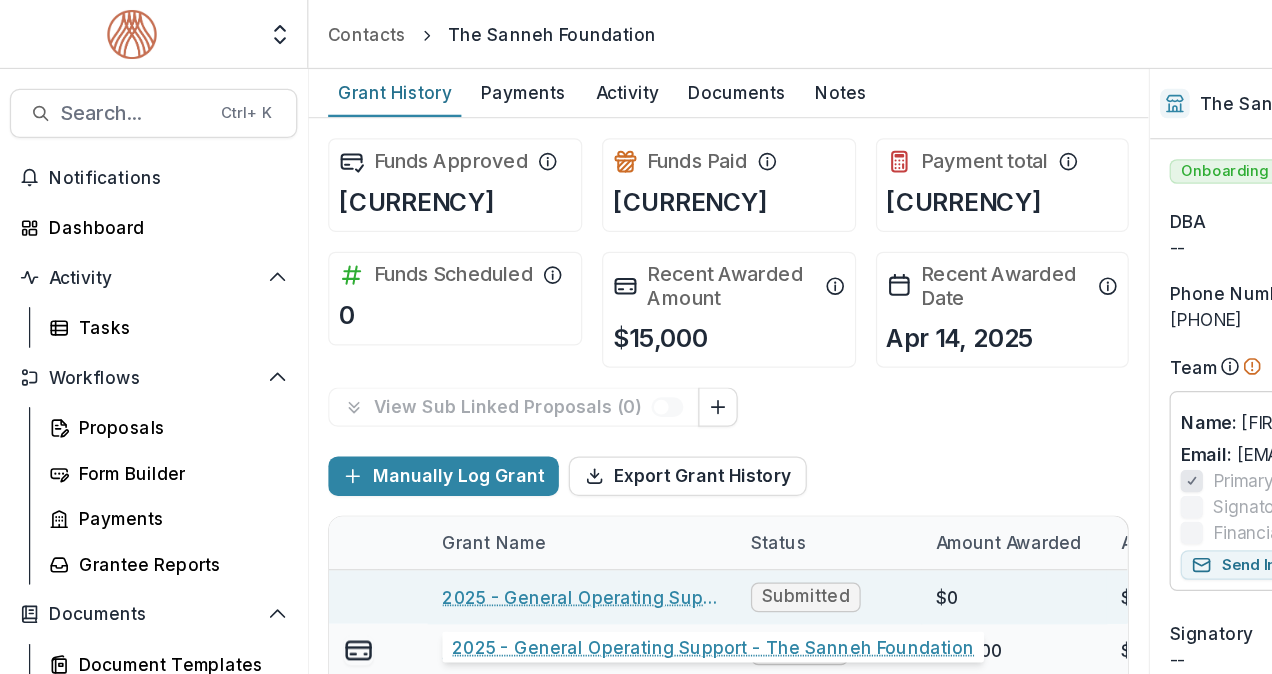 click on "2025 - General Operating Support - The Sanneh Foundation" at bounding box center (472, 484) 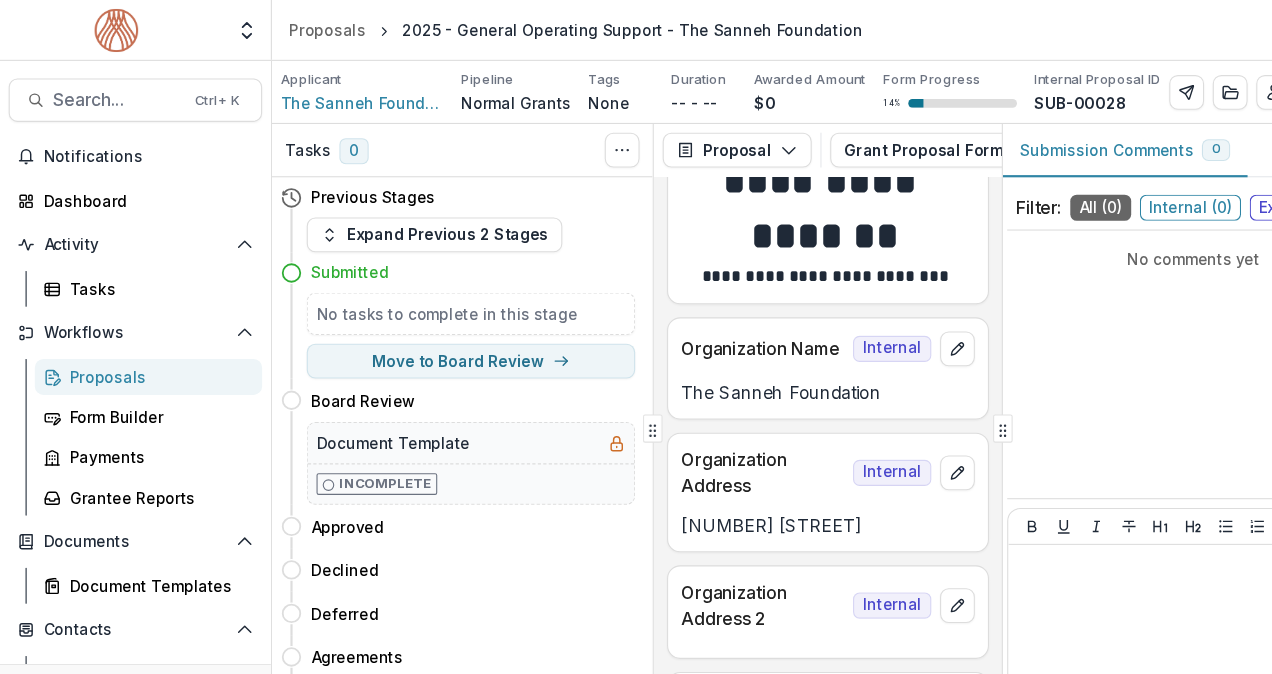 scroll, scrollTop: 51, scrollLeft: 0, axis: vertical 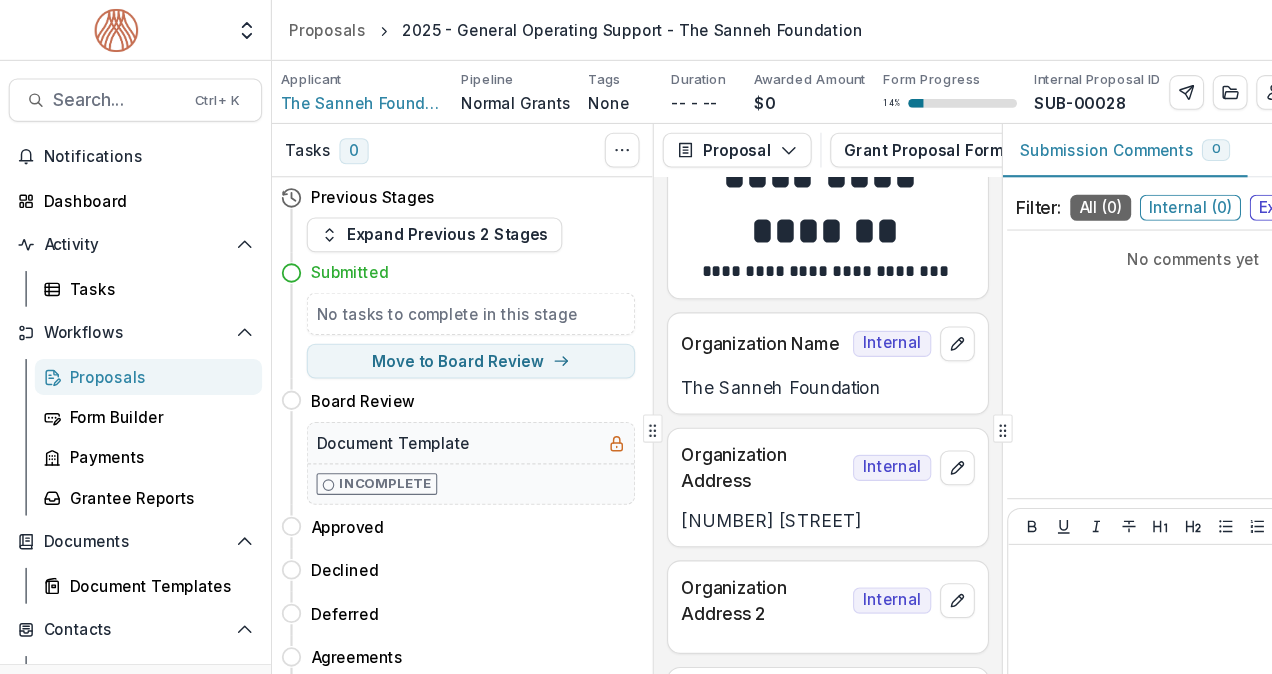 click on "**********" at bounding box center (758, 250) 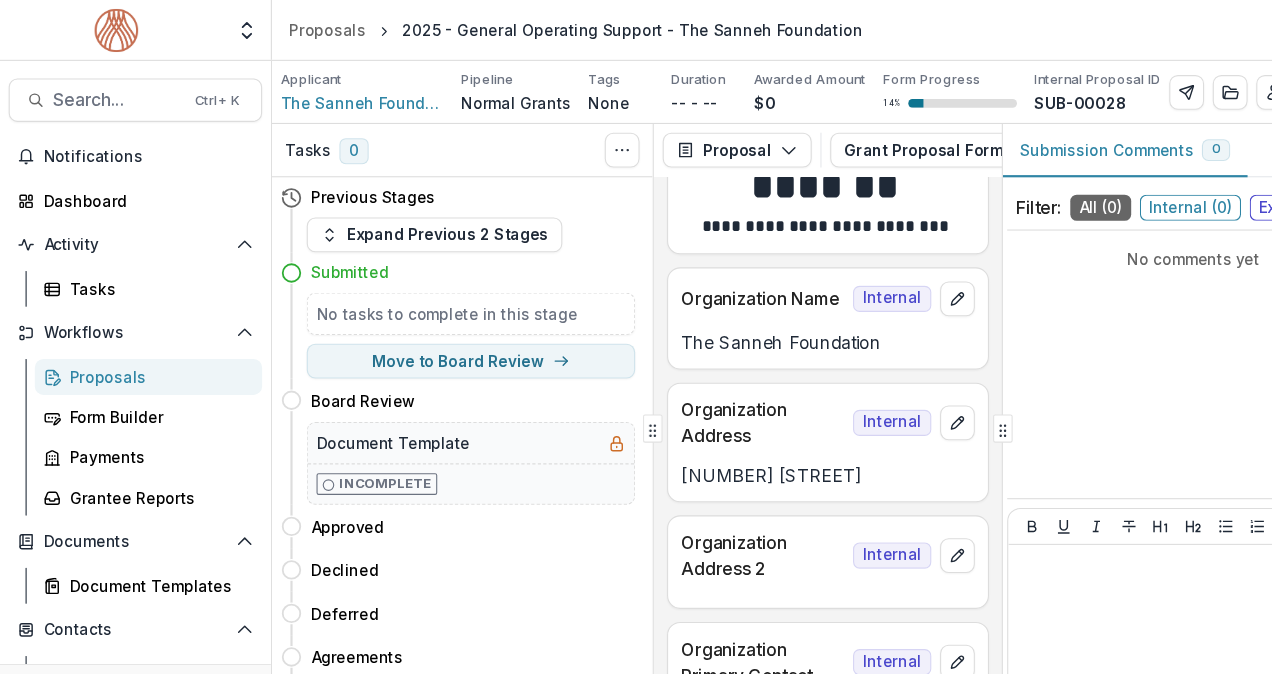 scroll, scrollTop: 92, scrollLeft: 0, axis: vertical 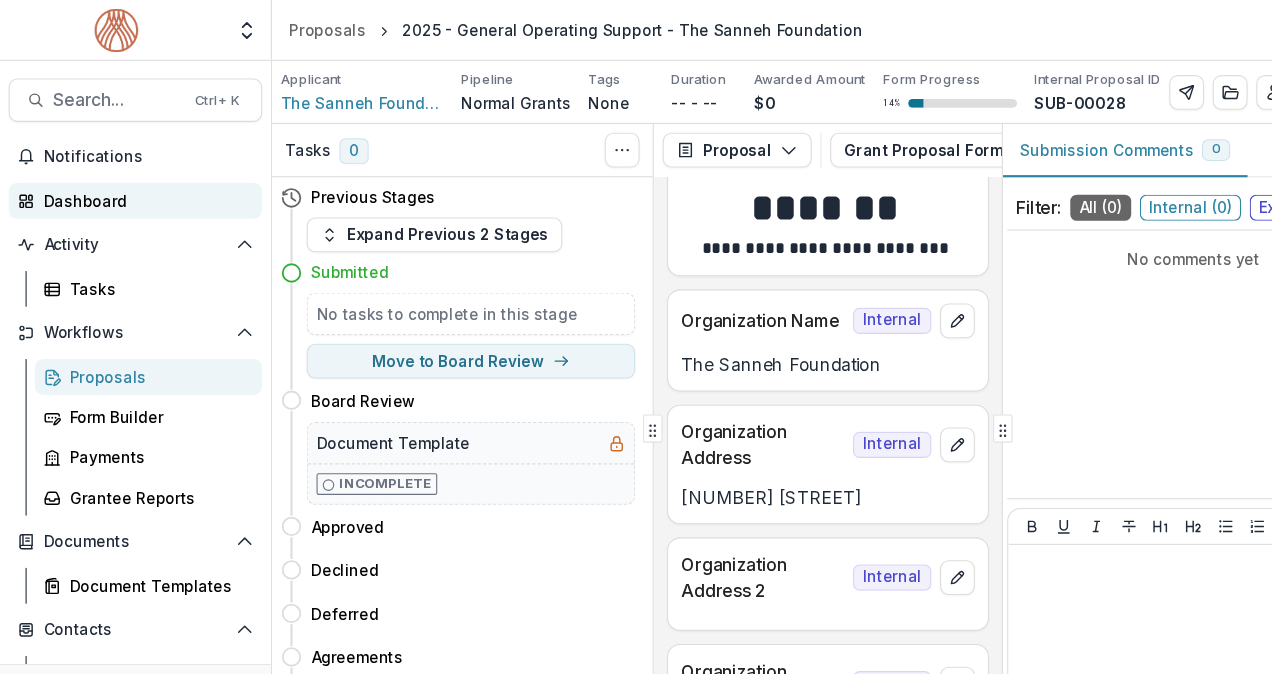 click on "Dashboard" at bounding box center (132, 184) 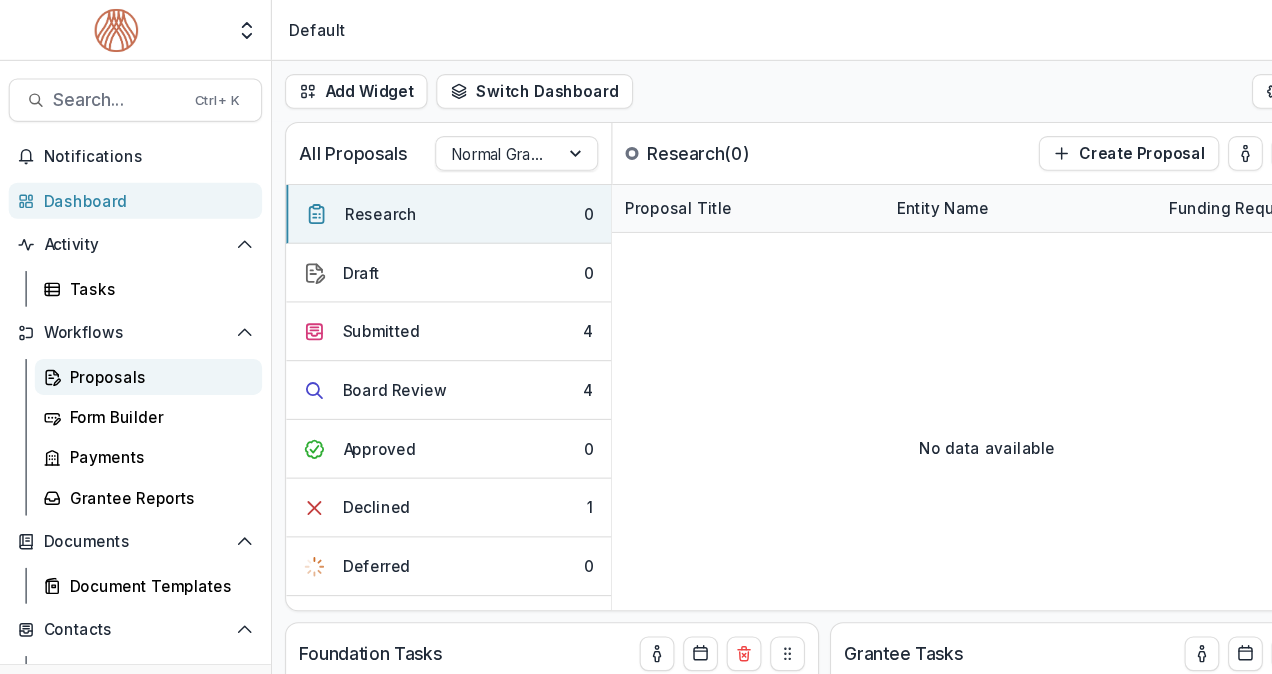 click on "Proposals" at bounding box center [144, 346] 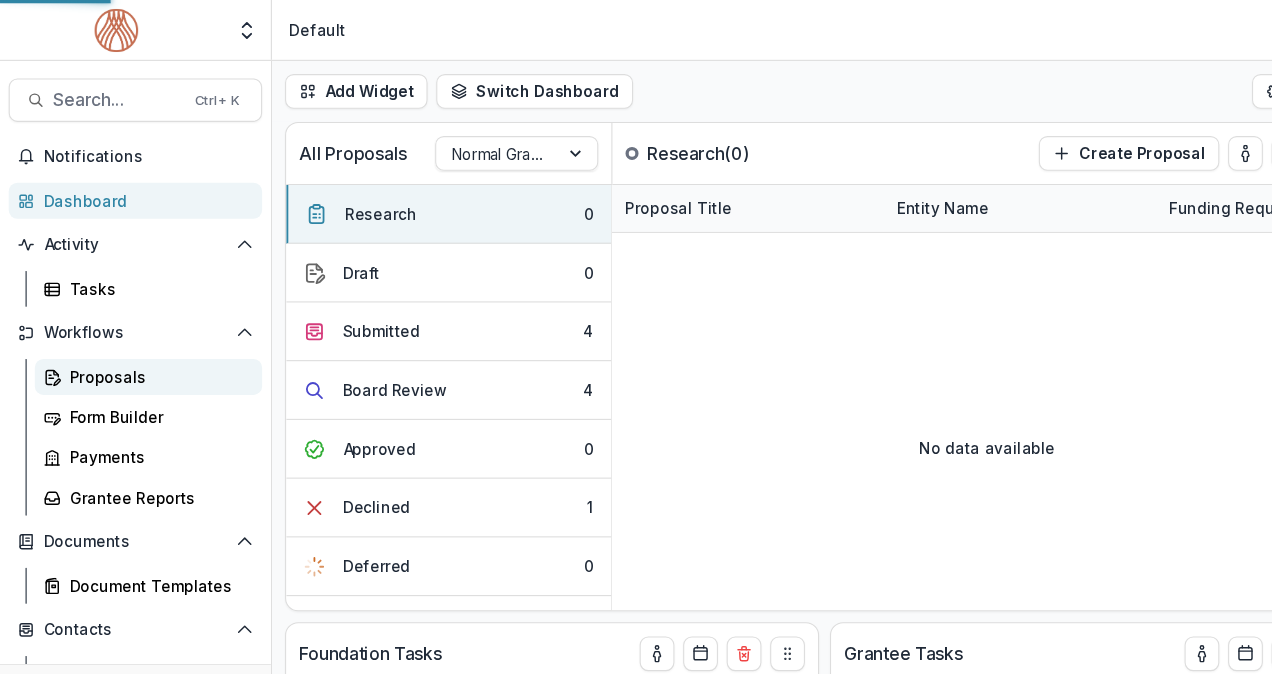 click on "Proposals" at bounding box center (144, 346) 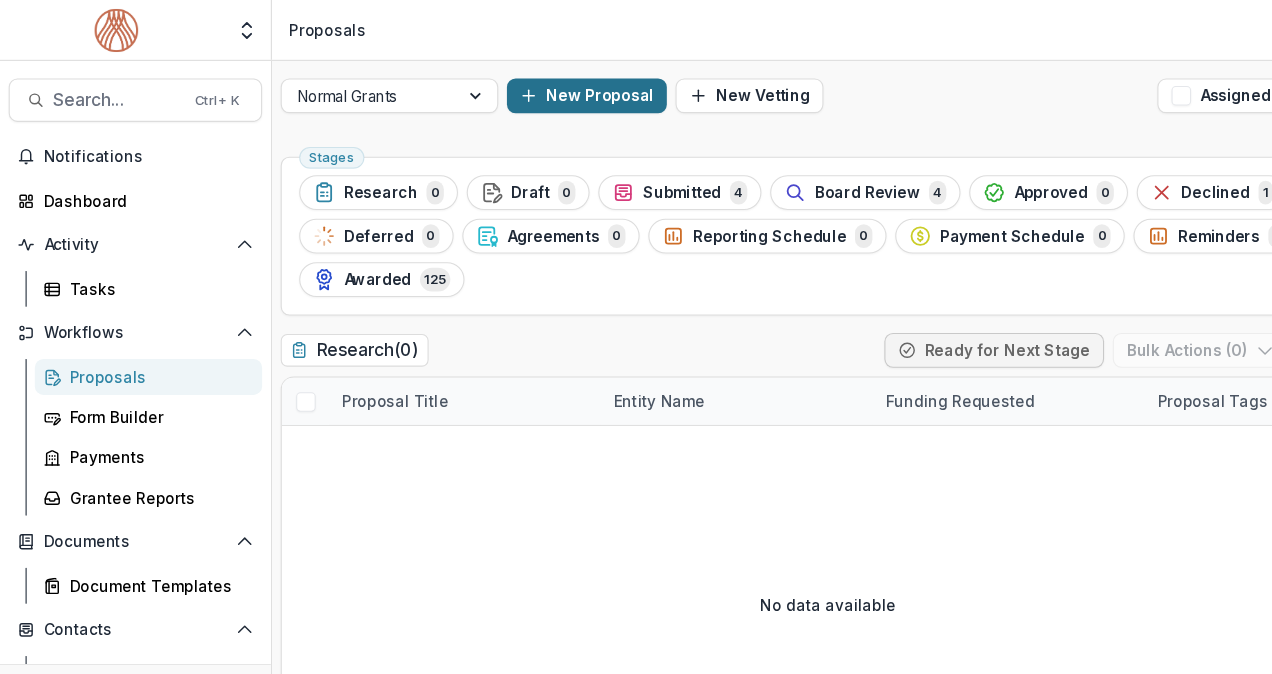 click on "New Proposal" at bounding box center (539, 88) 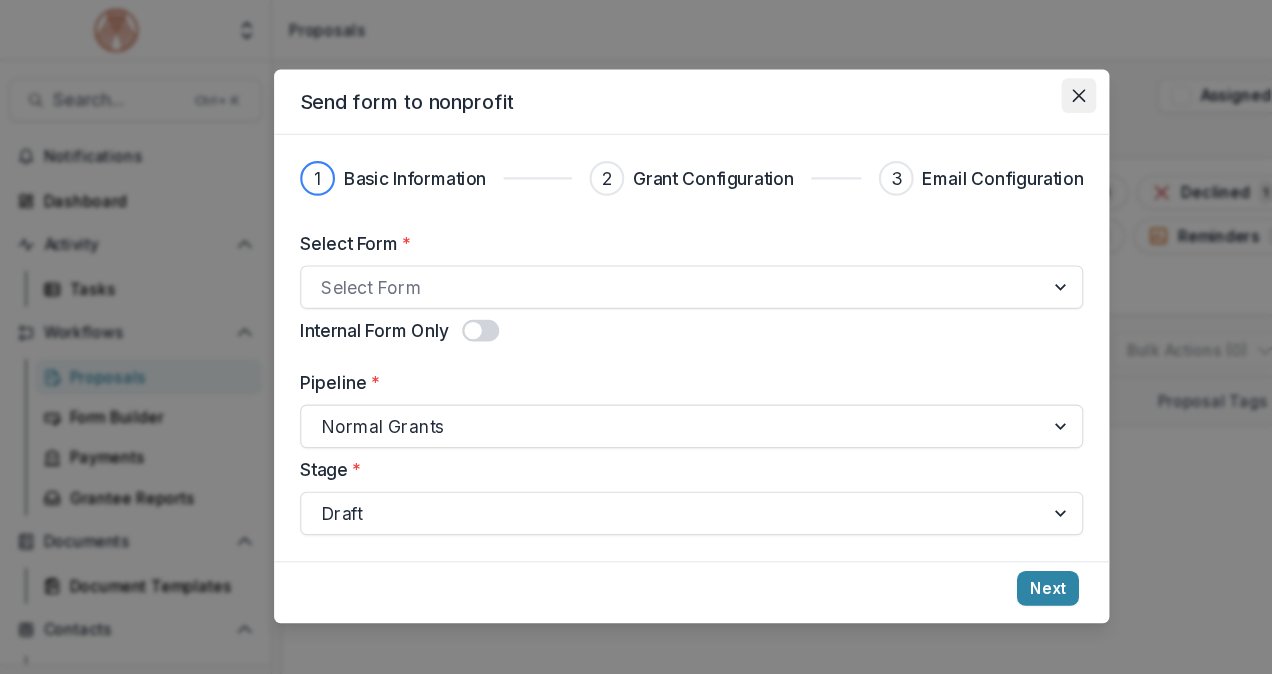 click at bounding box center (992, 88) 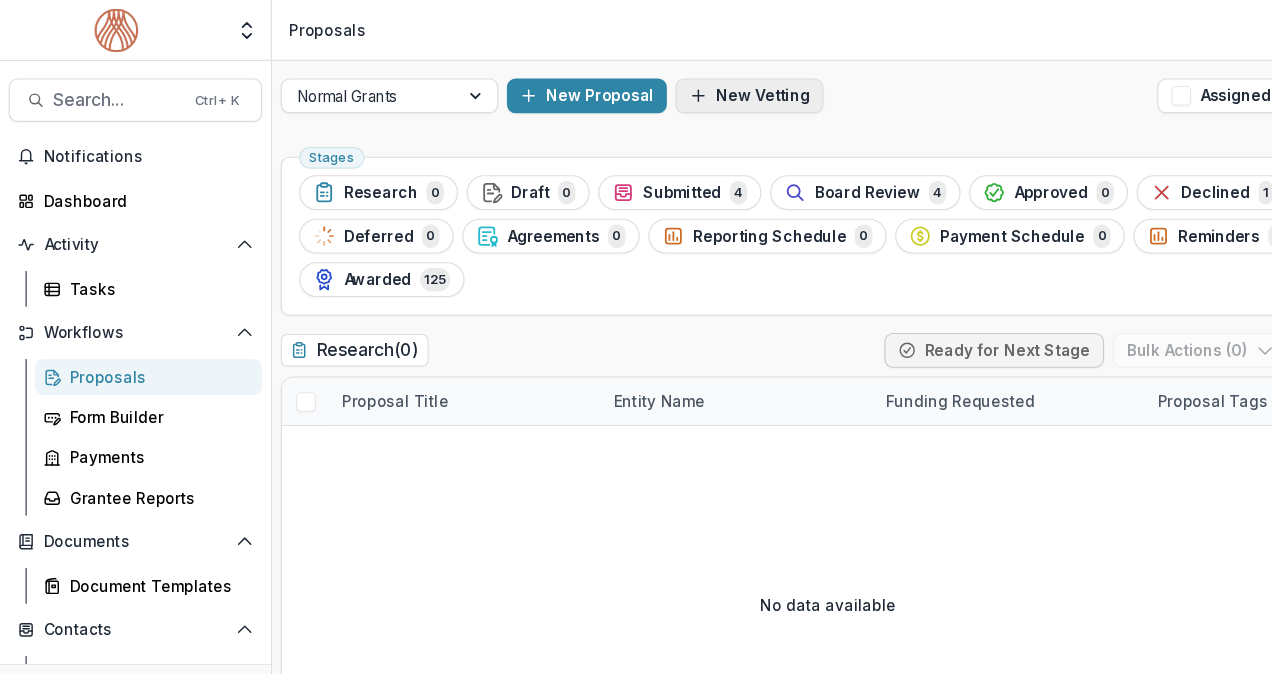 click on "New Vetting" at bounding box center (689, 88) 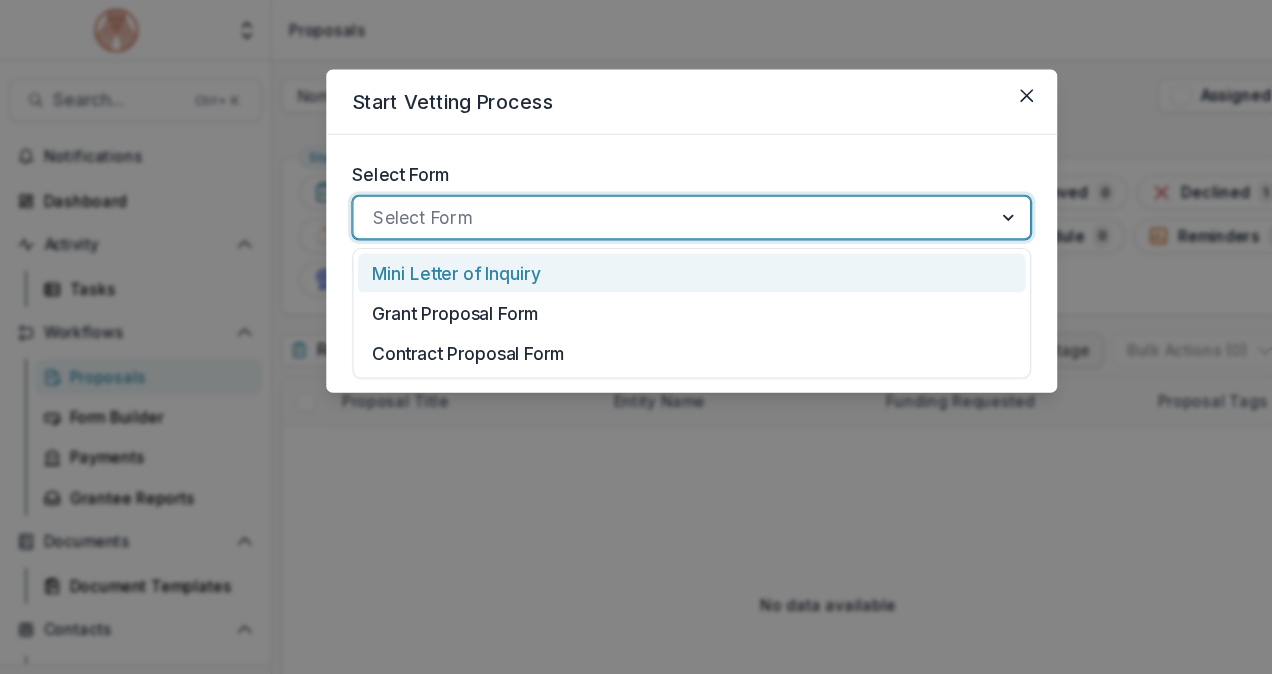 click at bounding box center (618, 200) 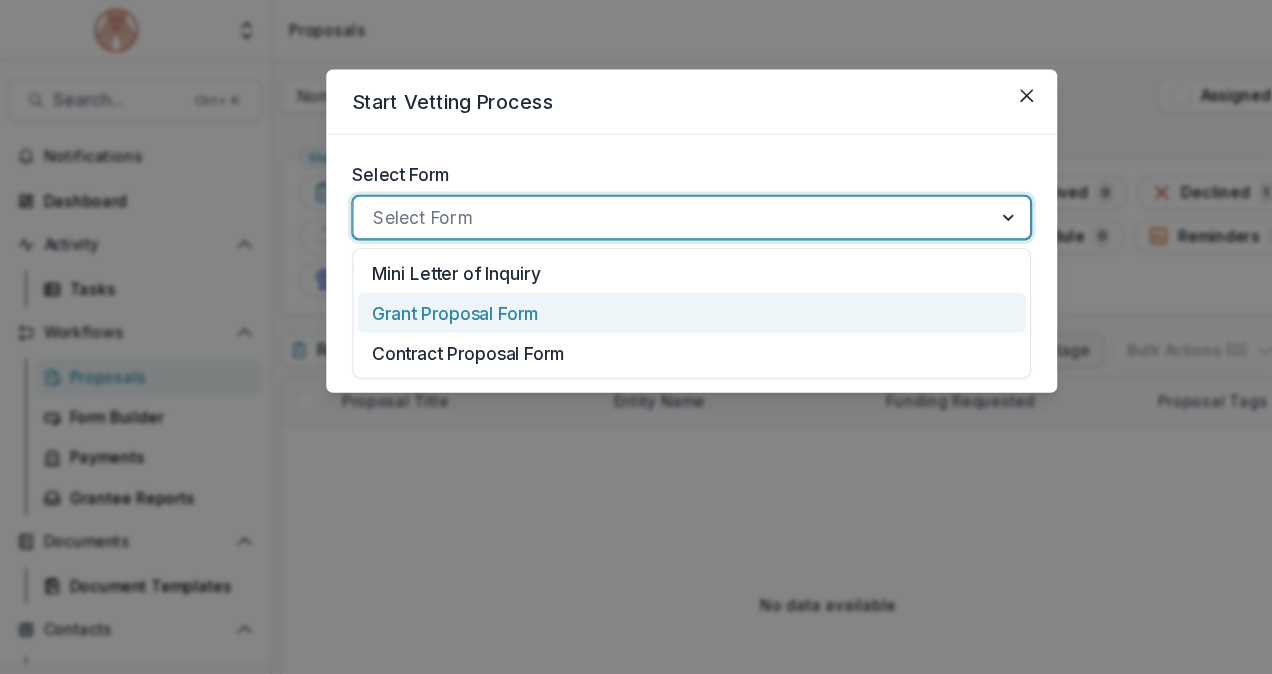 click on "Grant Proposal Form" at bounding box center (419, 288) 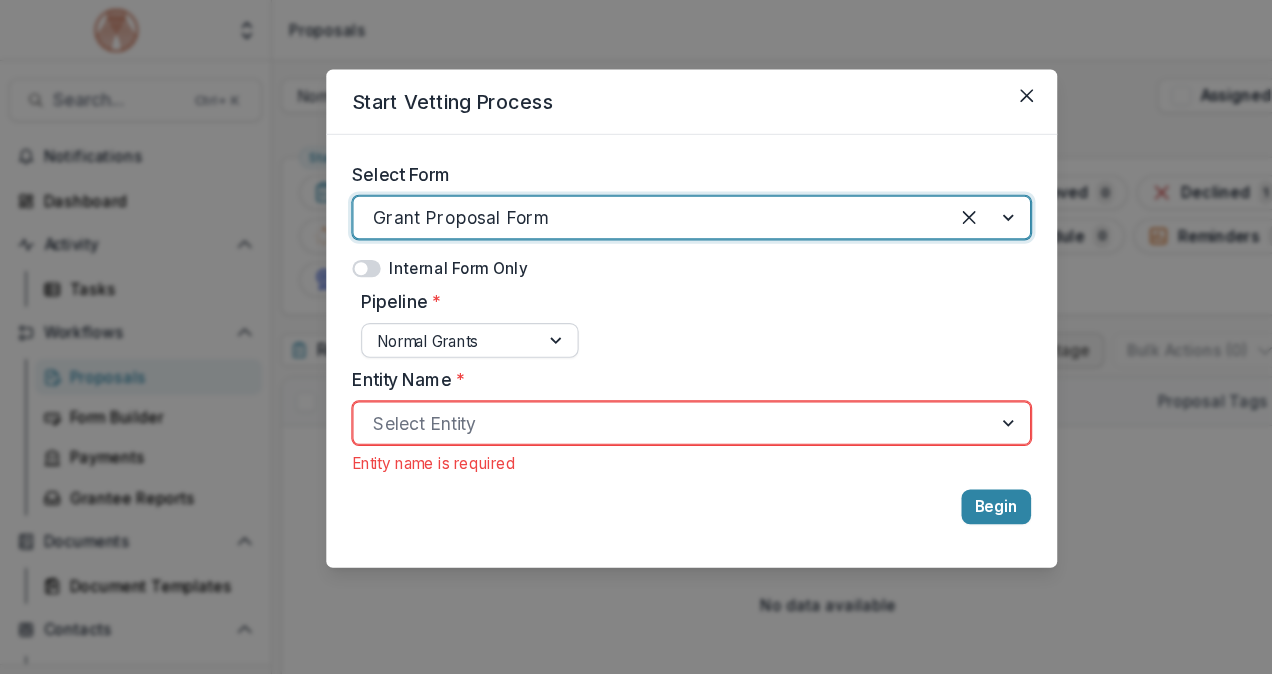 click at bounding box center (414, 313) 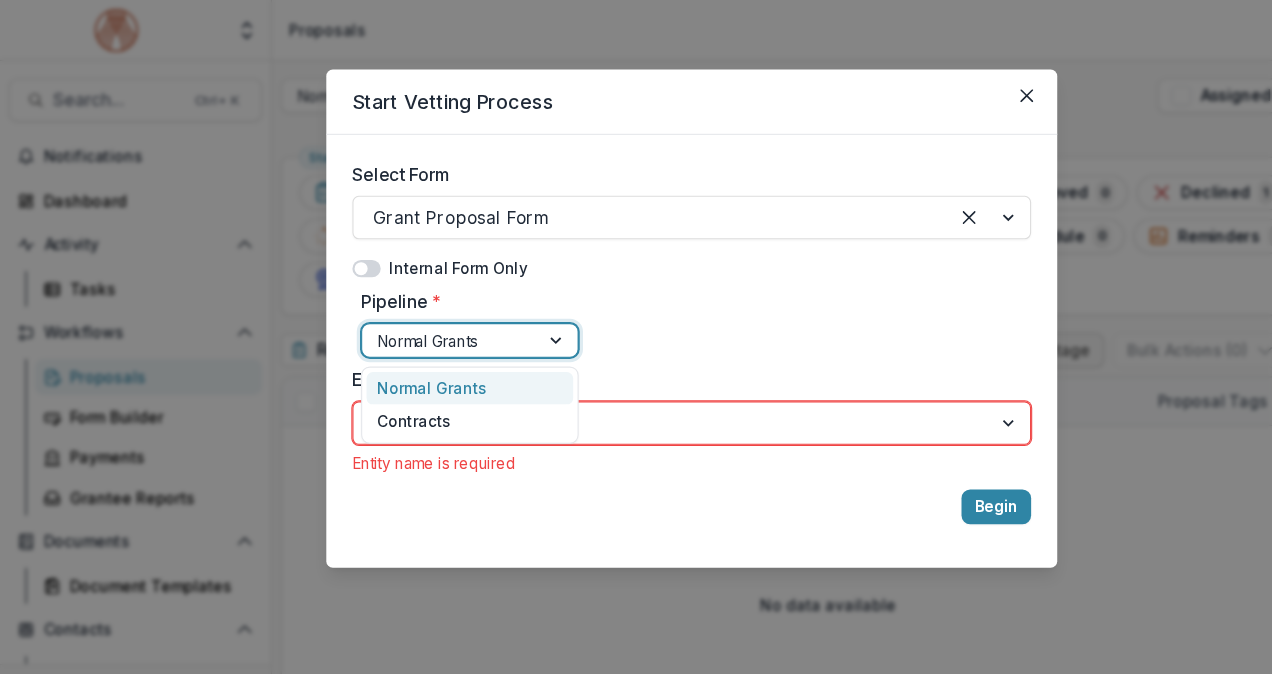 click on "Normal Grants" at bounding box center [432, 357] 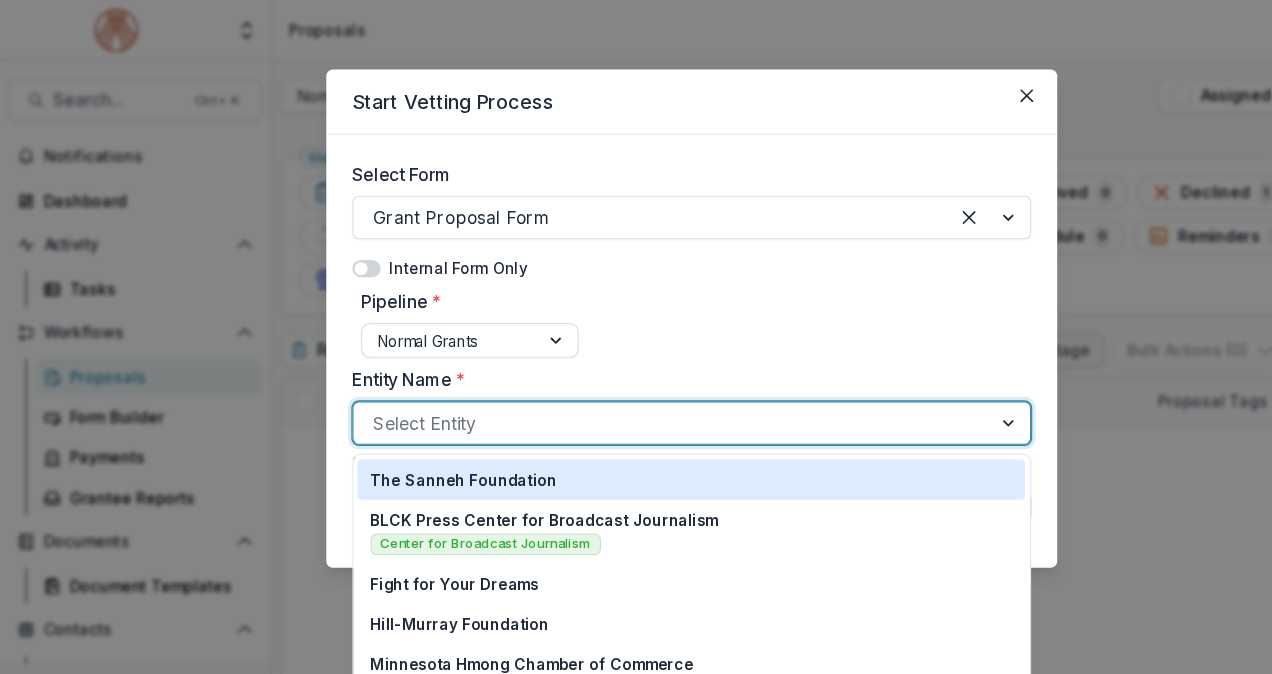 click at bounding box center [618, 389] 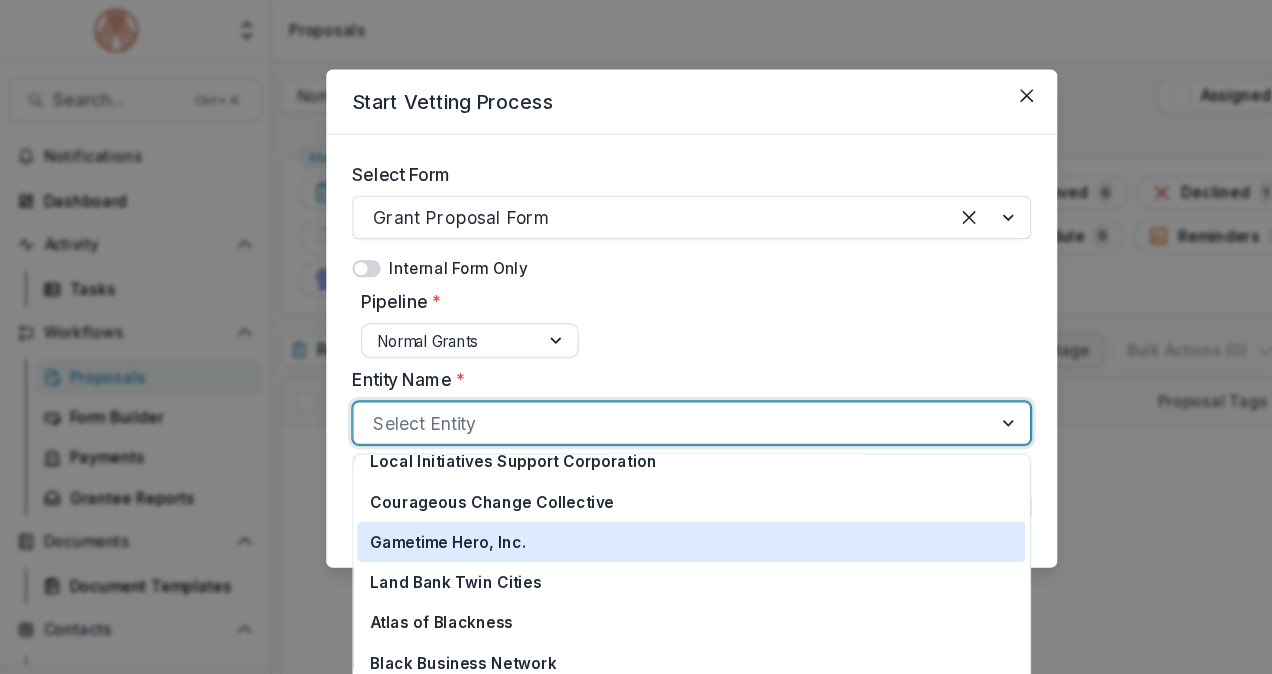 scroll, scrollTop: 544, scrollLeft: 0, axis: vertical 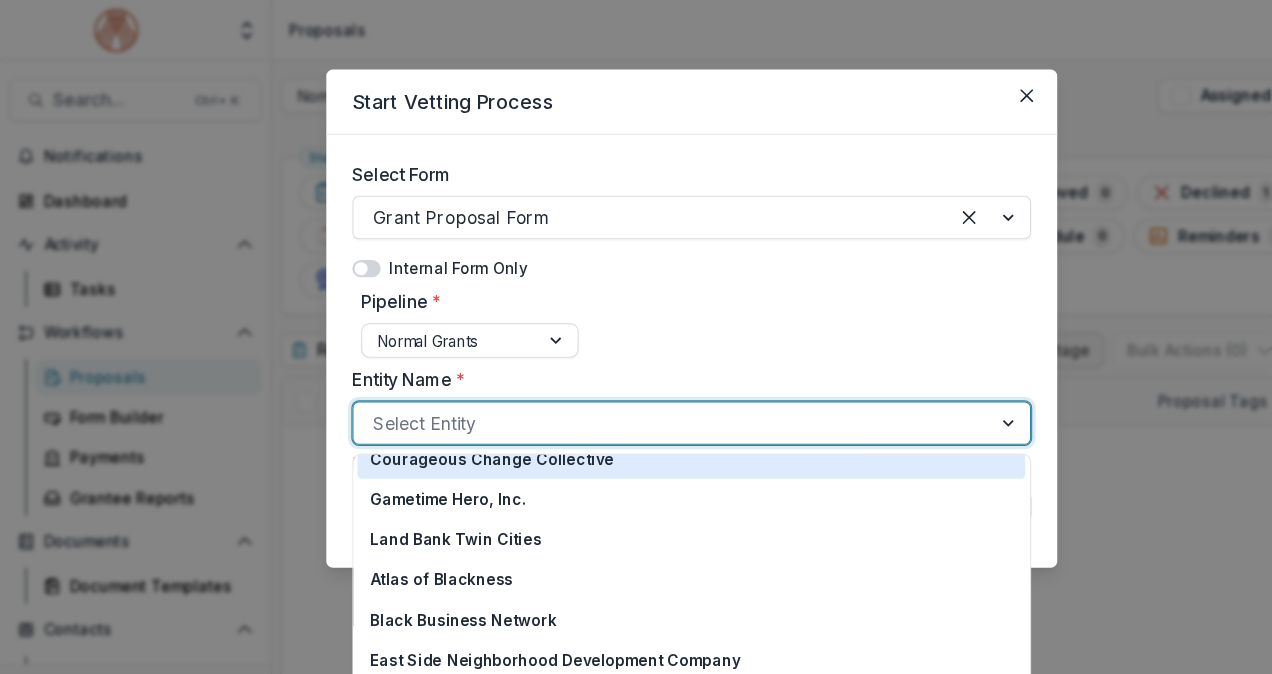 click on "Pipeline * Normal Grants" at bounding box center [636, 297] 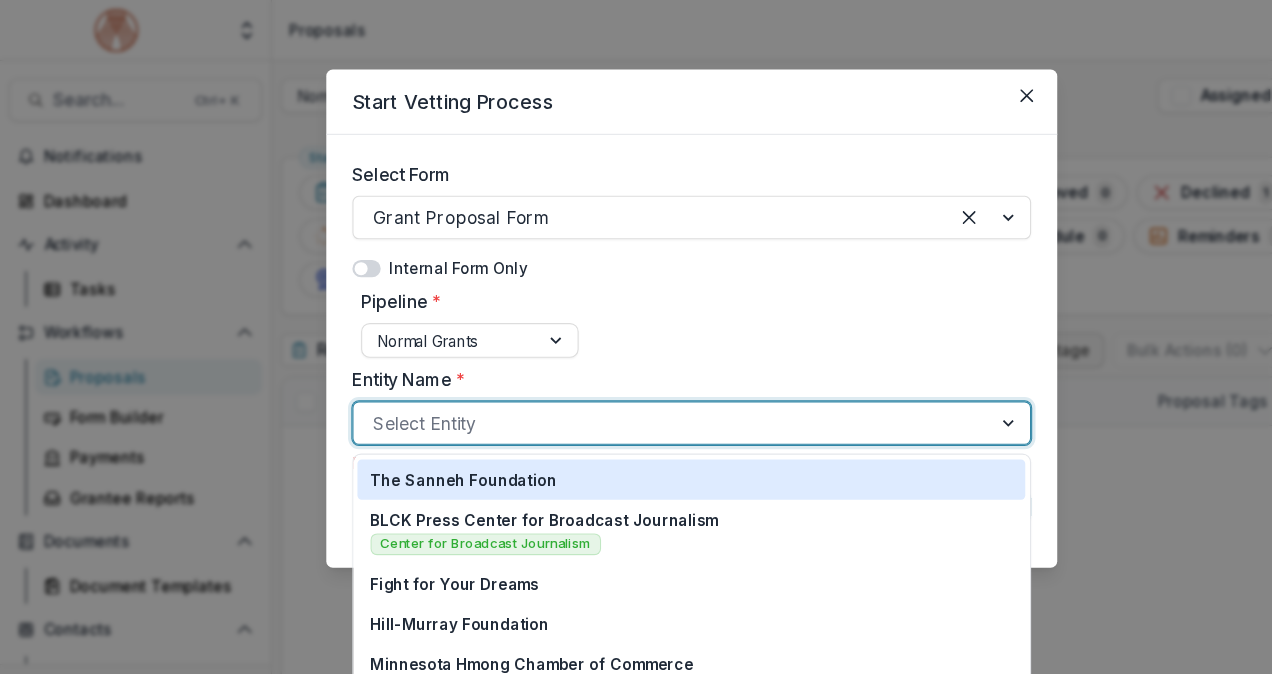 click at bounding box center [618, 389] 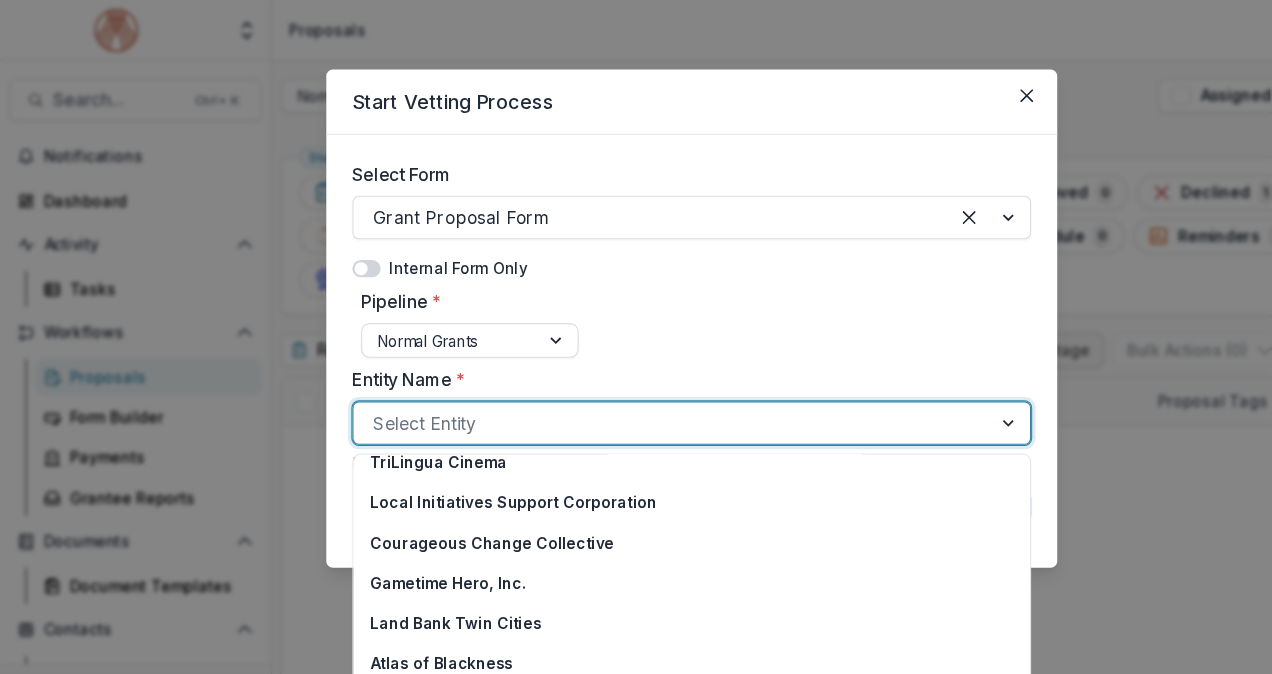 scroll, scrollTop: 544, scrollLeft: 0, axis: vertical 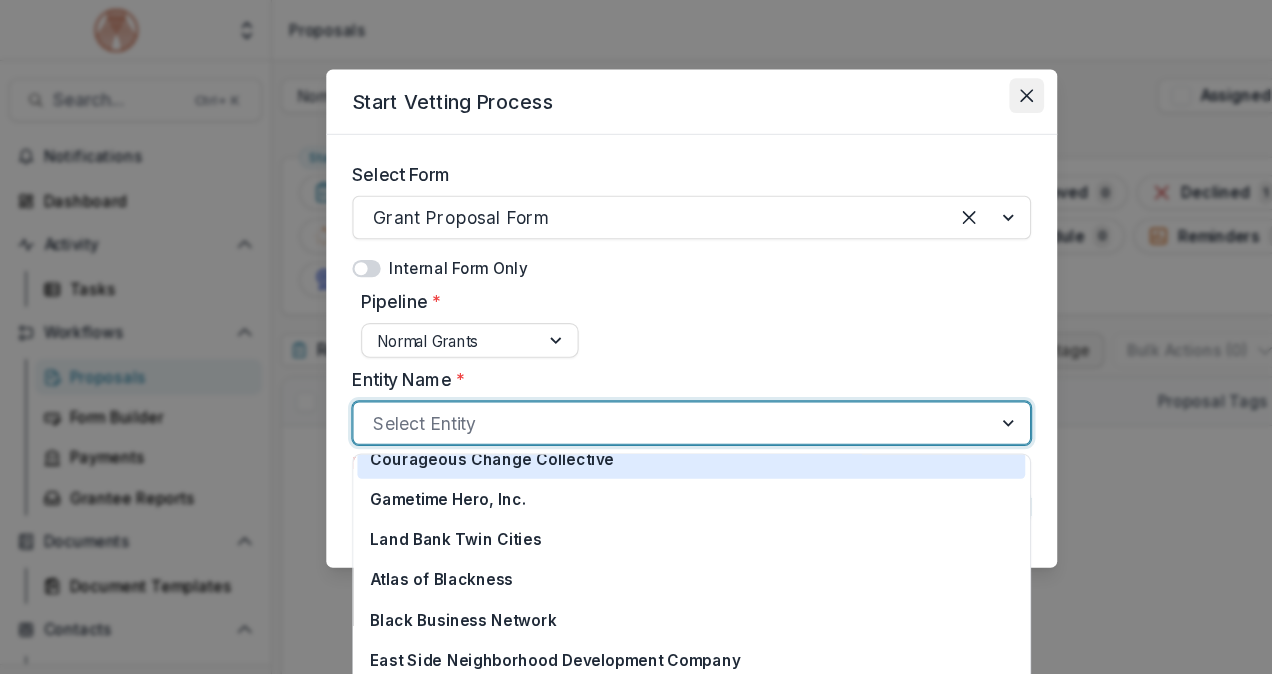 click 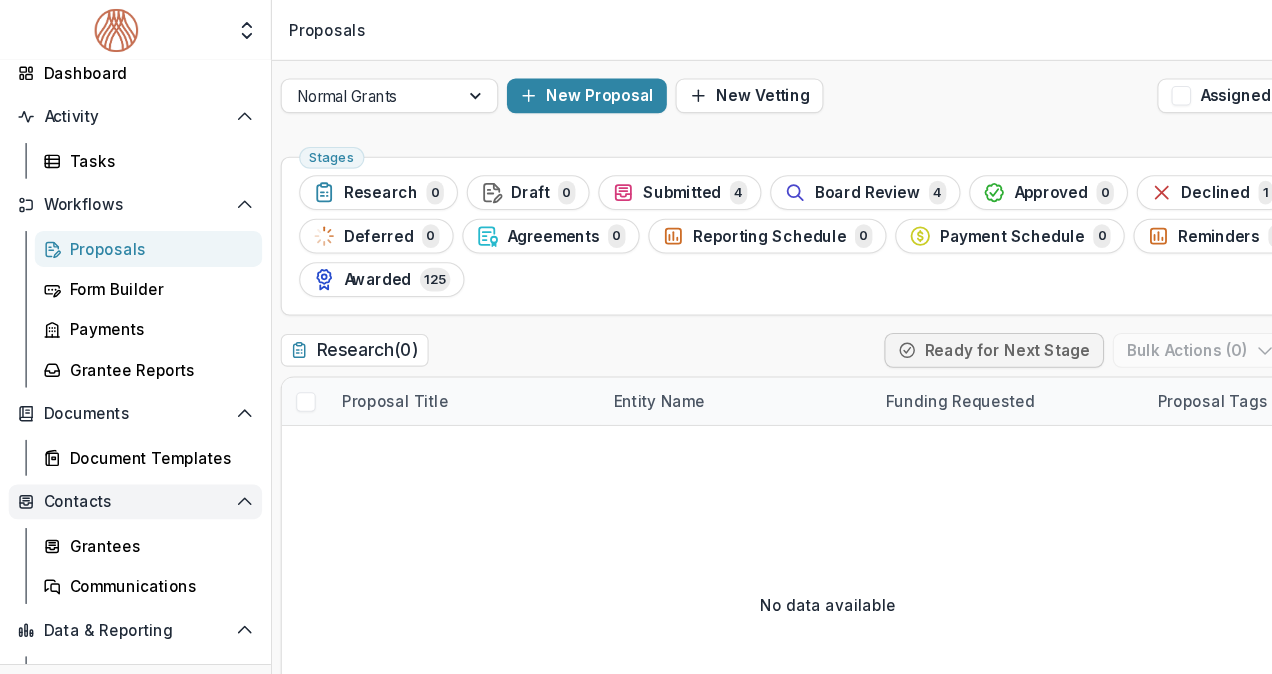 scroll, scrollTop: 180, scrollLeft: 0, axis: vertical 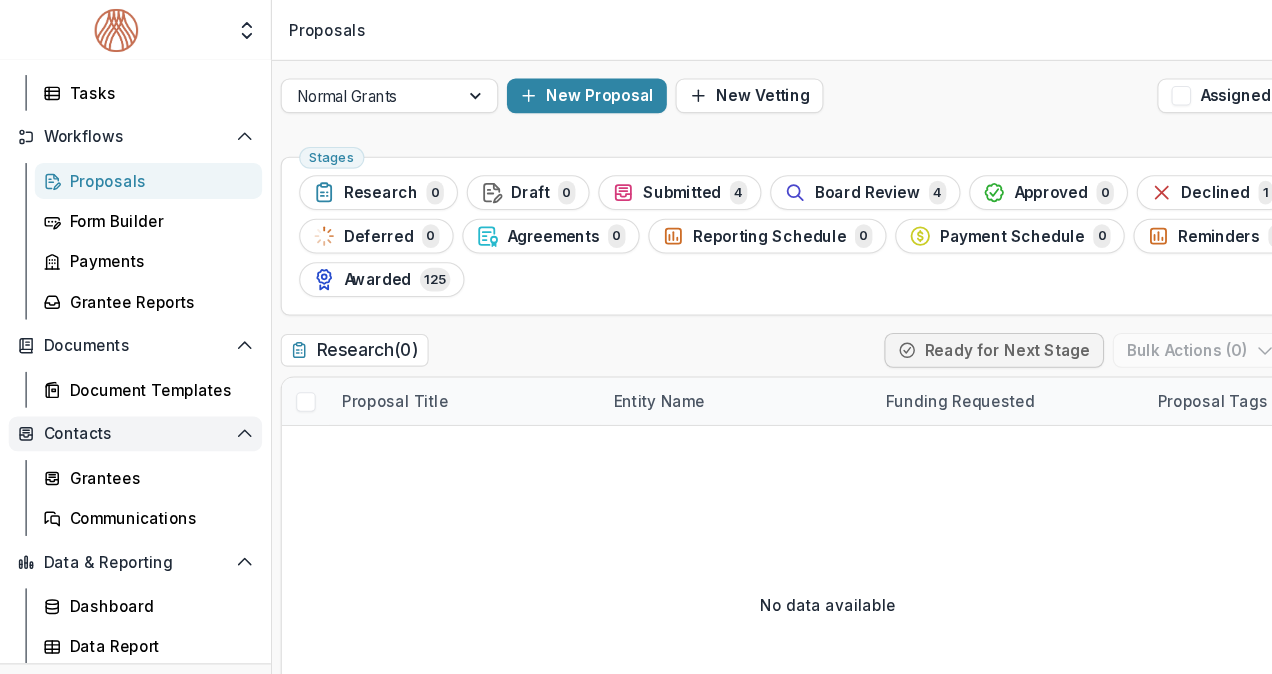 click on "Contacts" at bounding box center (124, 399) 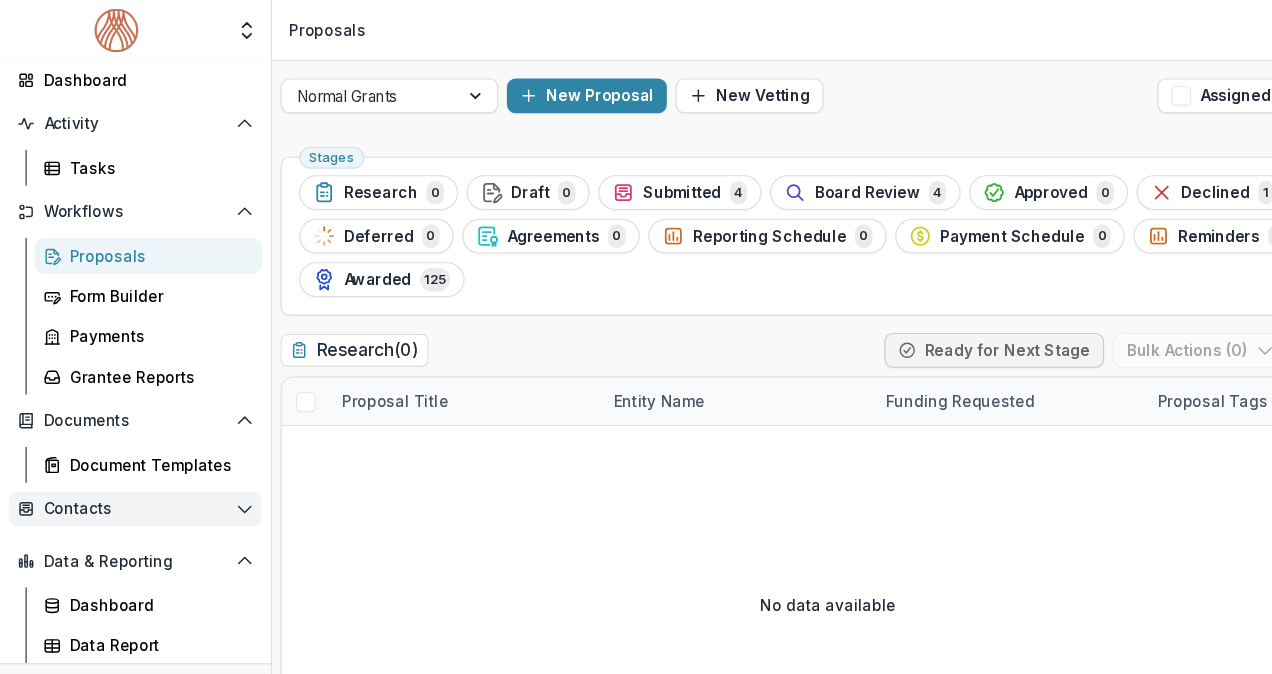 scroll, scrollTop: 110, scrollLeft: 0, axis: vertical 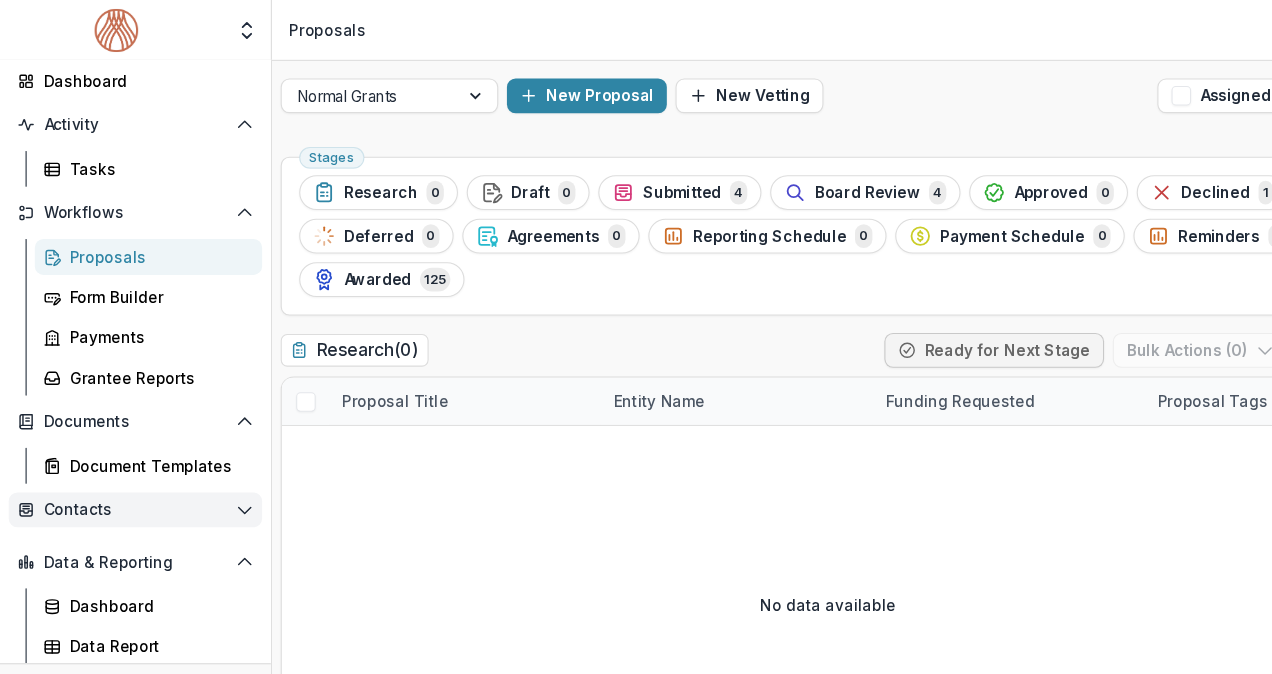 click on "Contacts" at bounding box center [124, 469] 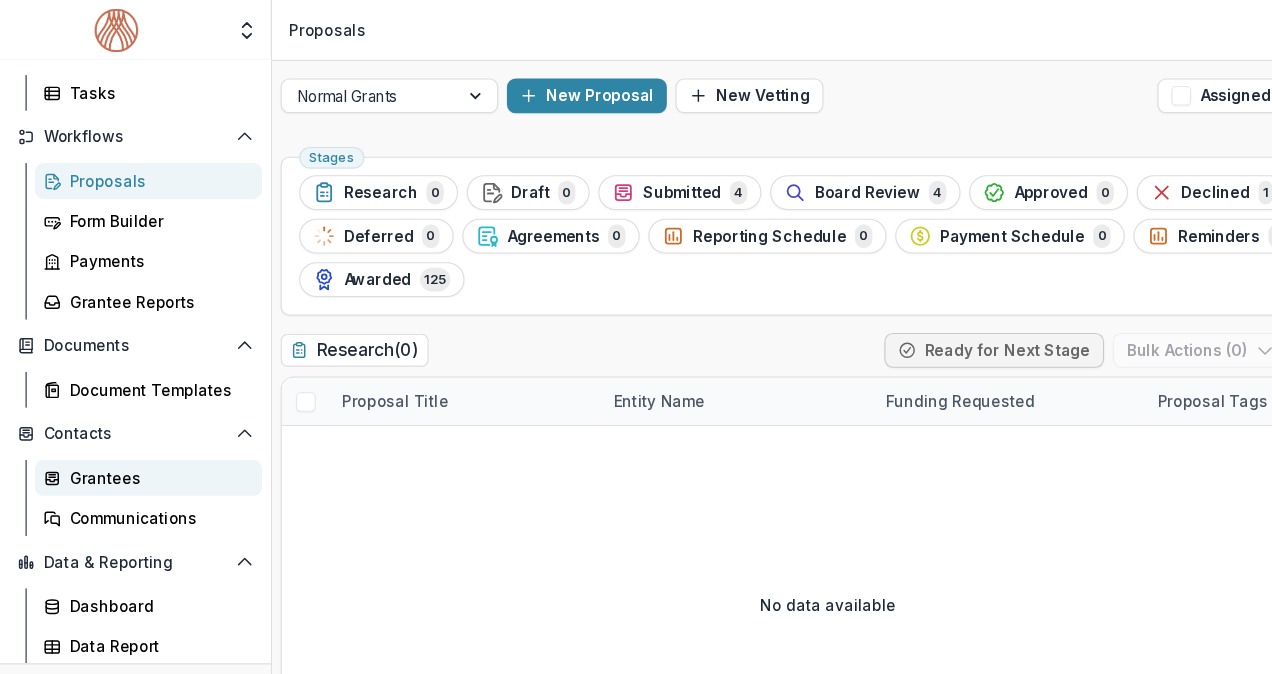 click on "Grantees" at bounding box center [144, 439] 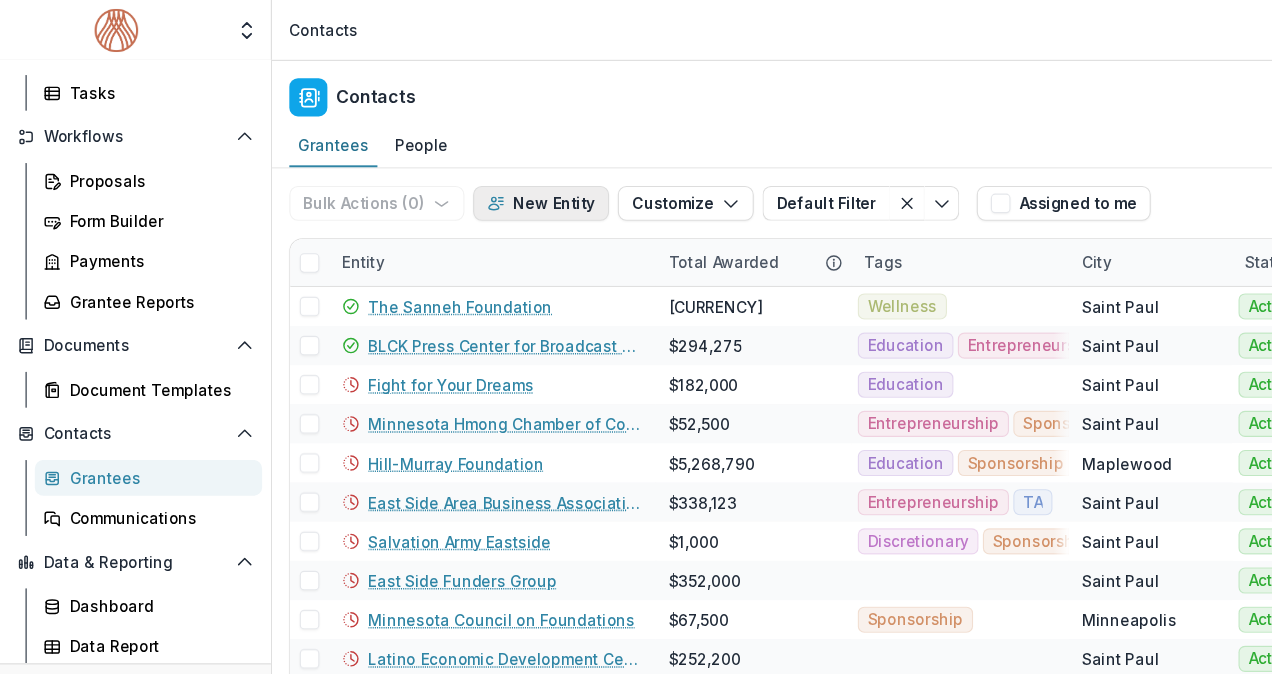 click on "New Entity" at bounding box center (497, 187) 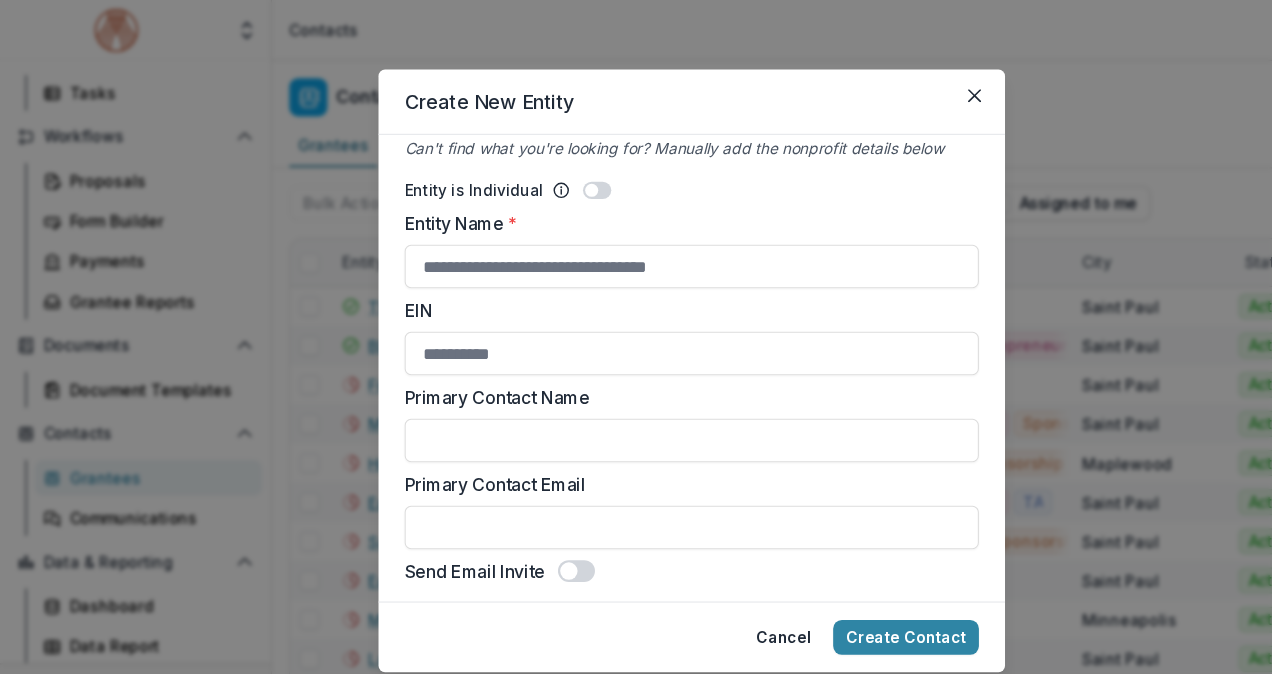 scroll, scrollTop: 117, scrollLeft: 0, axis: vertical 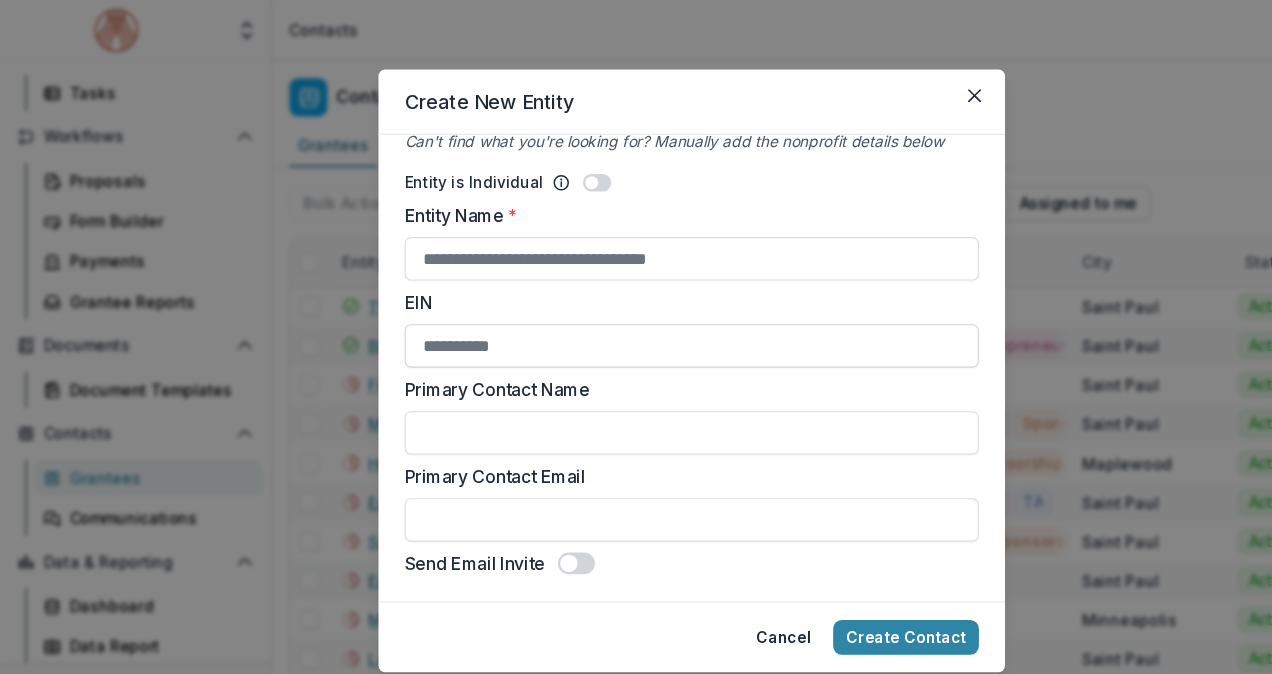 click on "EIN" at bounding box center [636, 318] 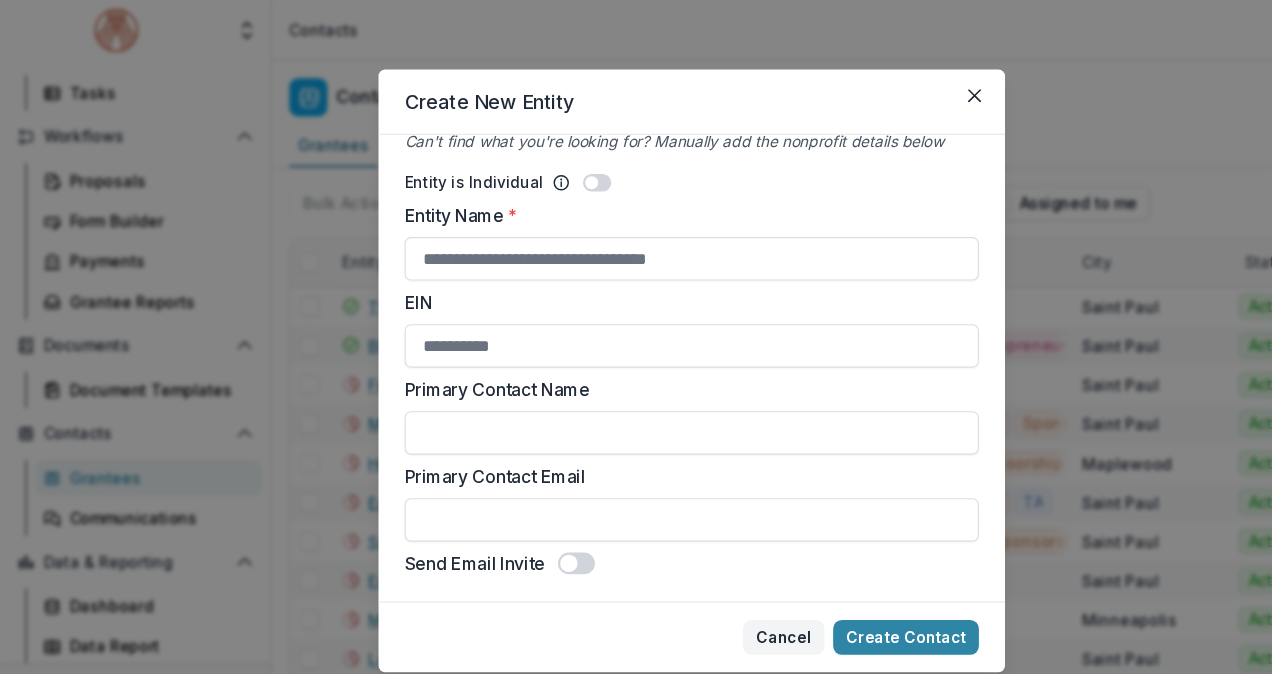 click on "Cancel" at bounding box center (720, 586) 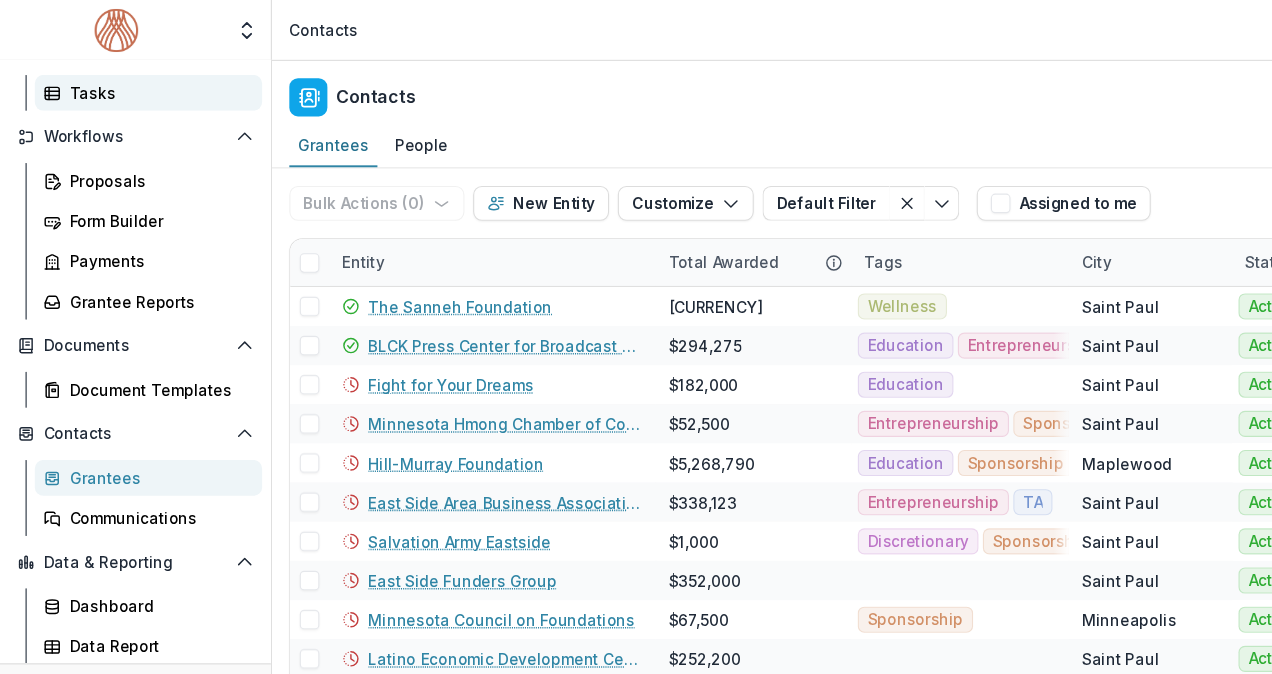 scroll, scrollTop: 0, scrollLeft: 0, axis: both 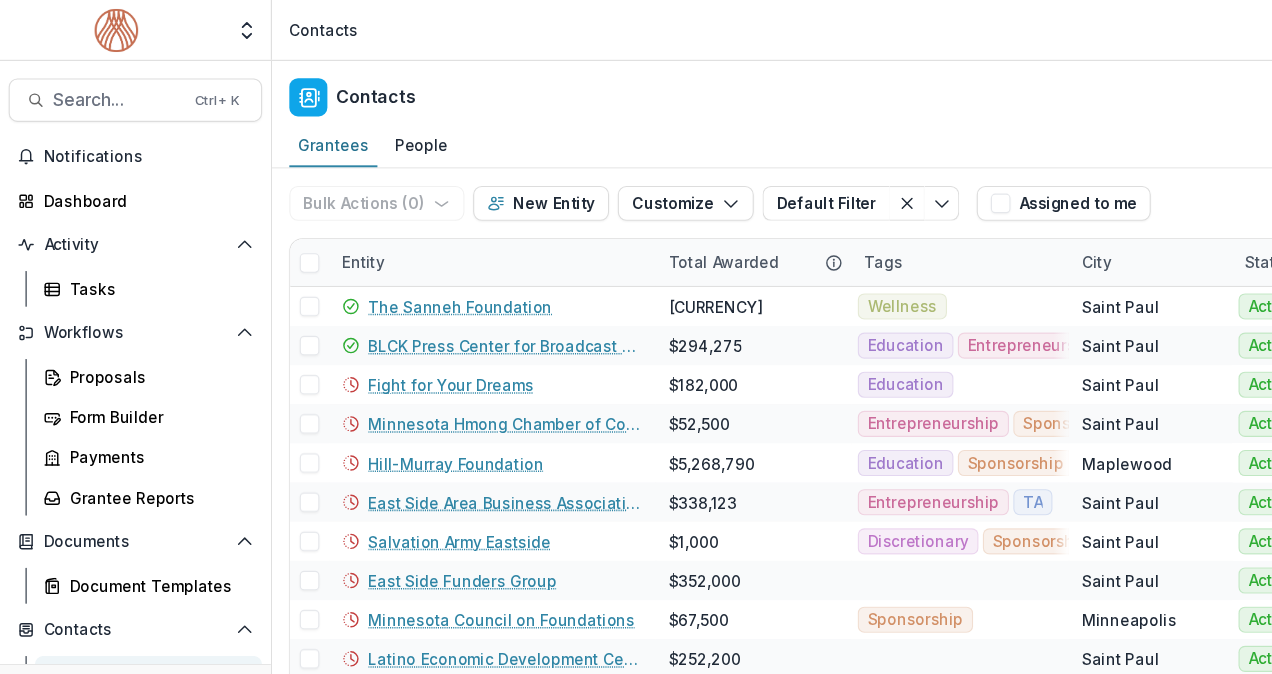click on "Contacts" at bounding box center [761, 85] 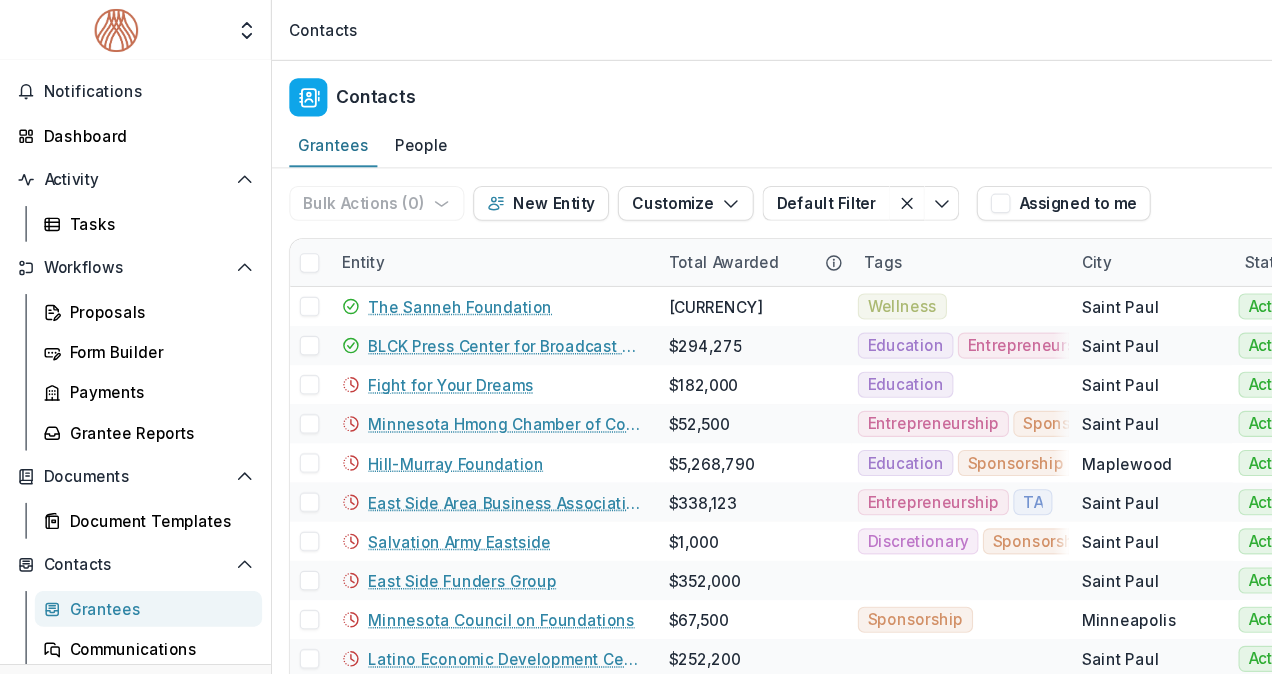 scroll, scrollTop: 0, scrollLeft: 0, axis: both 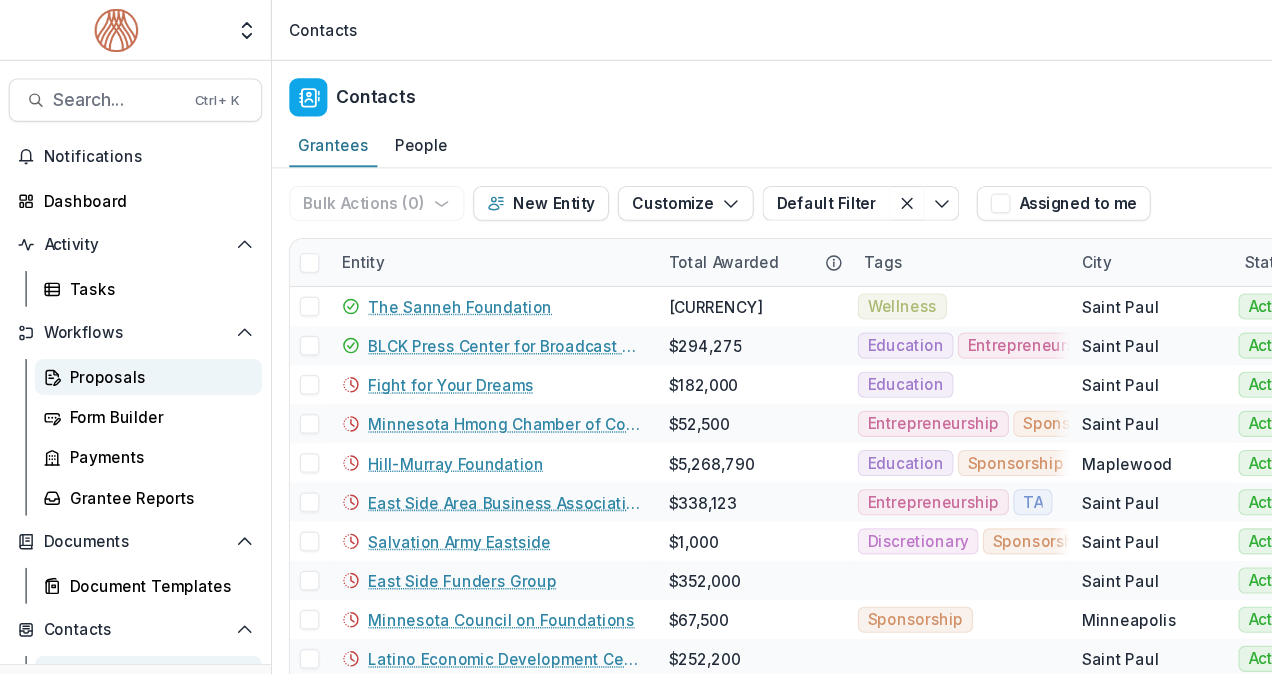 click on "Proposals" at bounding box center (144, 346) 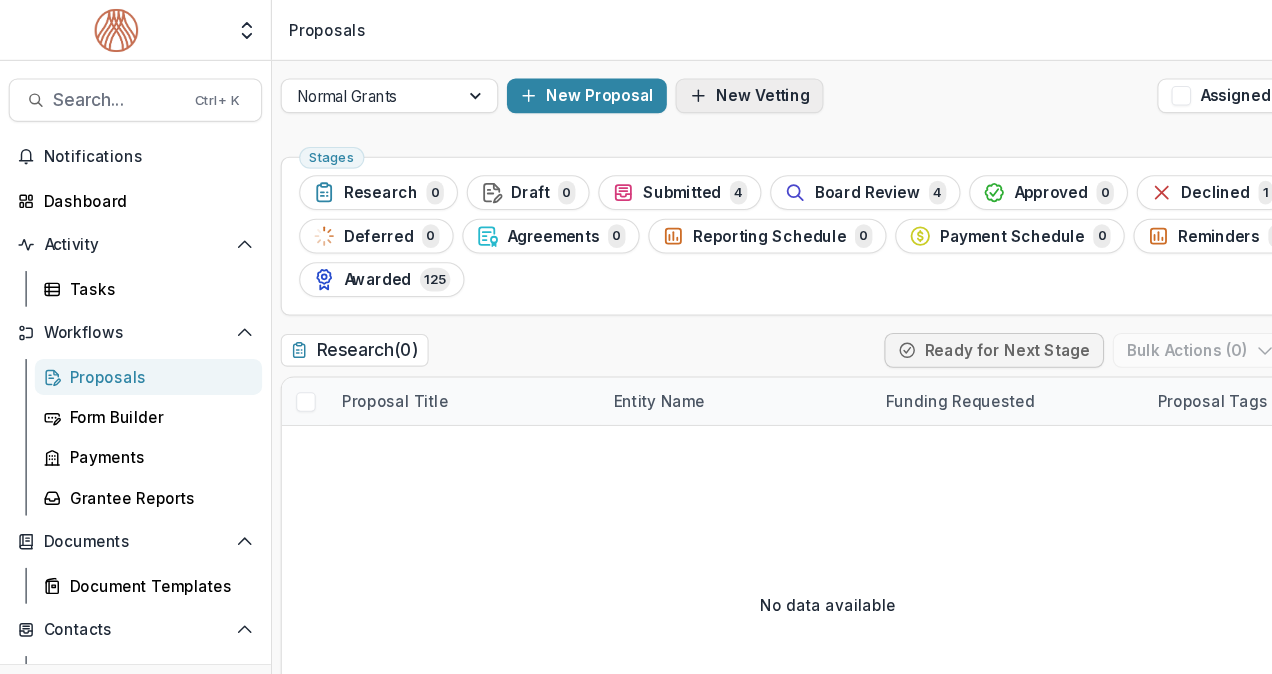 click on "New Vetting" at bounding box center [689, 88] 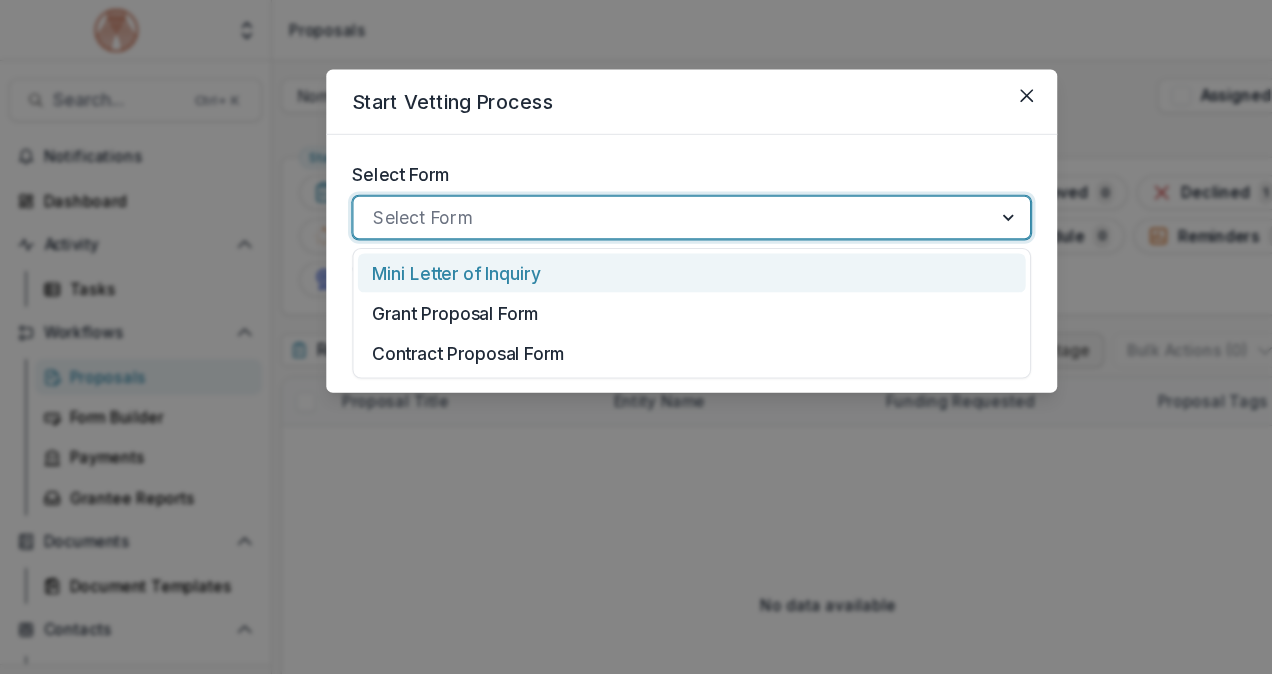 click on "Select Form" at bounding box center [618, 200] 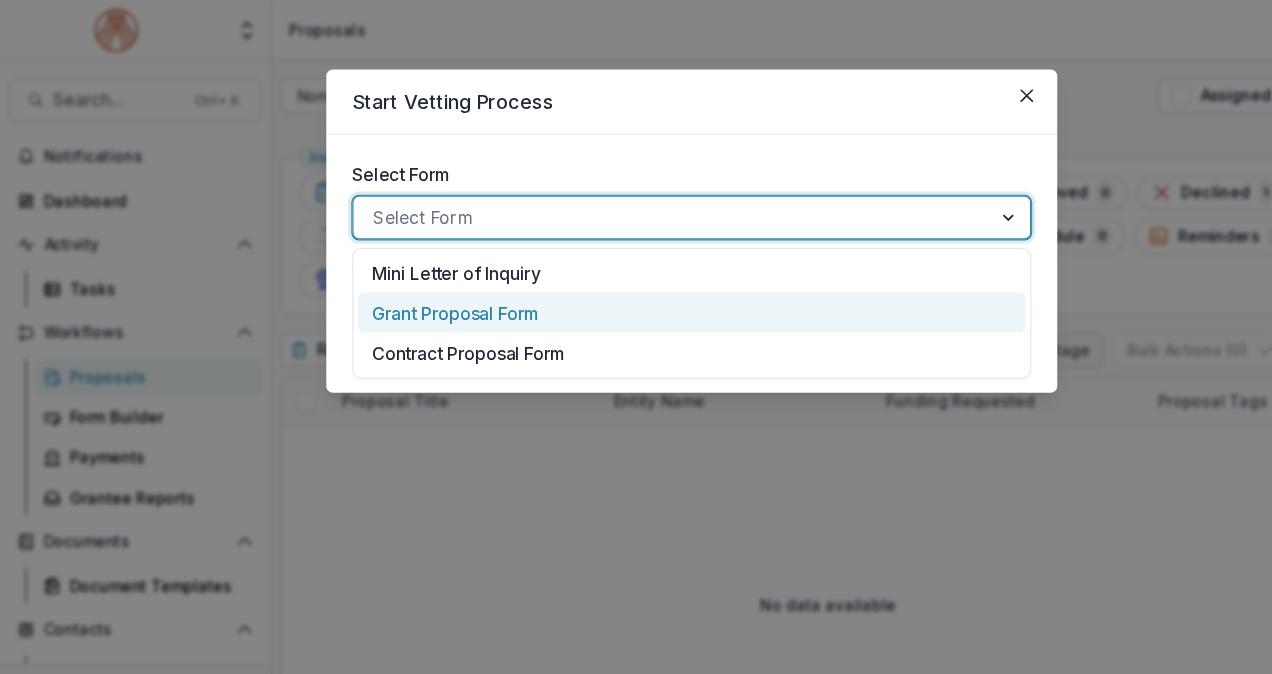 click on "Grant Proposal Form" at bounding box center [419, 288] 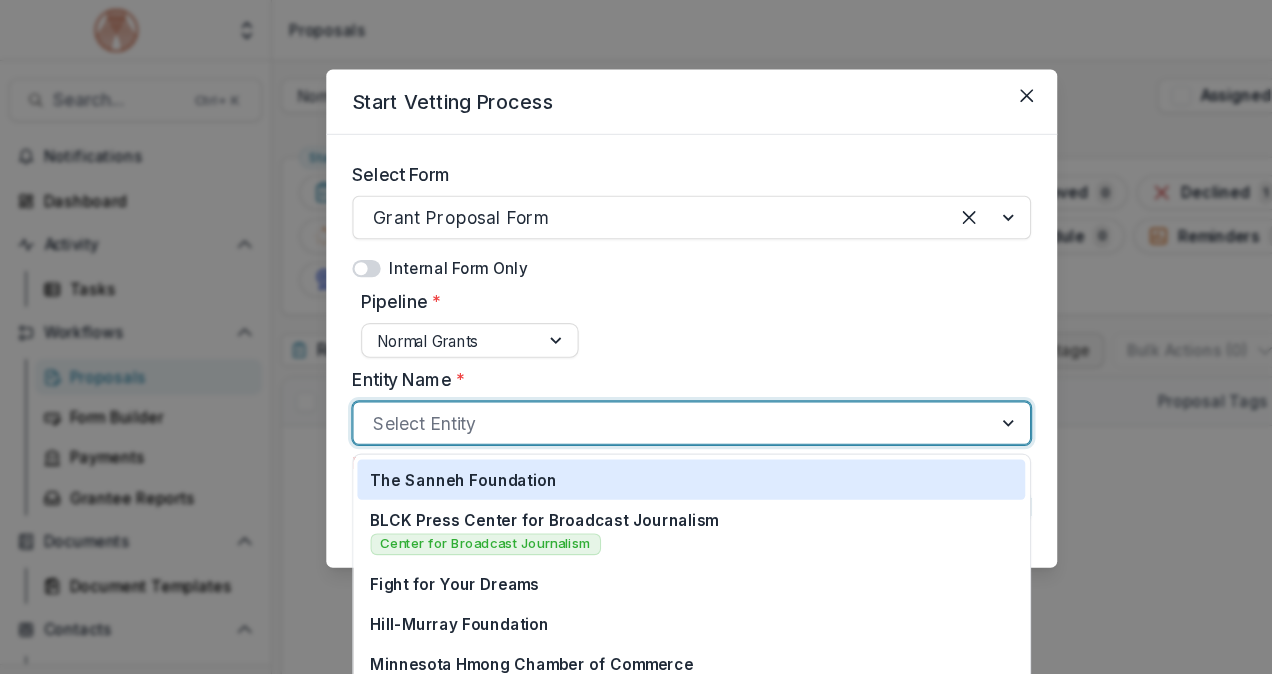 click at bounding box center [618, 389] 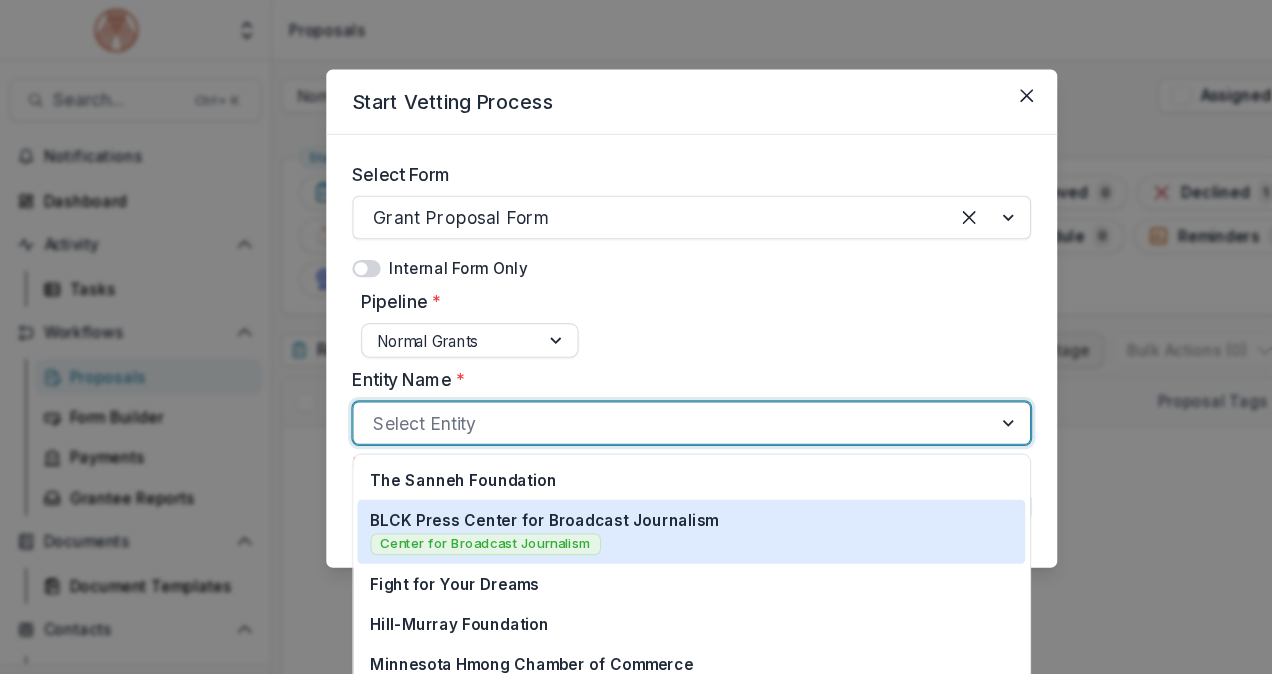 click on "BLCK Press Center for Broadcast Journalism" at bounding box center [501, 477] 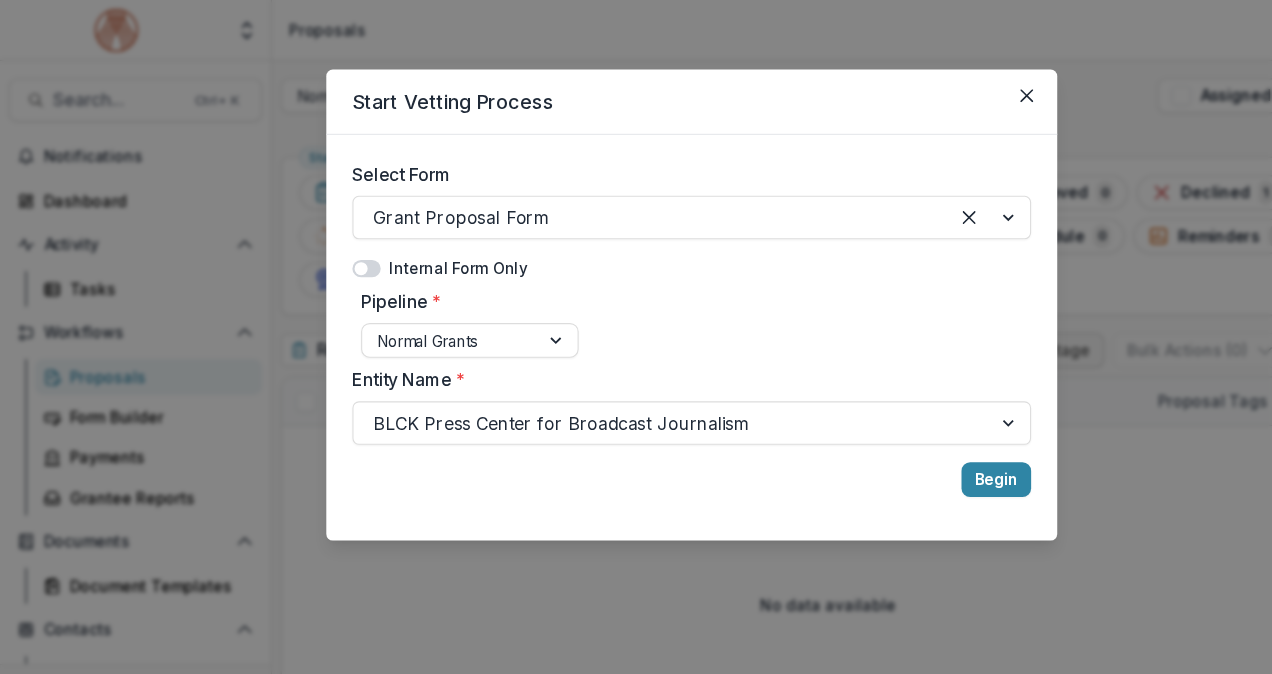 click at bounding box center (337, 247) 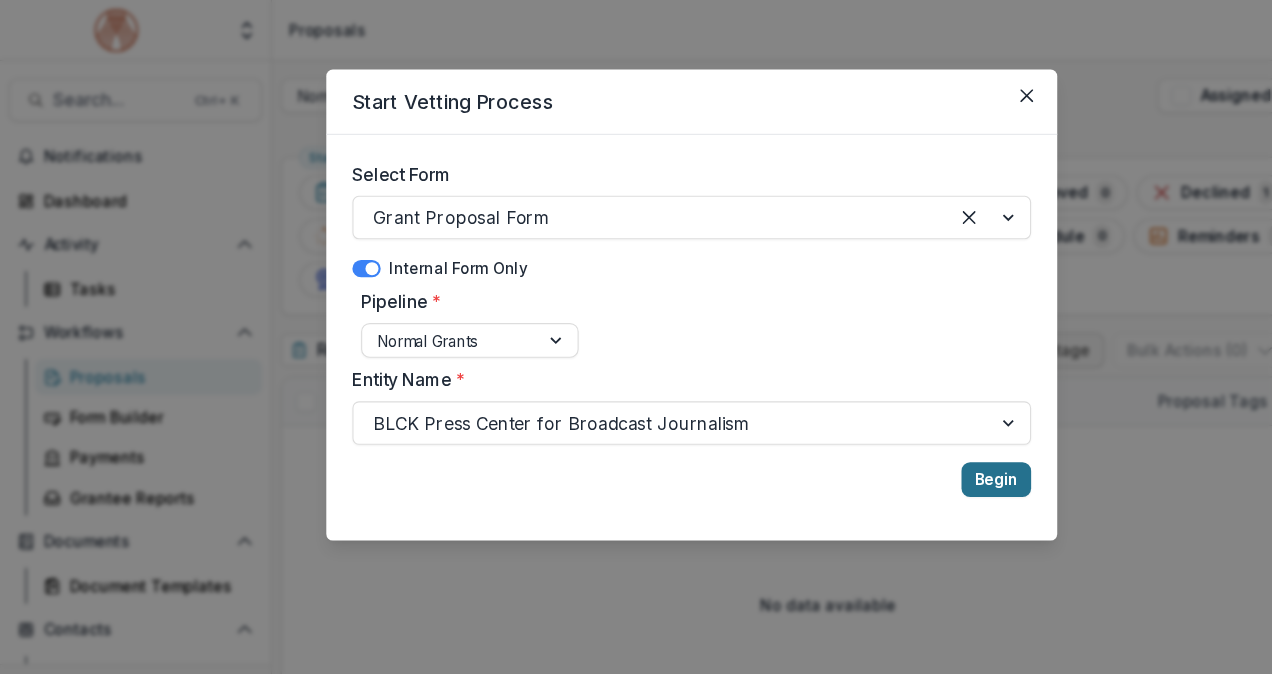 click on "Begin" at bounding box center (916, 441) 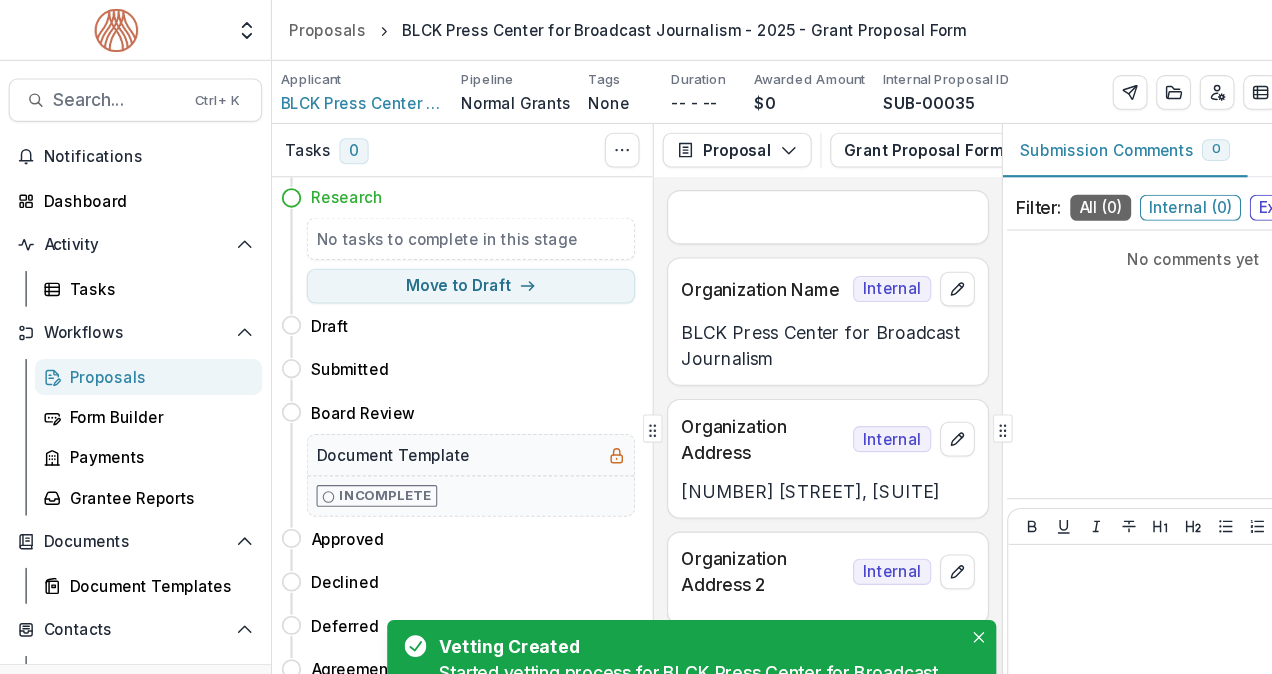 scroll, scrollTop: 0, scrollLeft: 0, axis: both 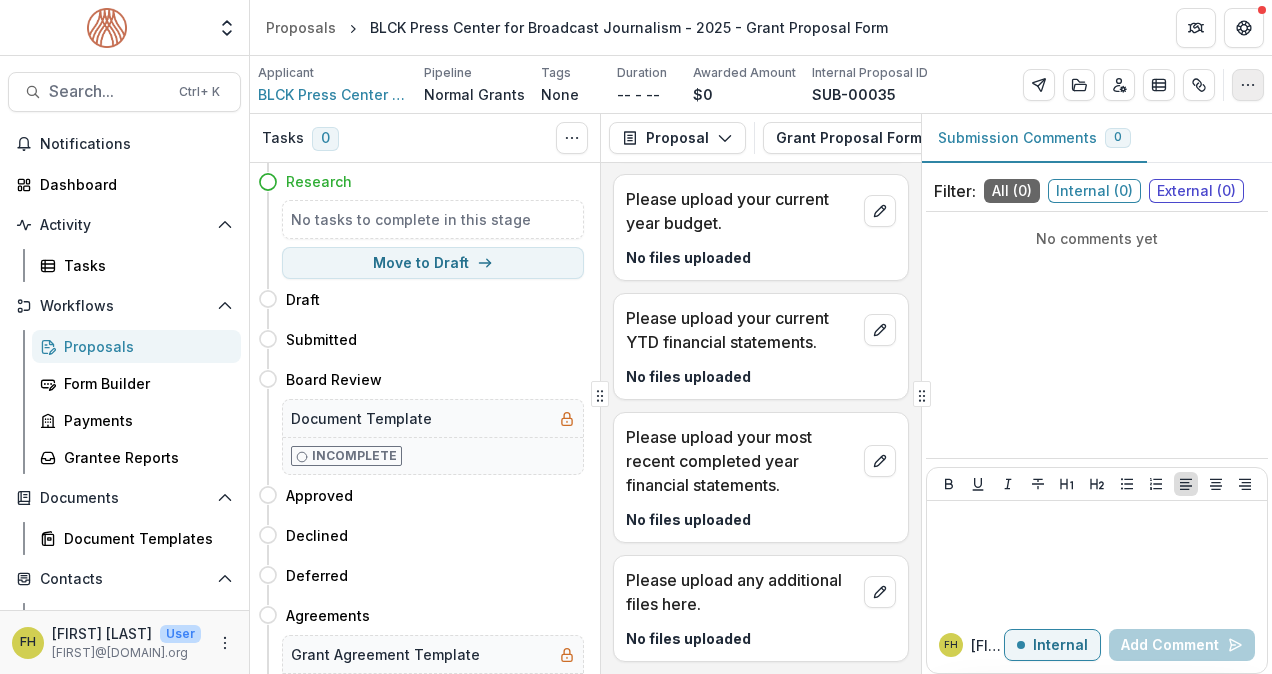 click 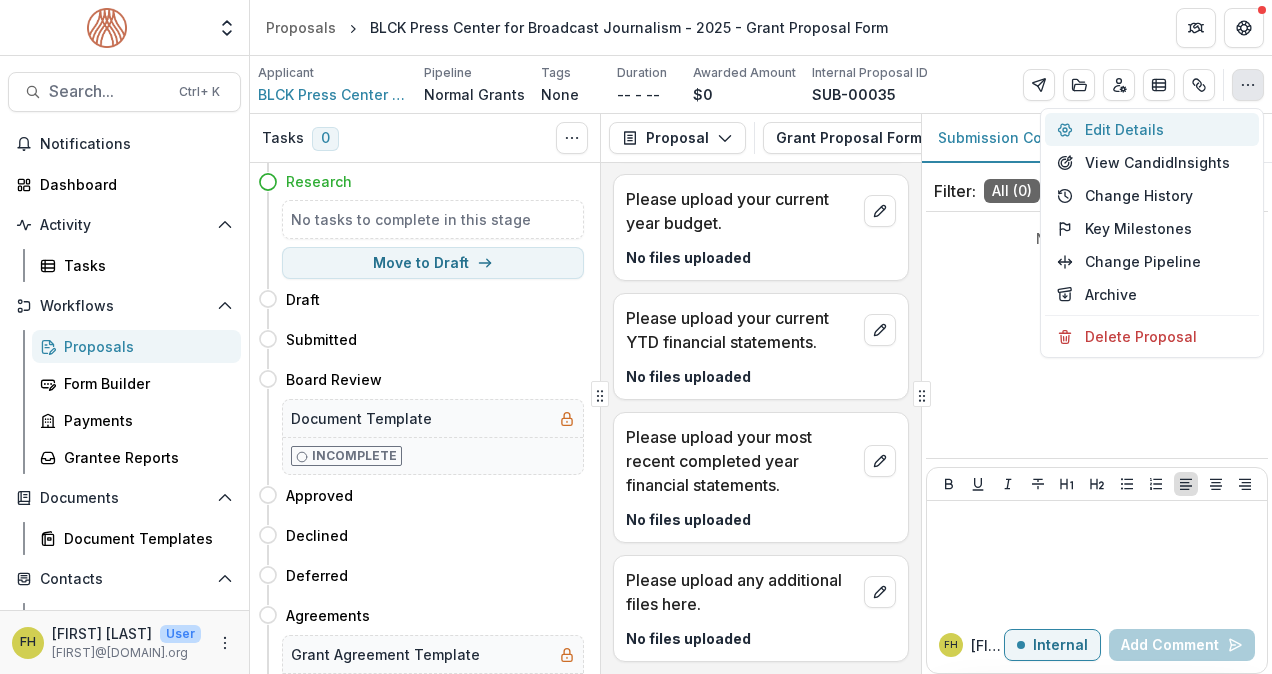 click on "Edit Details" at bounding box center [1152, 129] 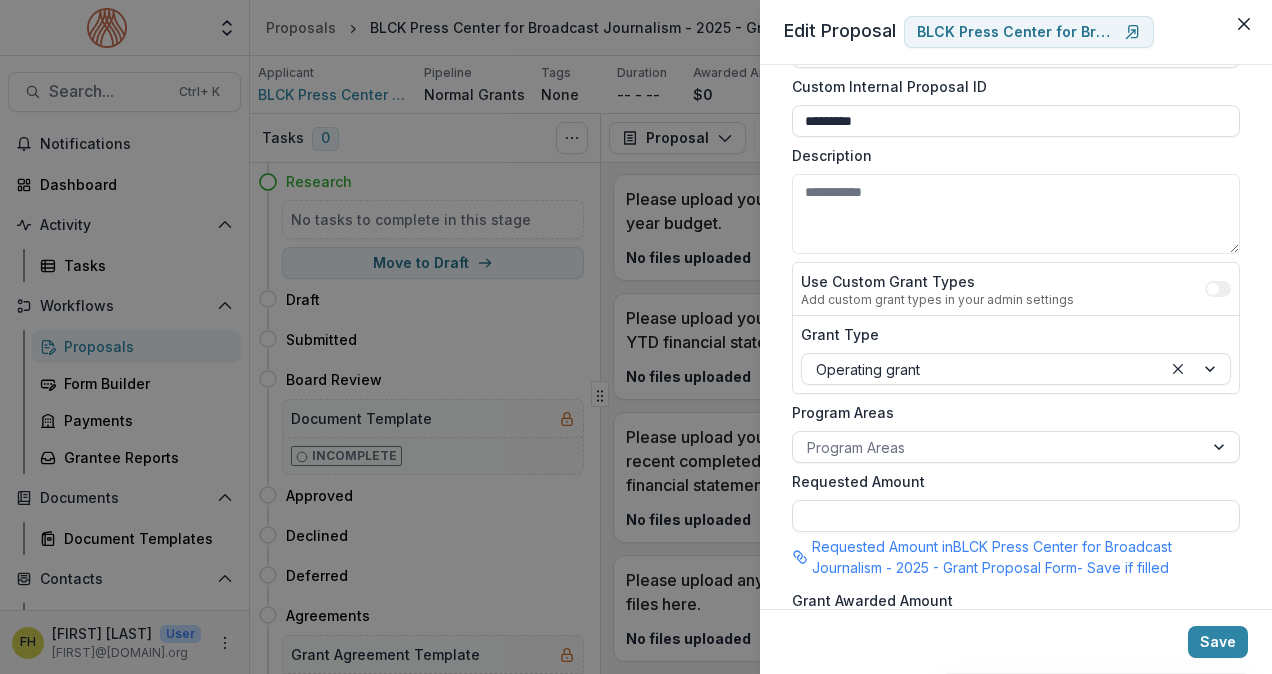 scroll, scrollTop: 0, scrollLeft: 0, axis: both 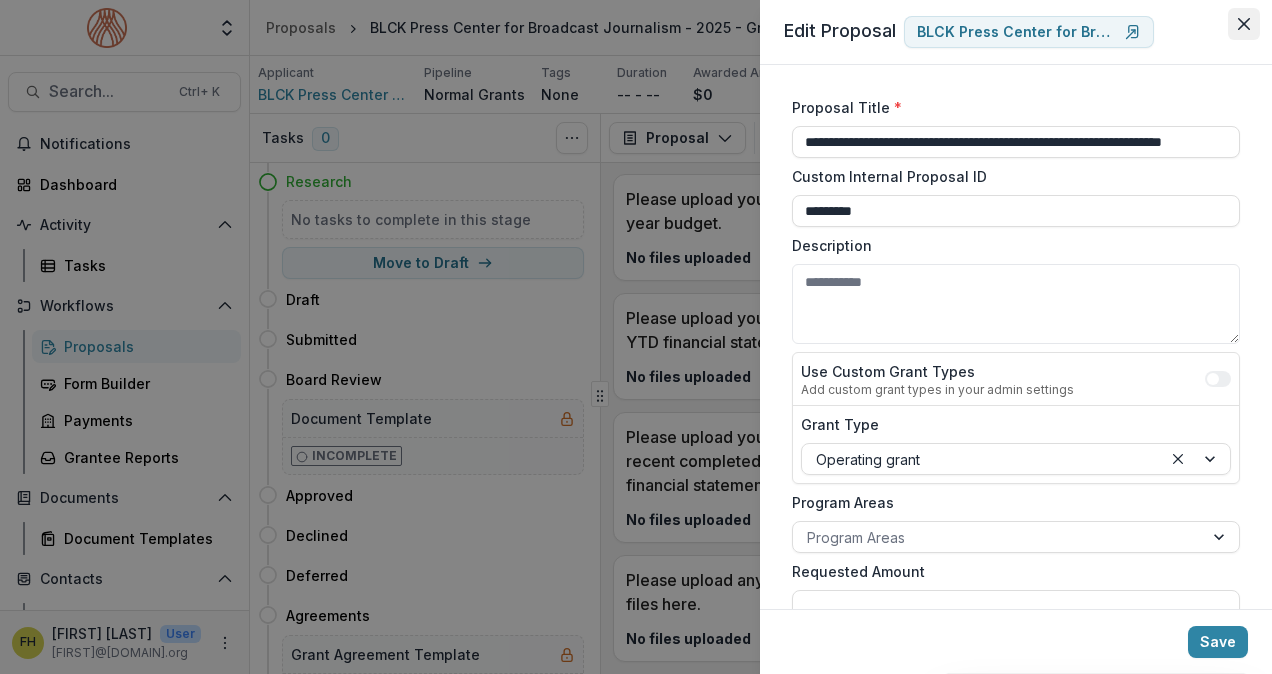 click at bounding box center [1244, 24] 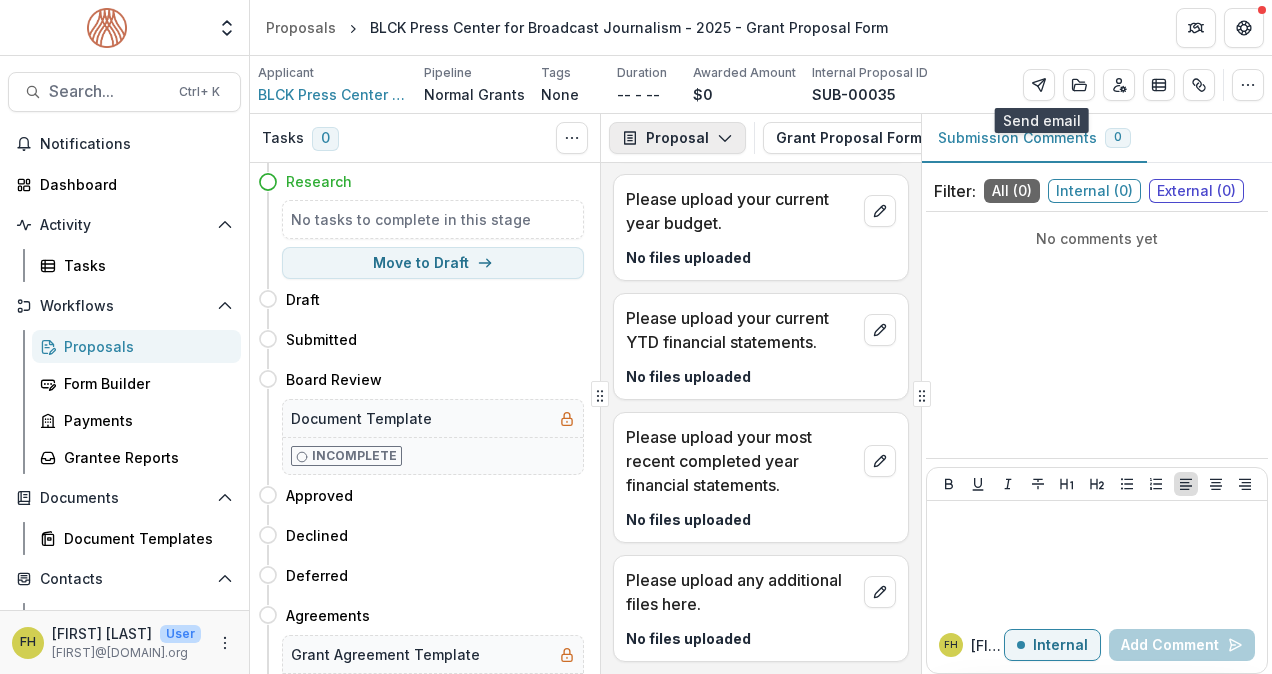 click 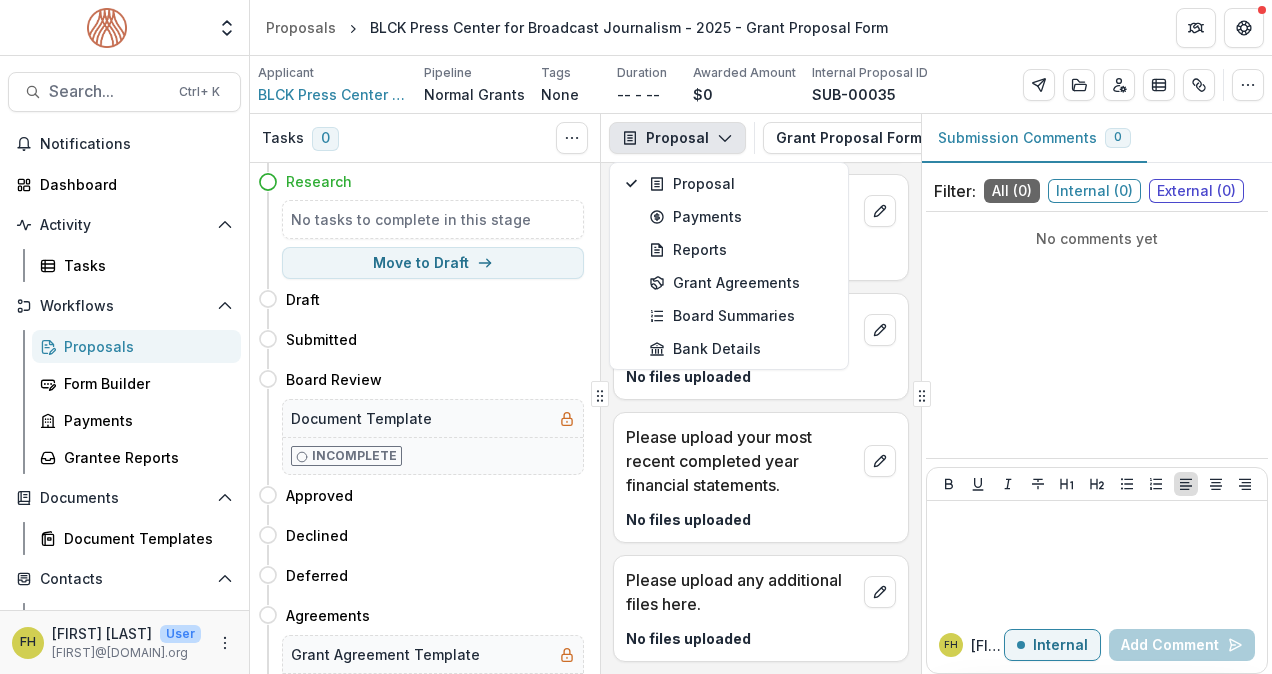click on "Applicant BLCK Press Center for Broadcast Journalism Pipeline Normal Grants Tags None All tags Duration --   -- Awarded Amount $0 Internal Proposal ID SUB-00035 Edit Details View Candid  Insights Change History Key Milestones Change Pipeline Archive Delete Proposal" at bounding box center (761, 85) 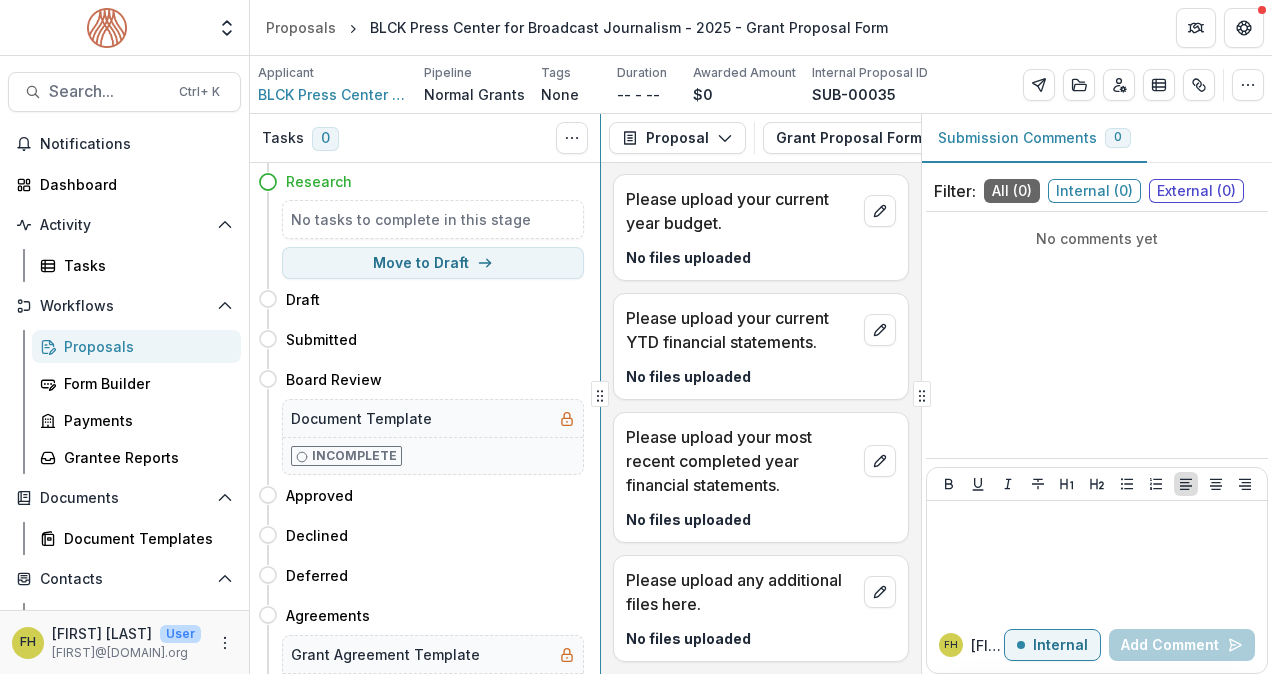 click on "Tasks 0 Show Cancelled Tasks Expand Previous 0 Stages Research No tasks to complete in this stage Move to Draft Draft Move here Submitted Move here Board Review Move here Document Template Incomplete Approved Move here Declined Move here Deferred Move here Agreements Move here Grant Agreement Template Incomplete Reporting Schedule Move here Dynamic Reporting Schedule Incomplete Payment Schedule Move here Dynamic Payment Schedule Incomplete Reminders Move here Recurring Reminders Incomplete Awarded Move here Proposal Proposal Payments Reports Grant Agreements Board Summaries Bank Details Grant Proposal Form 1 Forms (1) Grant Proposal Form Internal Configure forms Word Download Word Download (with field descriptions) Zip Download Preview Merged PDF Preview Merged PDF (Inline Images & PDFs) Preview Merged PDF (with field descriptions) Custom Download Text Block Internal Organization Name Internal BLCK Press Center for Broadcast Journalism Organization Address Internal [NUMBER] [STREET]., Suite [NUMBER] Internal 0 0" at bounding box center (761, 394) 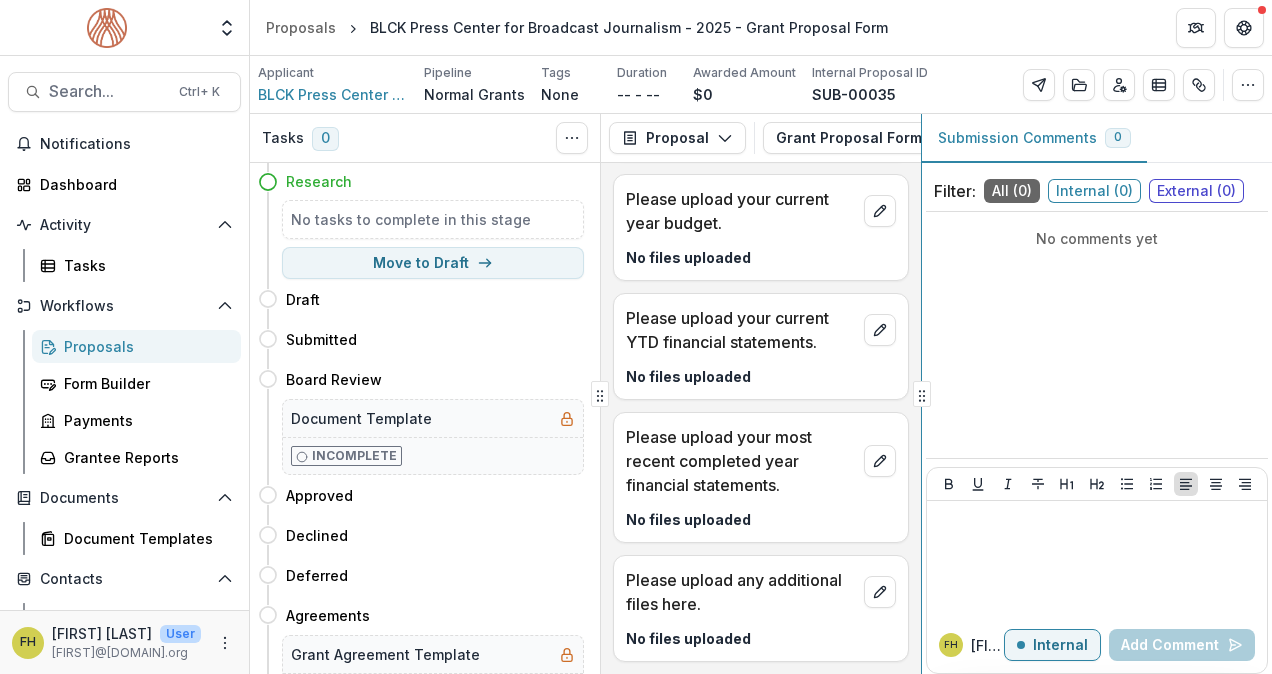 click on "Tasks 0 Show Cancelled Tasks Expand Previous 0 Stages Research No tasks to complete in this stage Move to Draft Draft Move here Submitted Move here Board Review Move here Document Template Incomplete Approved Move here Declined Move here Deferred Move here Agreements Move here Grant Agreement Template Incomplete Reporting Schedule Move here Dynamic Reporting Schedule Incomplete Payment Schedule Move here Dynamic Payment Schedule Incomplete Reminders Move here Recurring Reminders Incomplete Awarded Move here Proposal Proposal Payments Reports Grant Agreements Board Summaries Bank Details Grant Proposal Form 1 Forms (1) Grant Proposal Form Internal Configure forms Word Download Word Download (with field descriptions) Zip Download Preview Merged PDF Preview Merged PDF (Inline Images & PDFs) Preview Merged PDF (with field descriptions) Custom Download Text Block Internal Organization Name Internal BLCK Press Center for Broadcast Journalism Organization Address Internal [NUMBER] [STREET]., Suite [NUMBER] Internal 0 0" at bounding box center (761, 394) 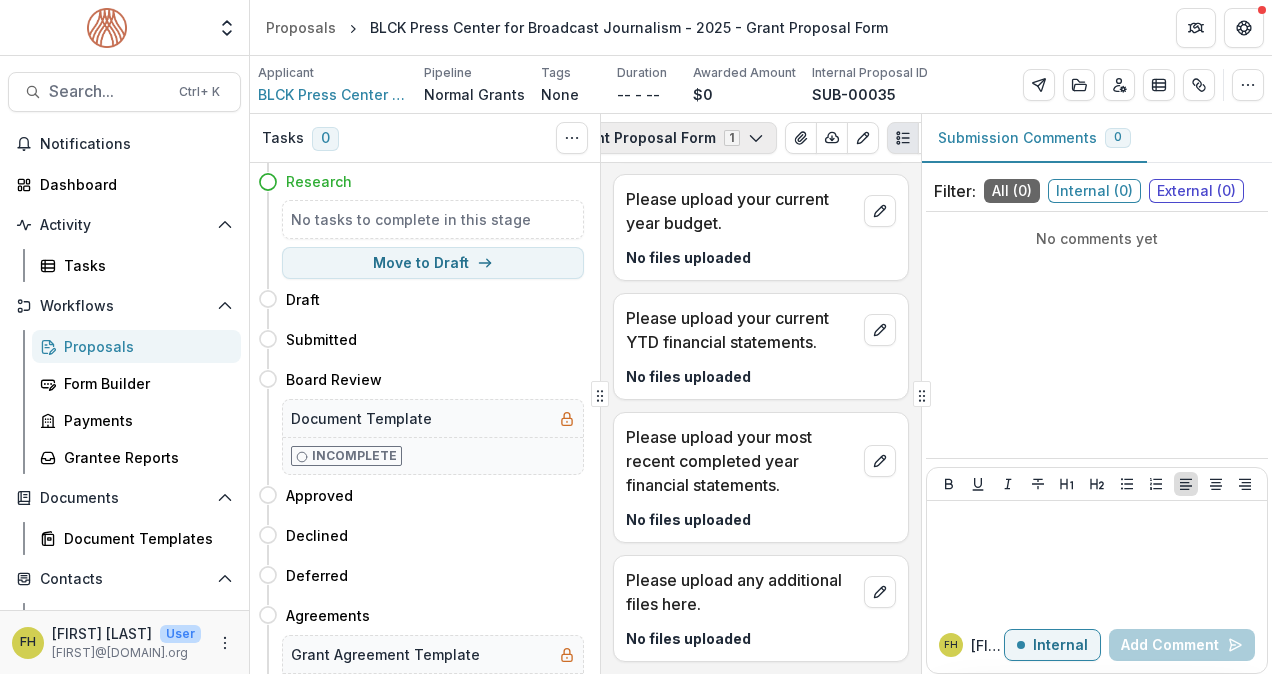 scroll, scrollTop: 0, scrollLeft: 228, axis: horizontal 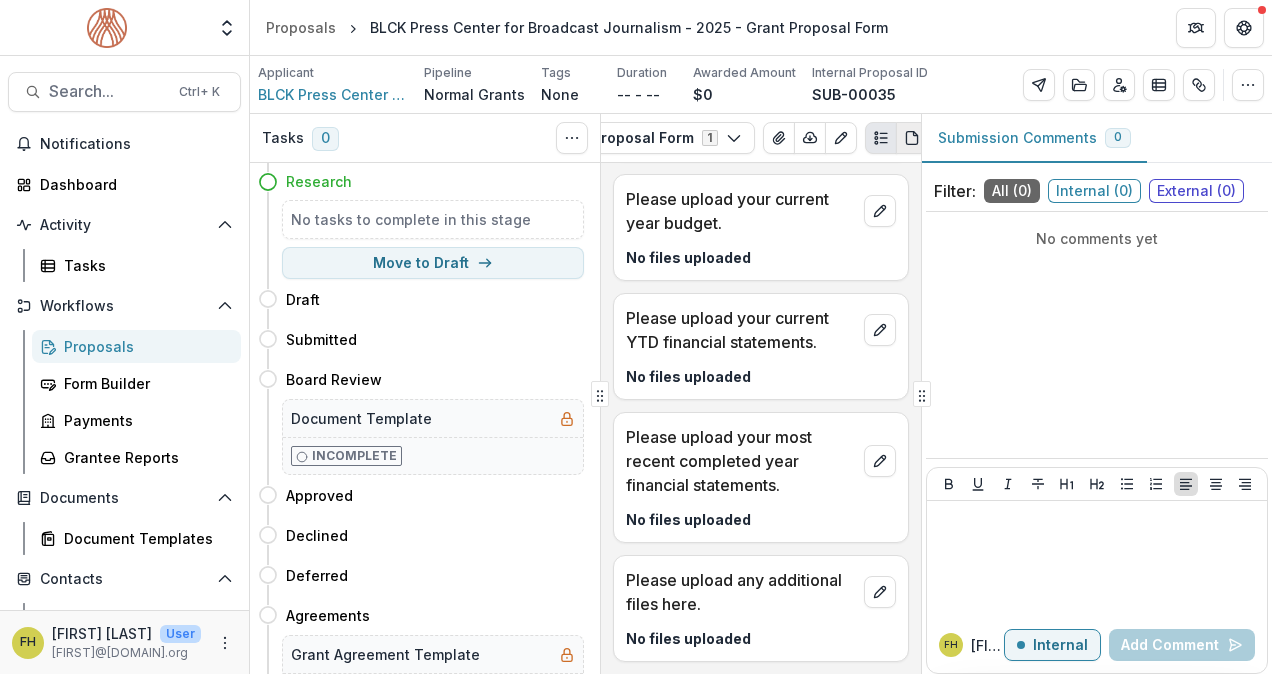 click 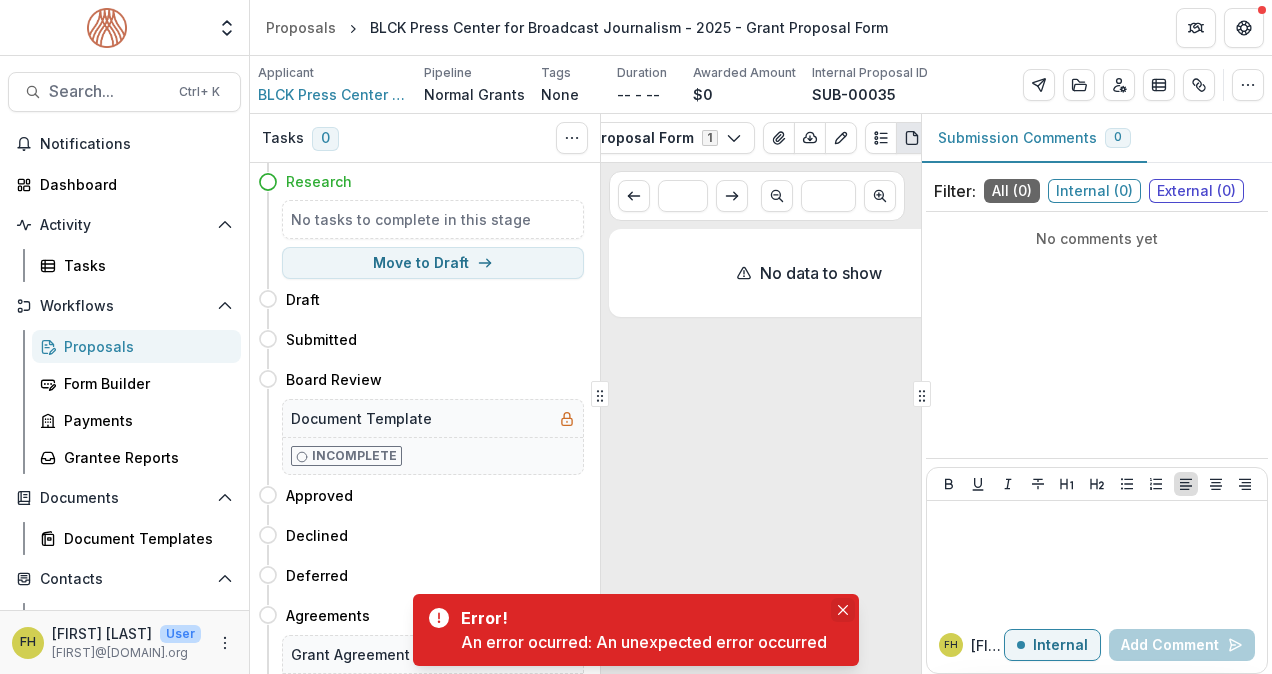 click 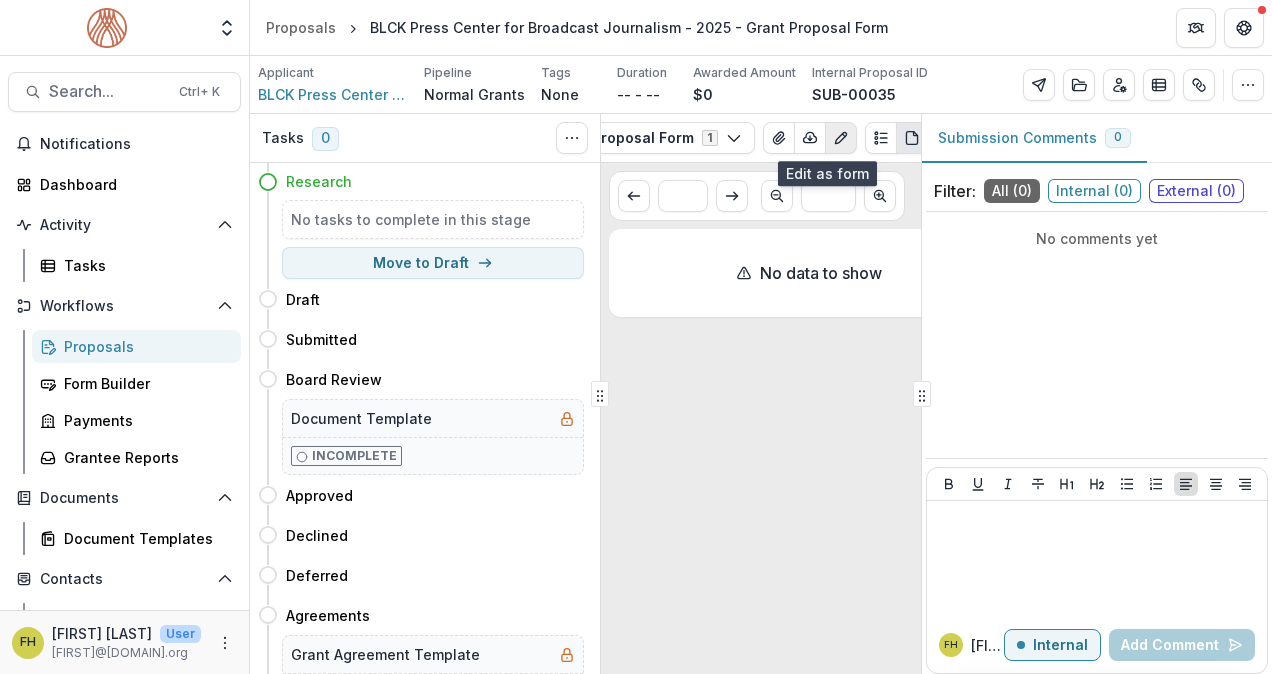 click 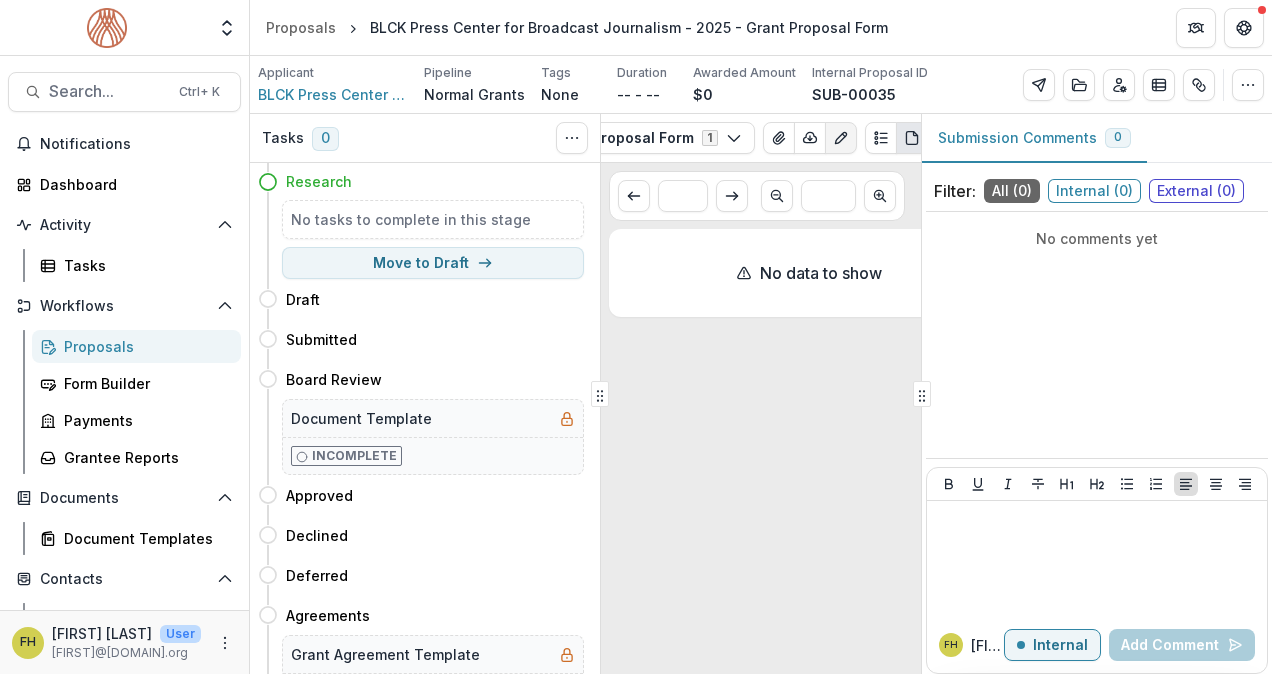 click 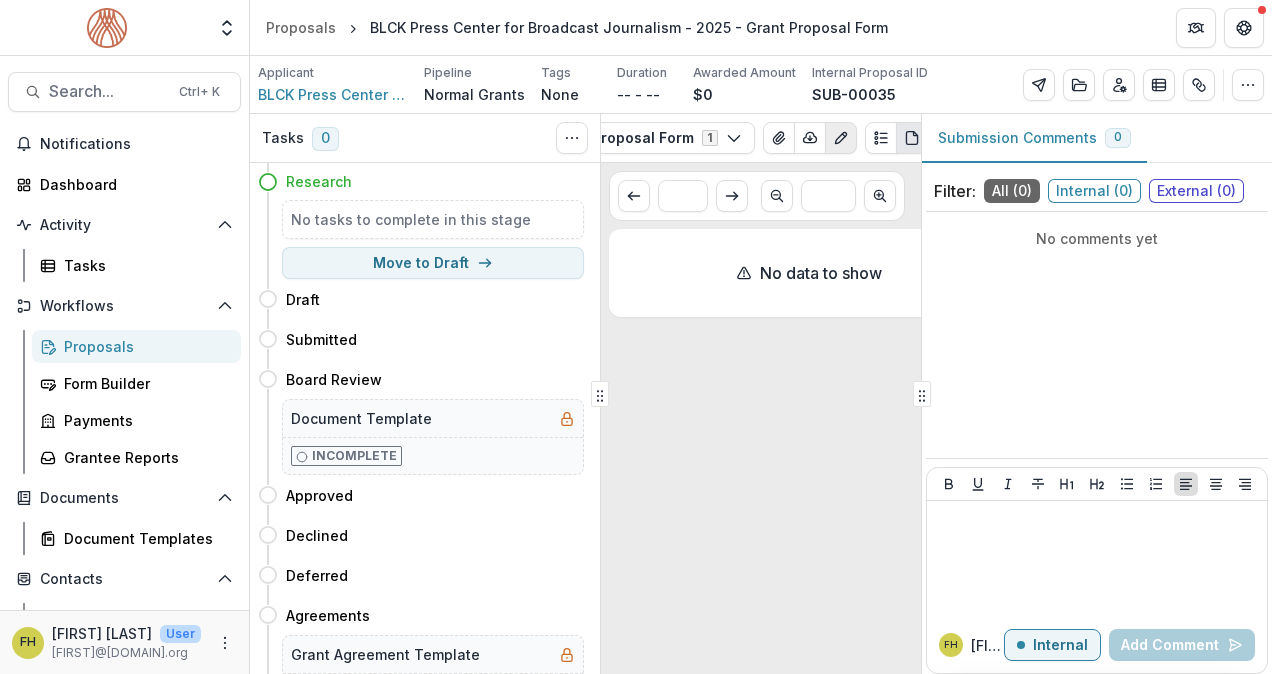click 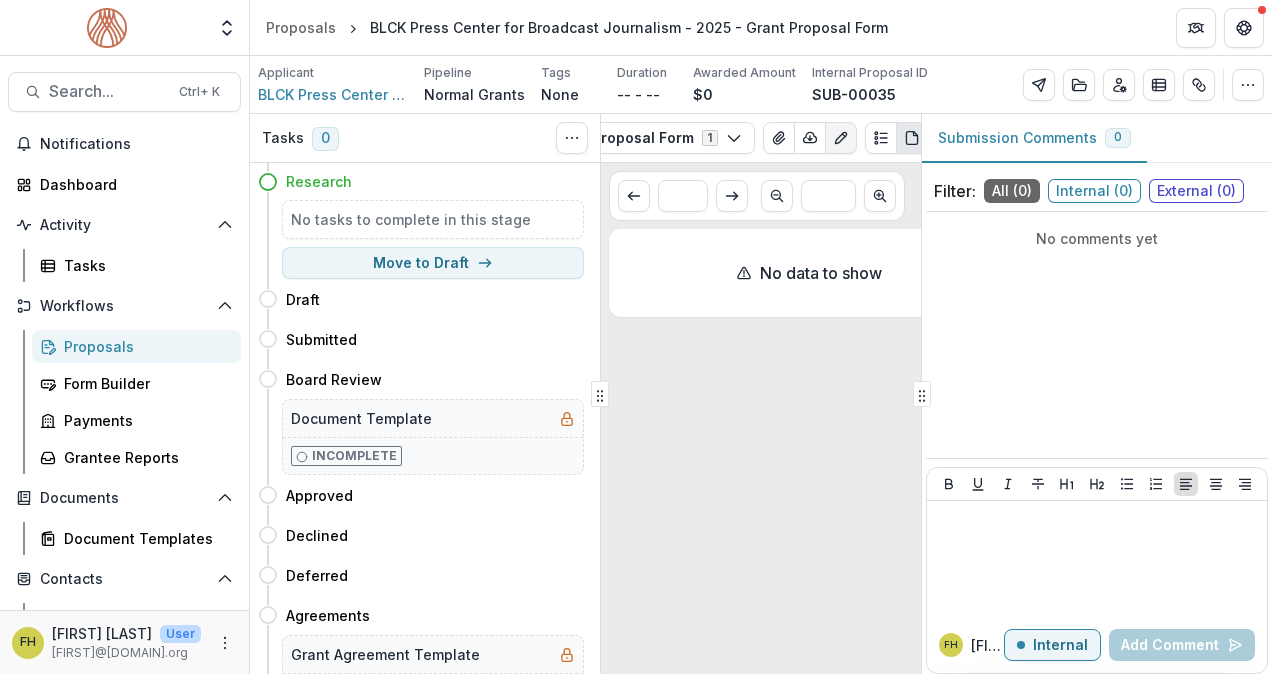 click 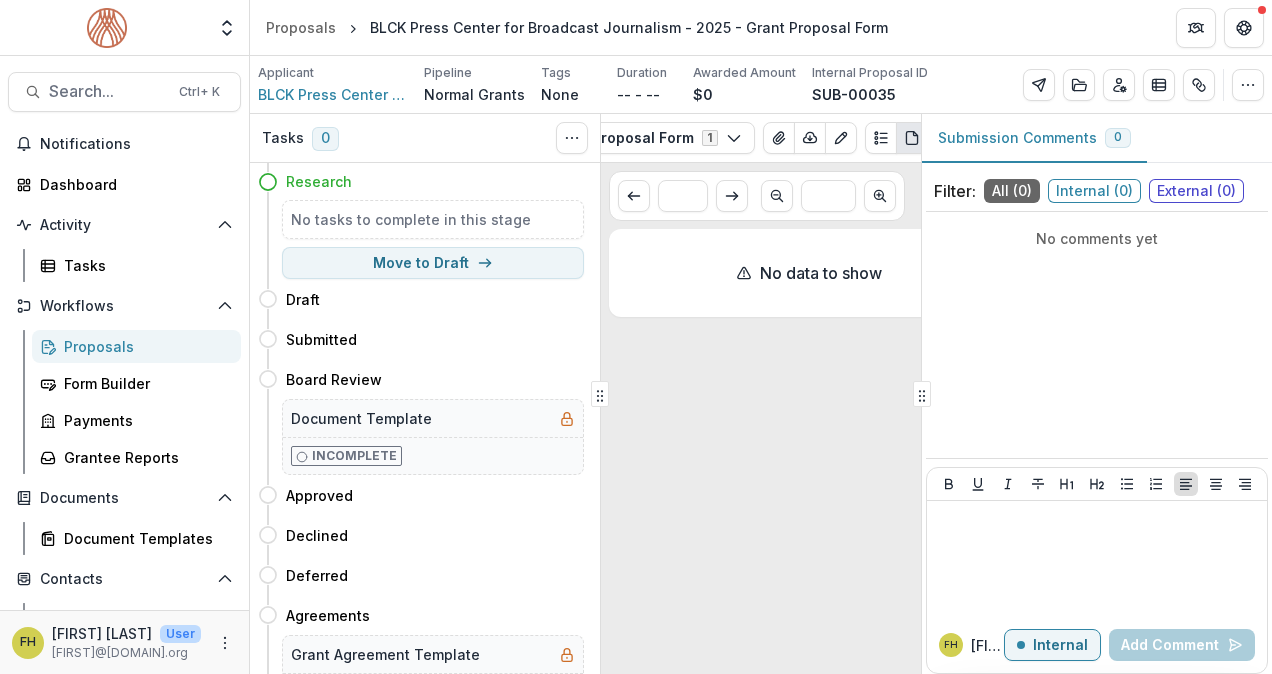 click 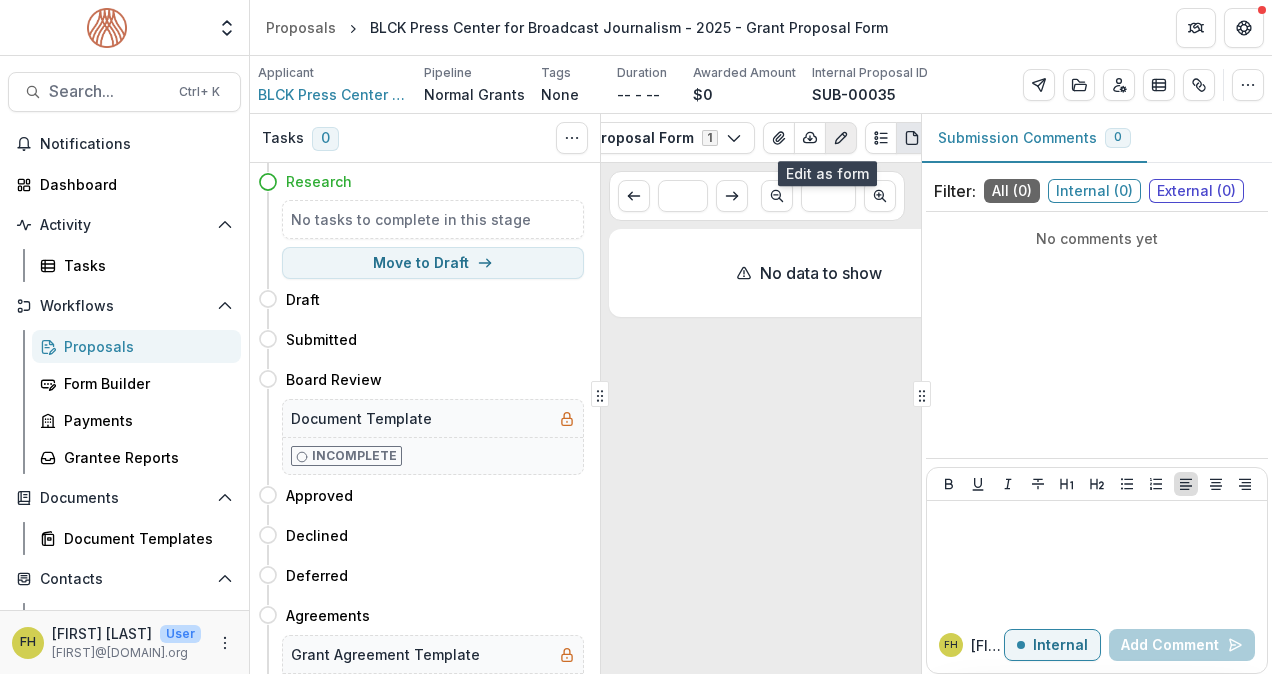 click 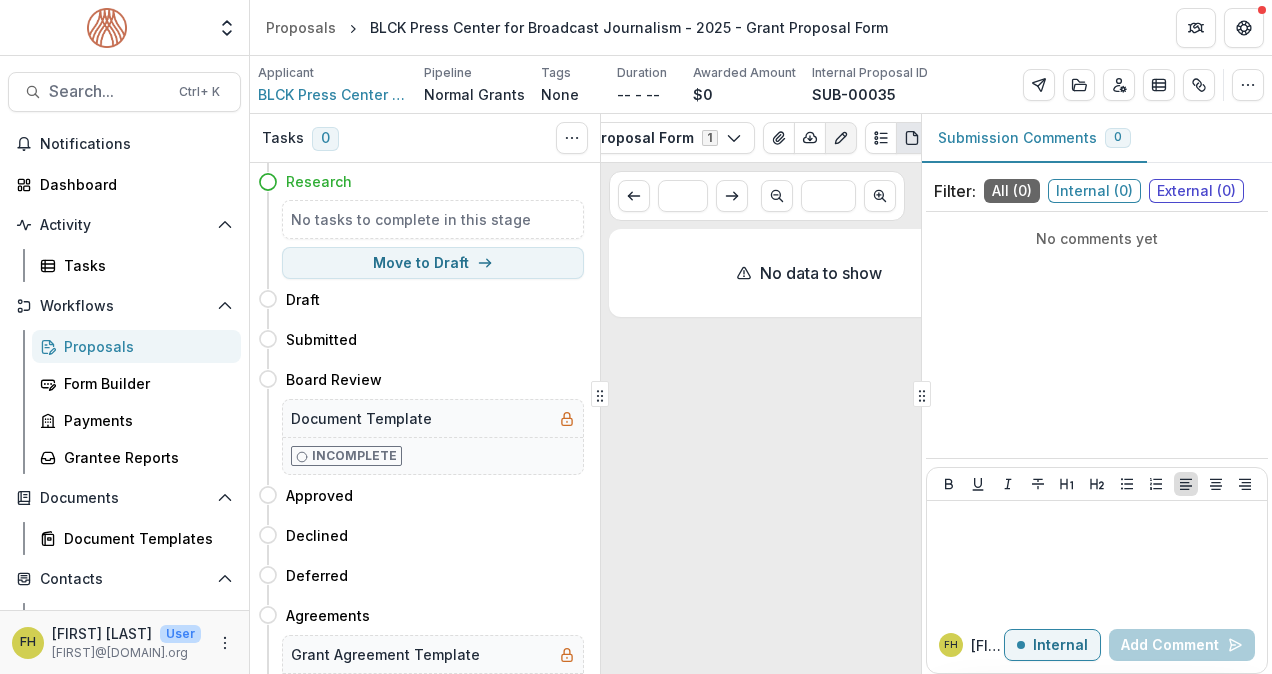 scroll, scrollTop: 0, scrollLeft: 0, axis: both 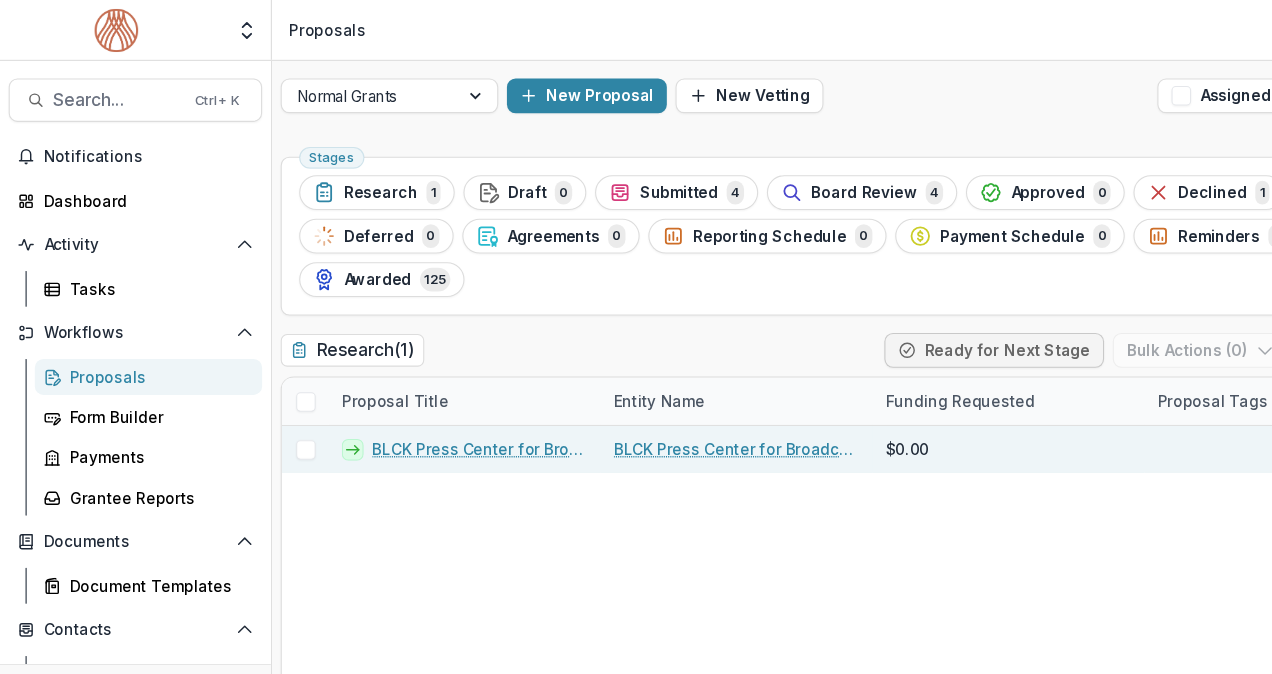 click at bounding box center [281, 413] 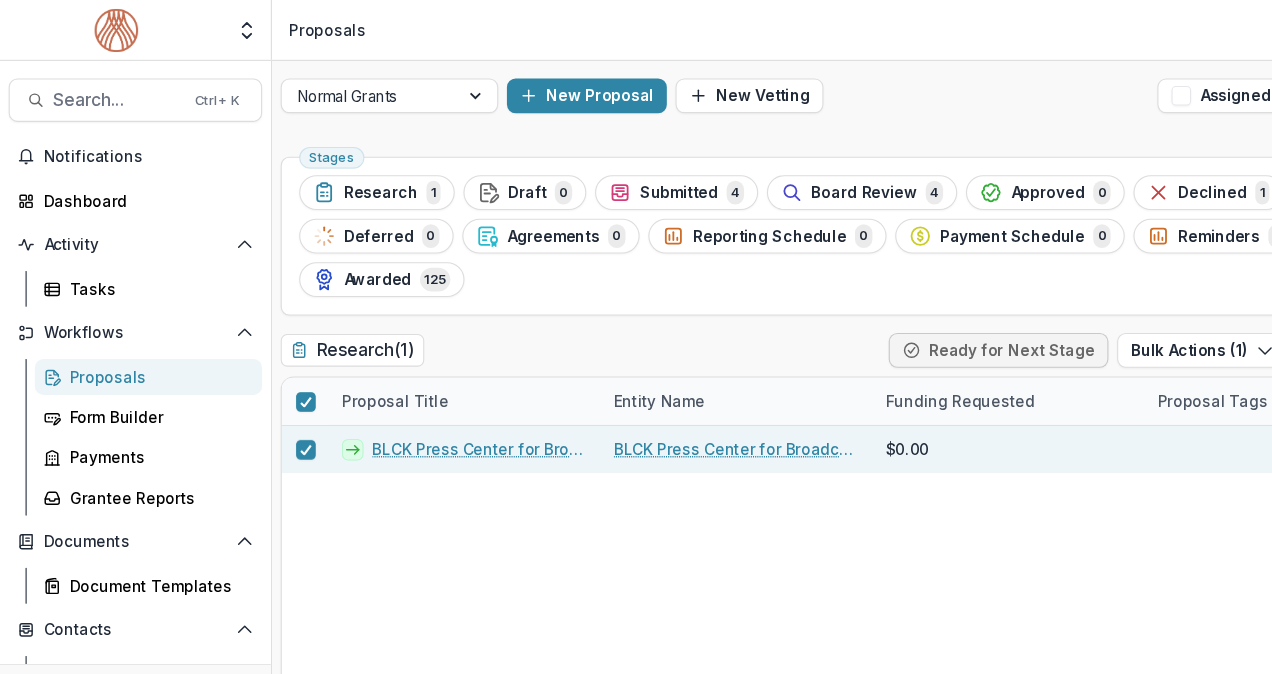 scroll, scrollTop: 0, scrollLeft: 0, axis: both 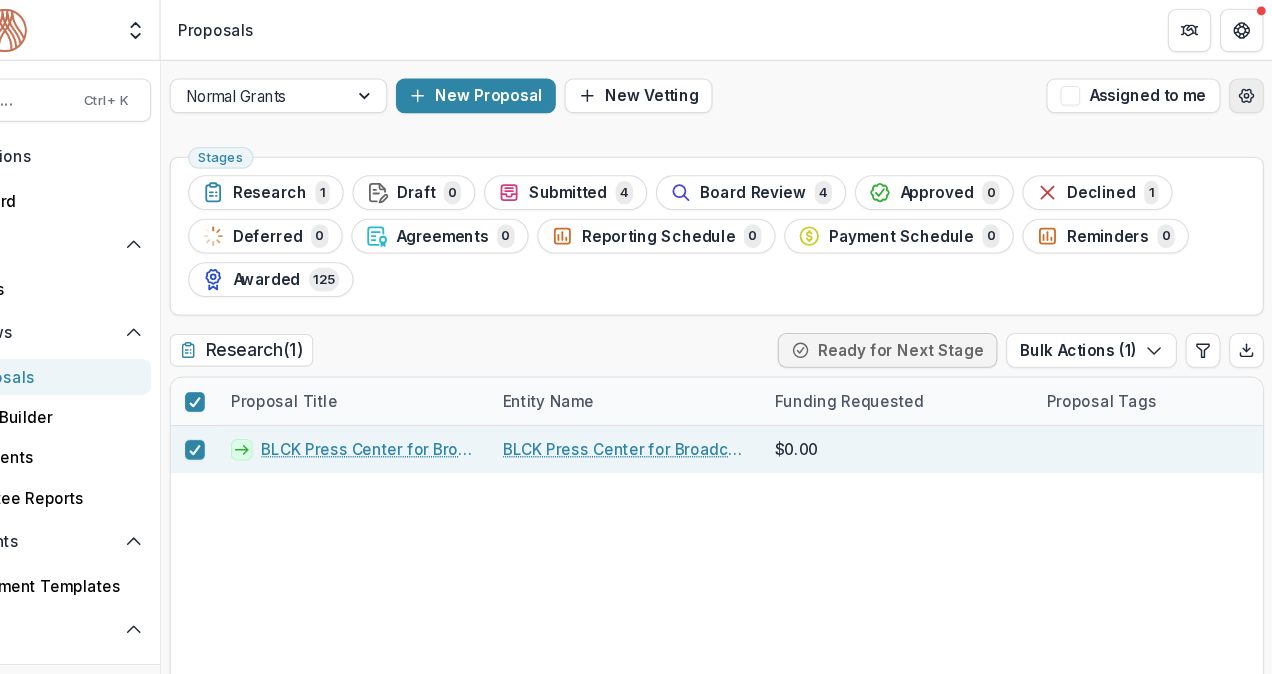 click at bounding box center (1248, 88) 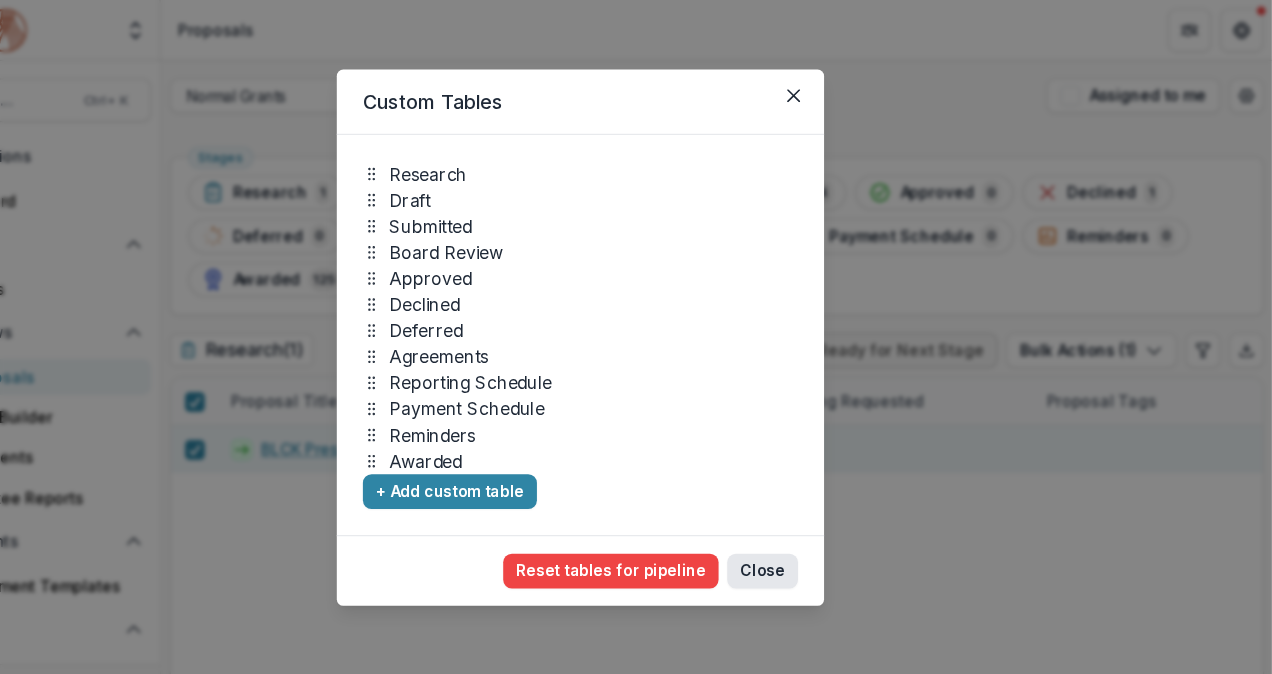 click on "Close" at bounding box center (803, 525) 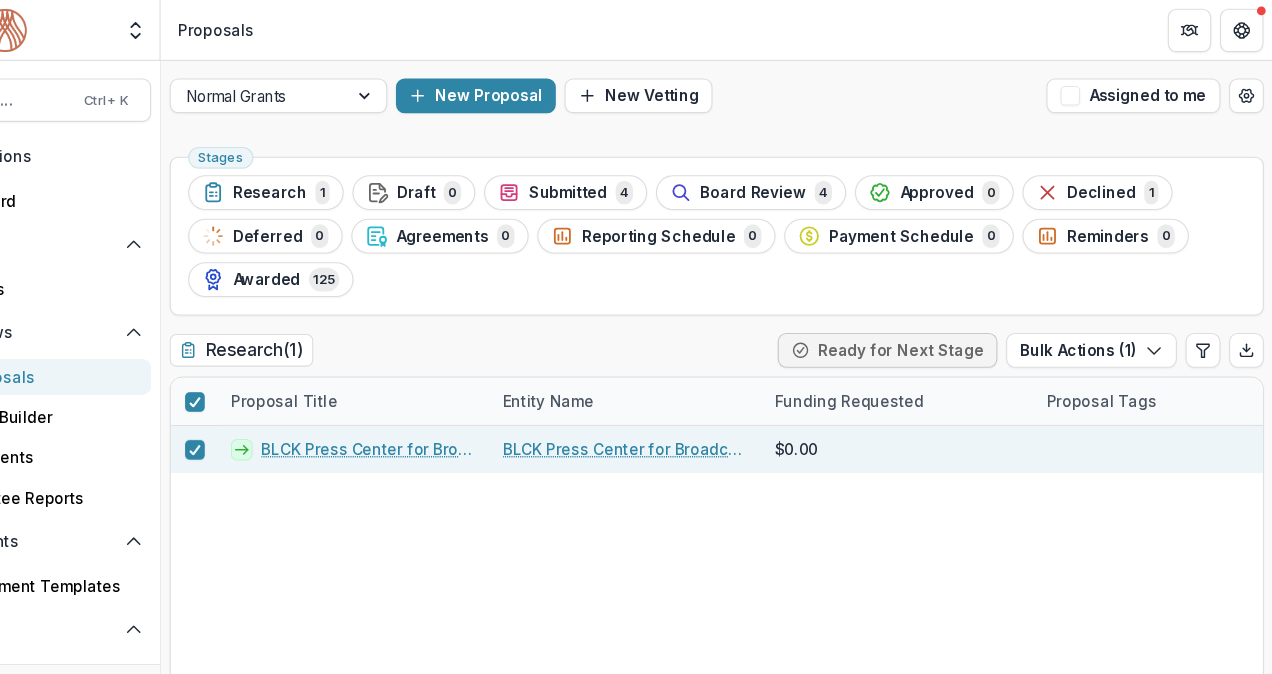 drag, startPoint x: 577, startPoint y: 406, endPoint x: 540, endPoint y: 509, distance: 109.444046 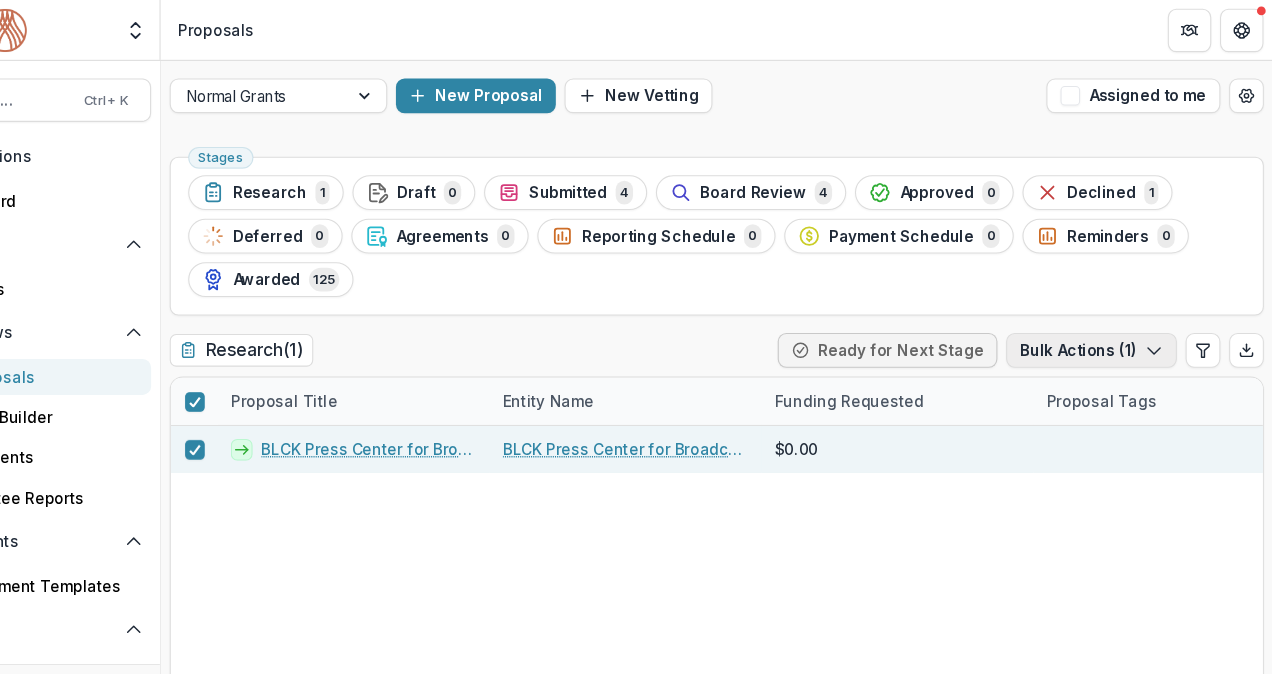 click 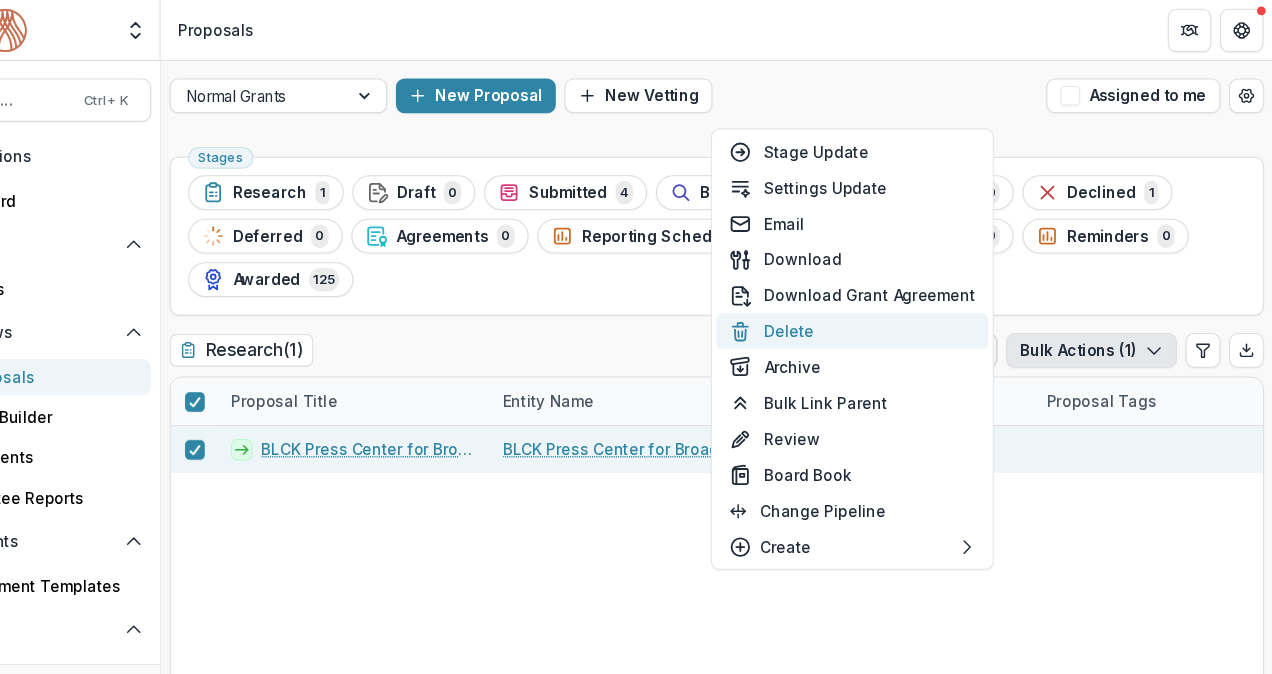 click on "Delete" at bounding box center (886, 304) 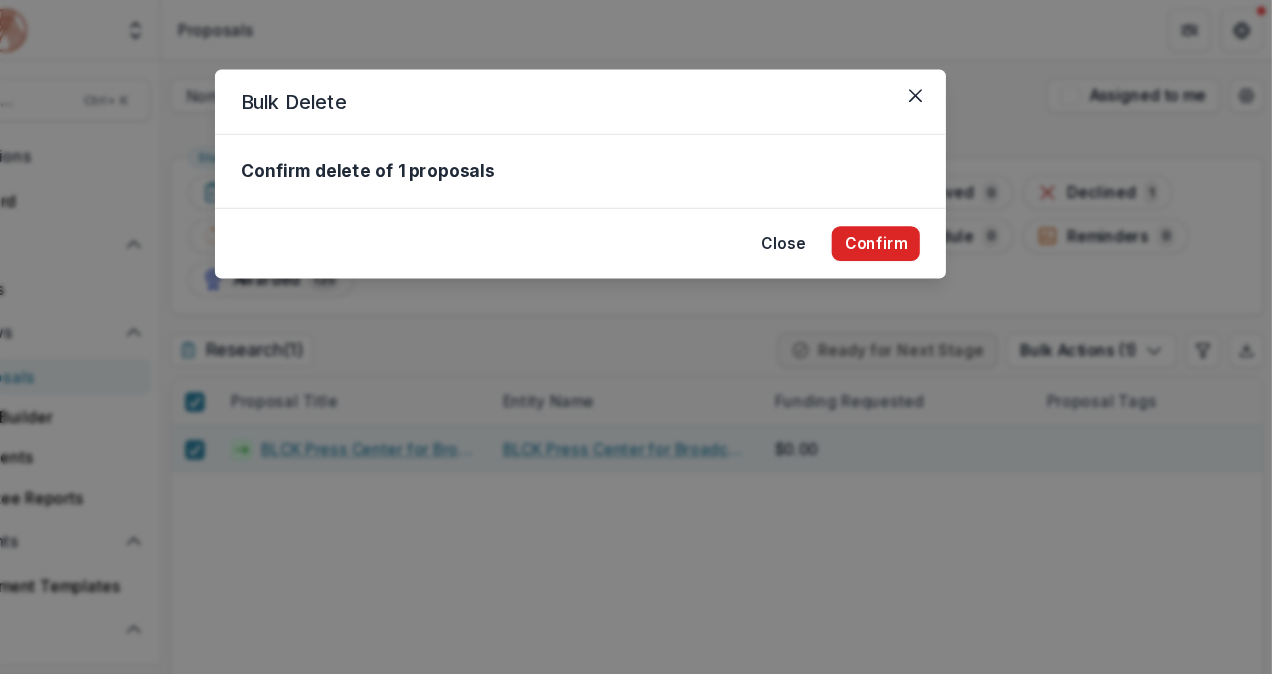 click on "Confirm" at bounding box center [907, 224] 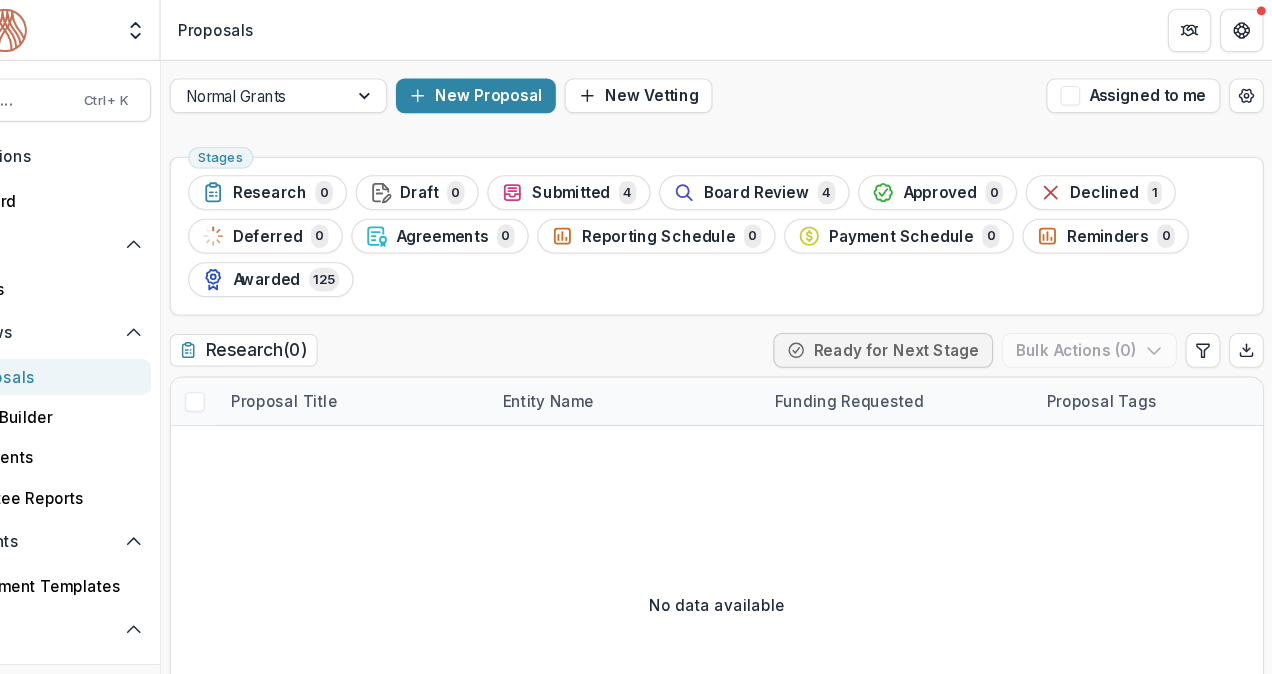 scroll, scrollTop: 0, scrollLeft: 0, axis: both 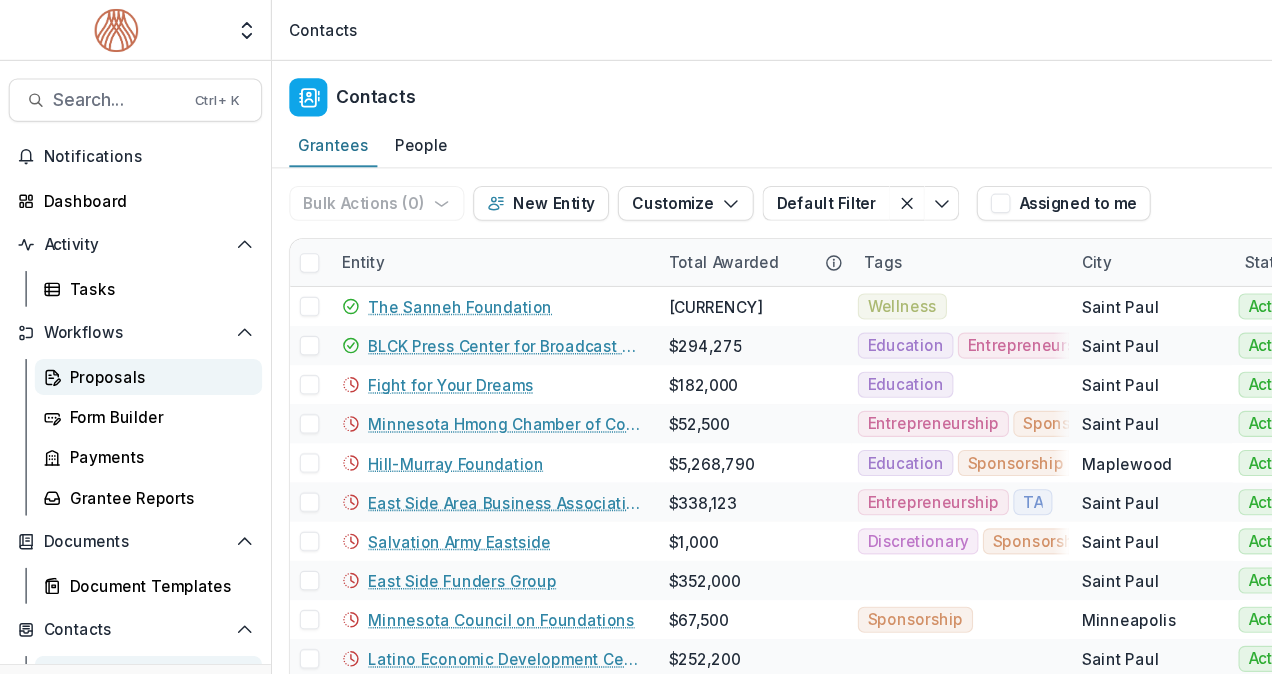 click on "Proposals" at bounding box center [144, 346] 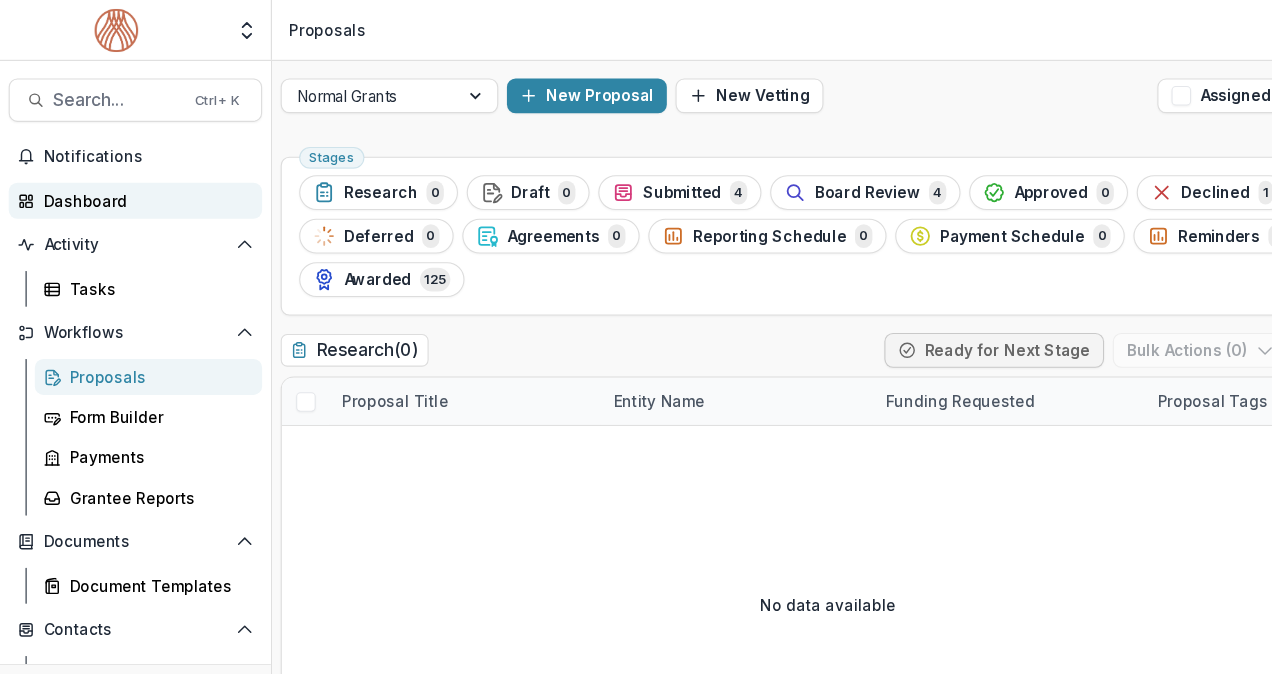 click on "Dashboard" at bounding box center (132, 184) 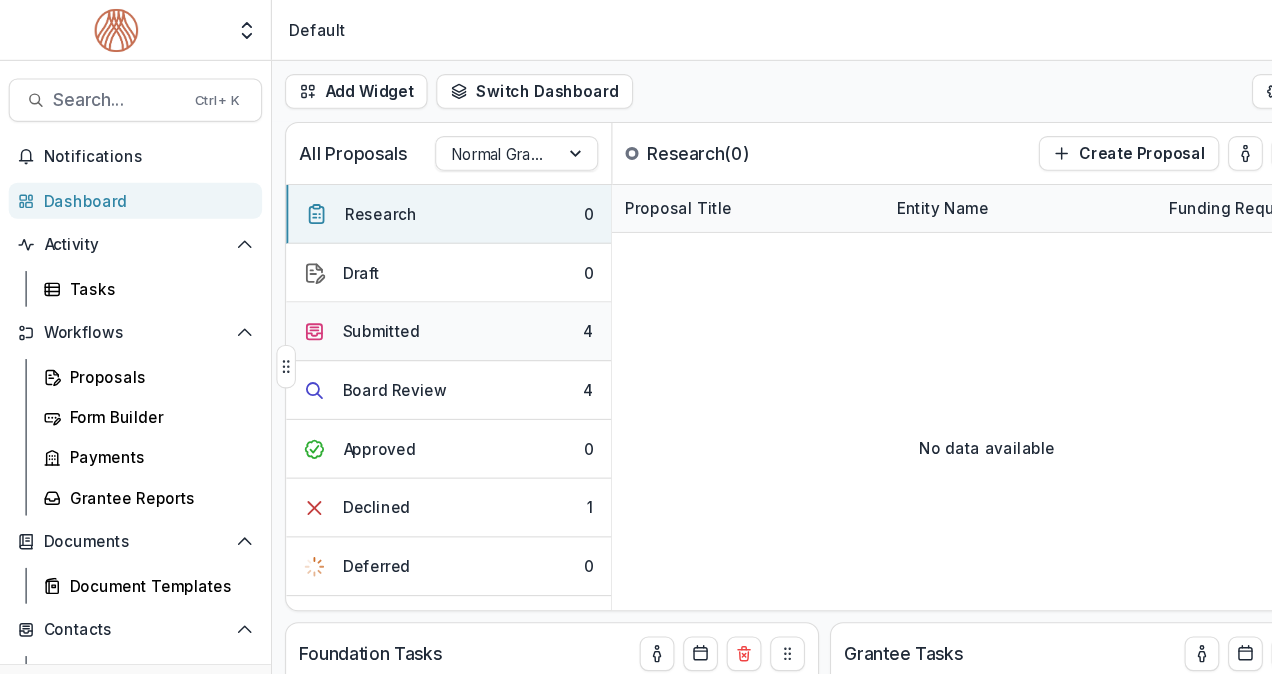 click on "Submitted 4" at bounding box center [412, 305] 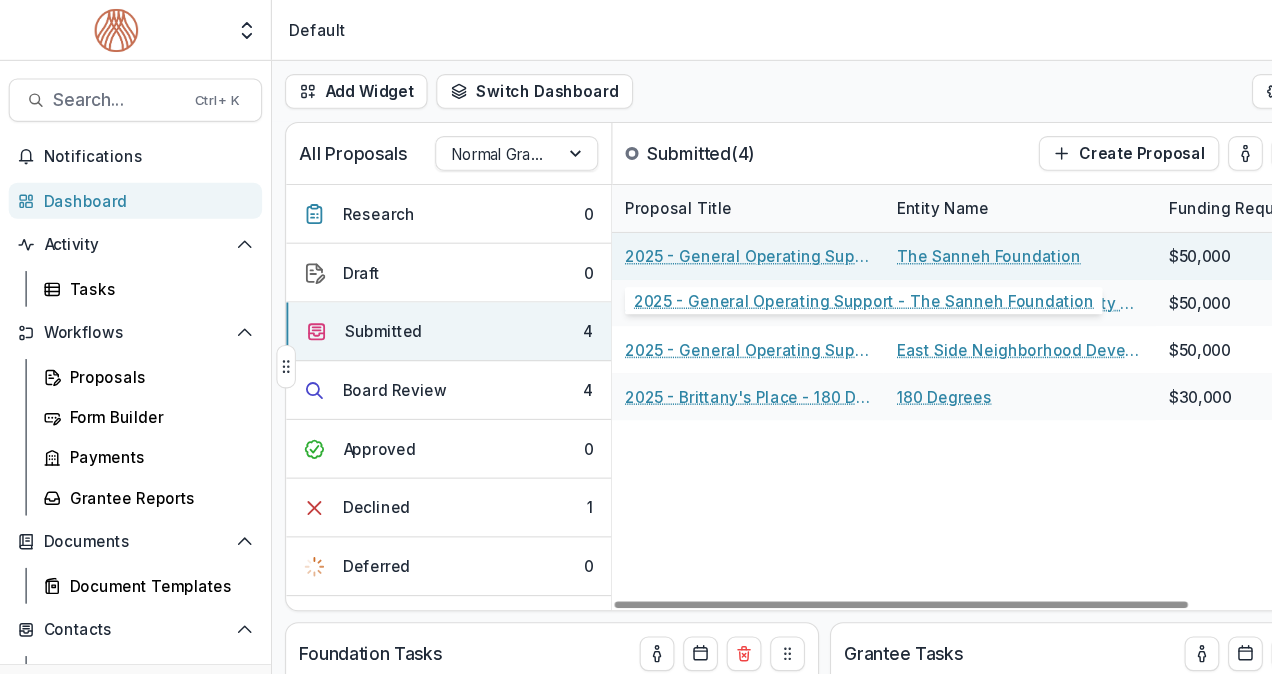 click on "2025 - General Operating Support - The Sanneh Foundation" at bounding box center (688, 235) 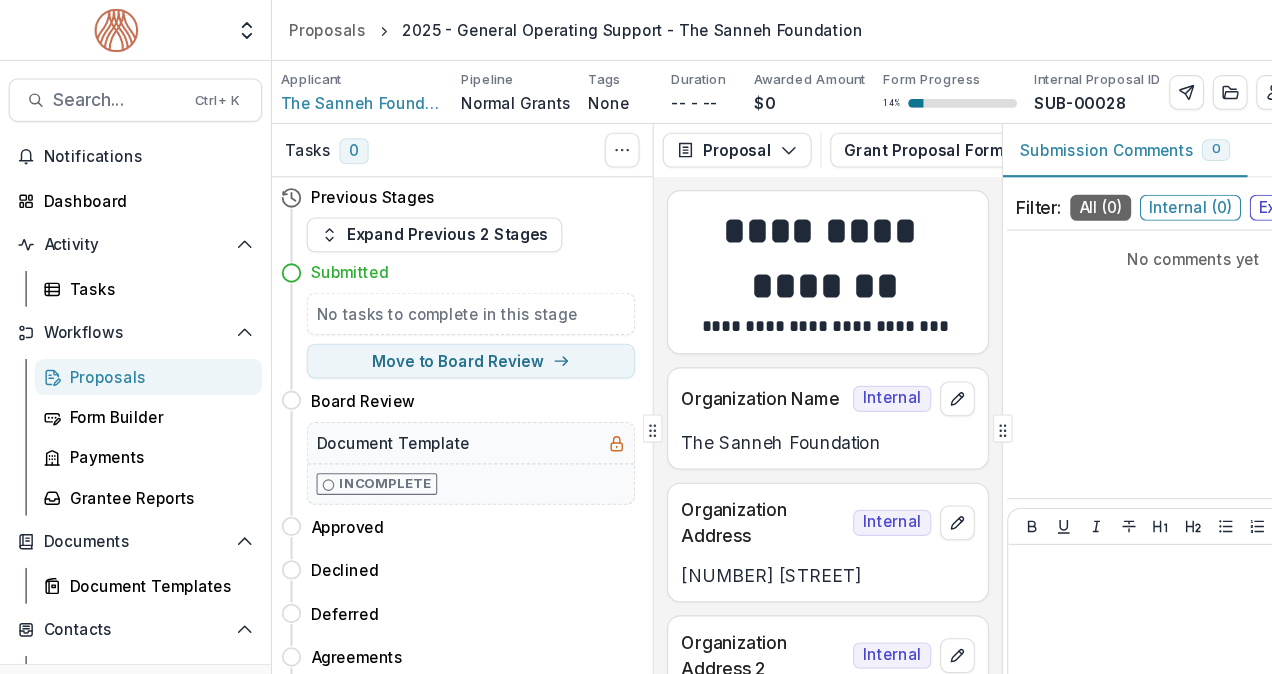 click on "**********" at bounding box center [758, 238] 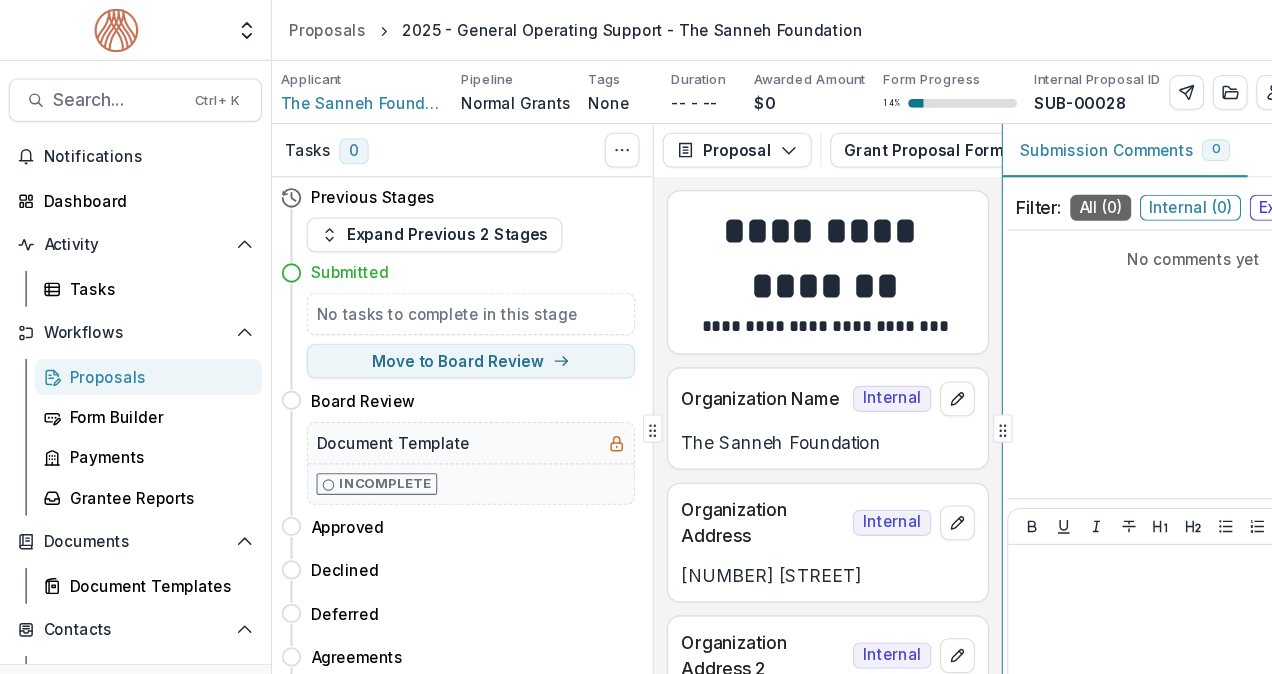 click on "Internal Organization Name Internal The Sanneh Foundation Organization Address Internal [NUMBER] [STREET] Internal Internal" at bounding box center [761, 394] 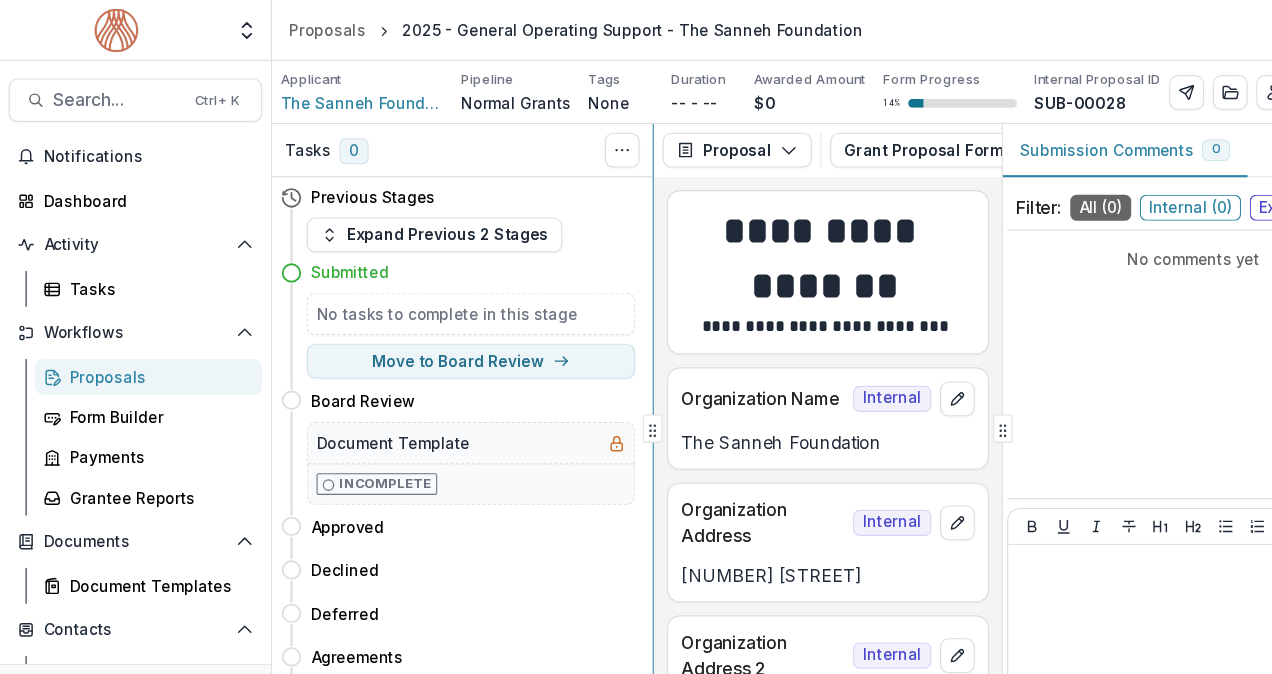 click on "Internal Organization Name Internal The Sanneh Foundation Organization Address Internal [NUMBER] [STREET] Internal Internal" at bounding box center (761, 394) 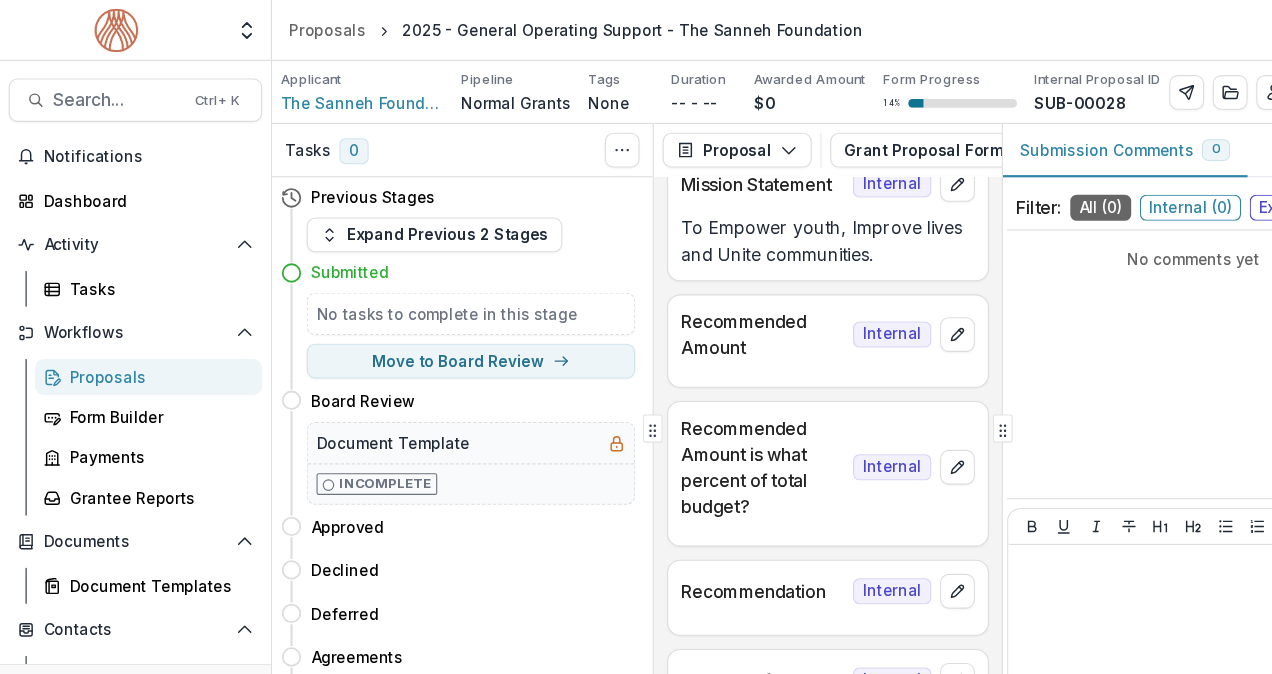 scroll, scrollTop: 1094, scrollLeft: 0, axis: vertical 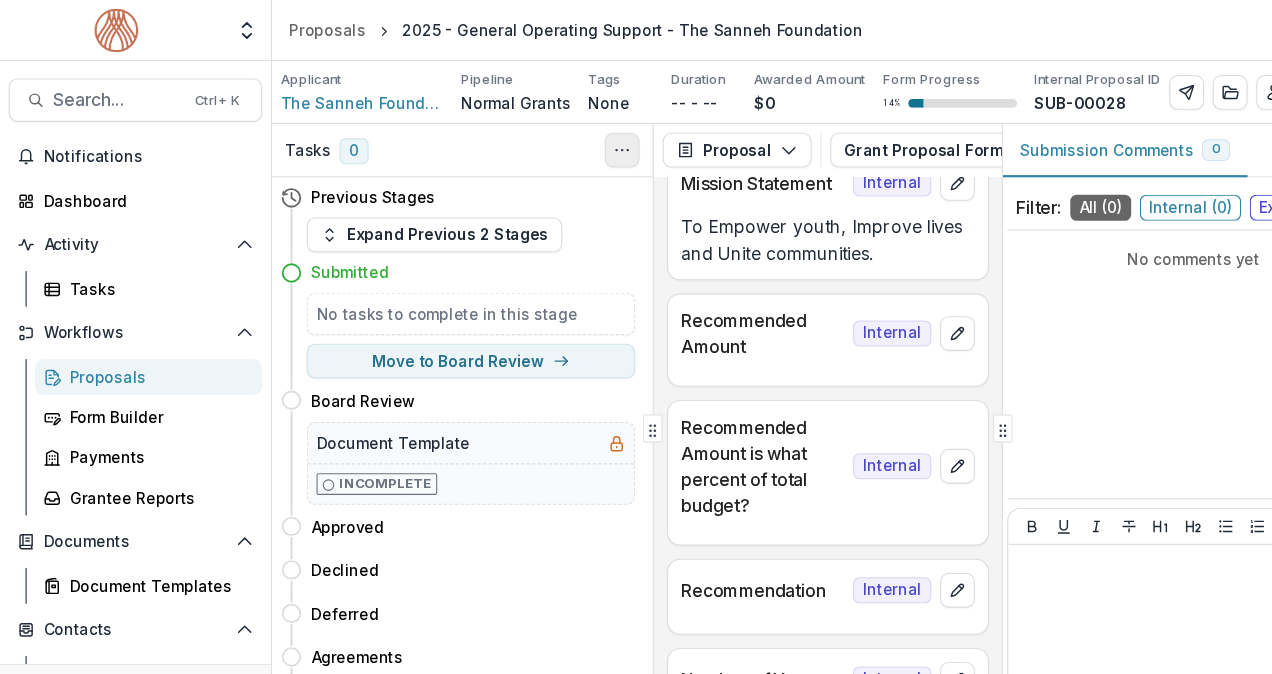 click at bounding box center [572, 138] 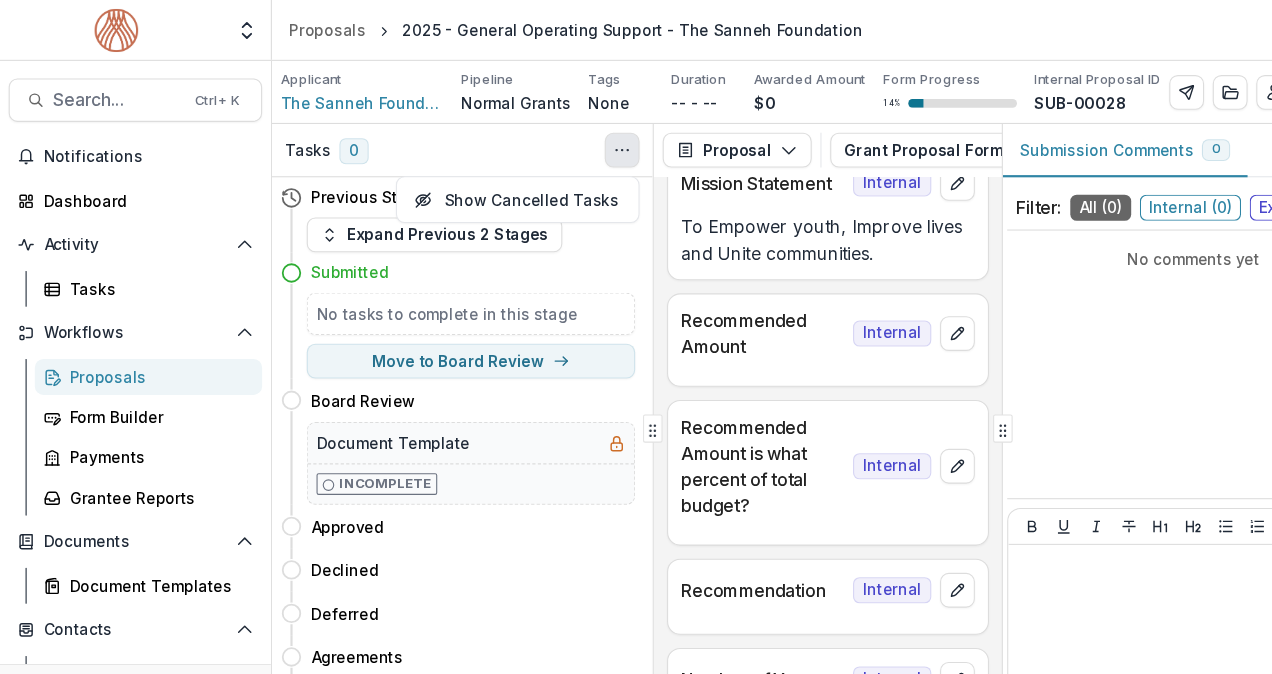 click at bounding box center [572, 138] 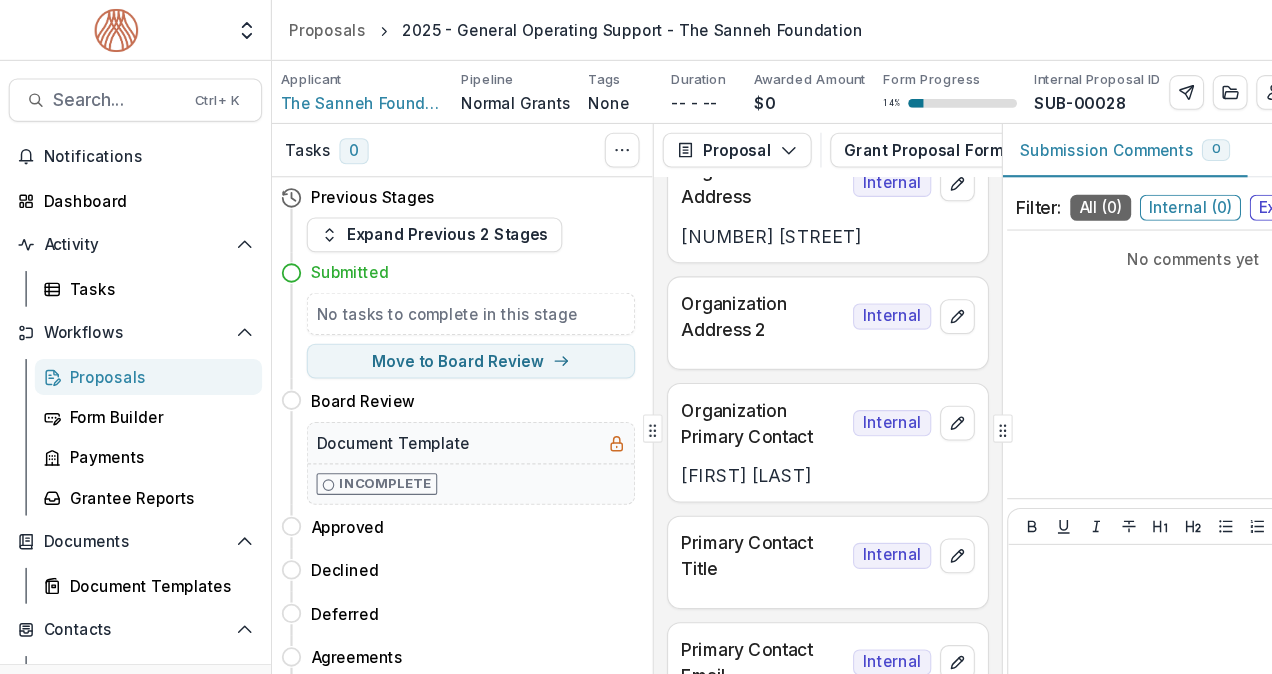 scroll, scrollTop: 0, scrollLeft: 0, axis: both 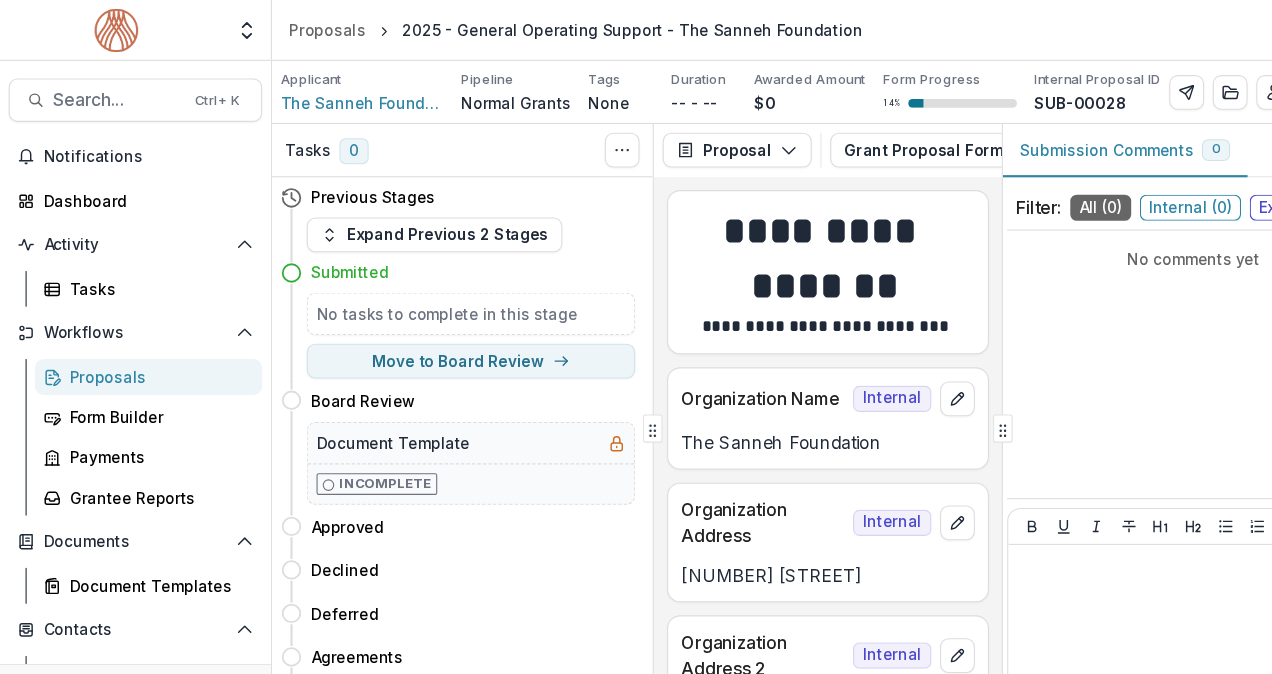 click on "**********" at bounding box center [758, 238] 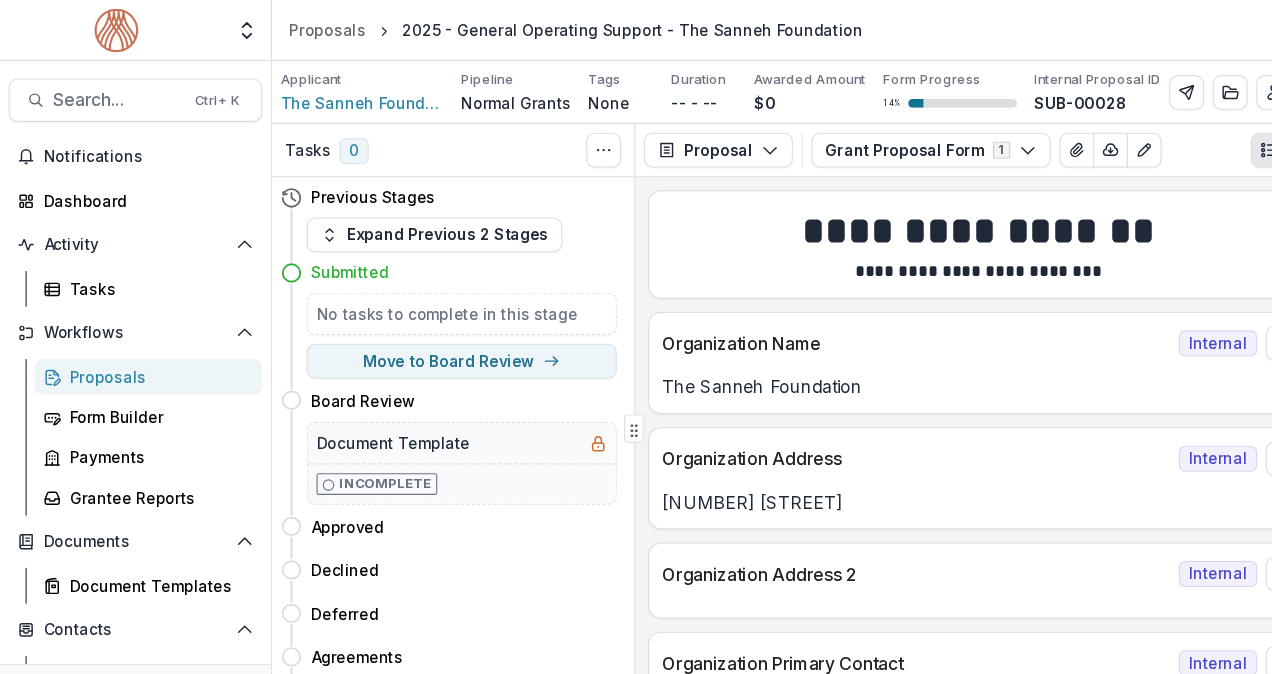 click on "Internal Organization Name Internal The Sanneh Foundation Organization Address Internal [NUMBER] [STREET] Internal Internal" at bounding box center [761, 394] 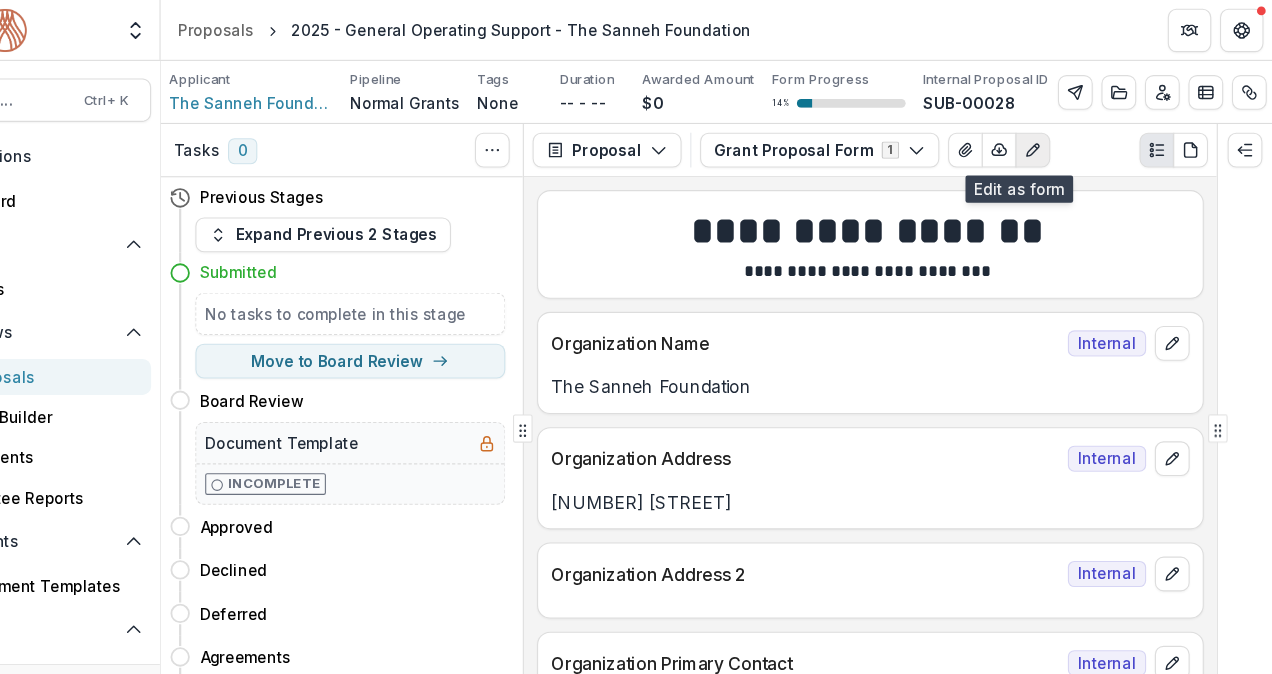 click at bounding box center (1052, 138) 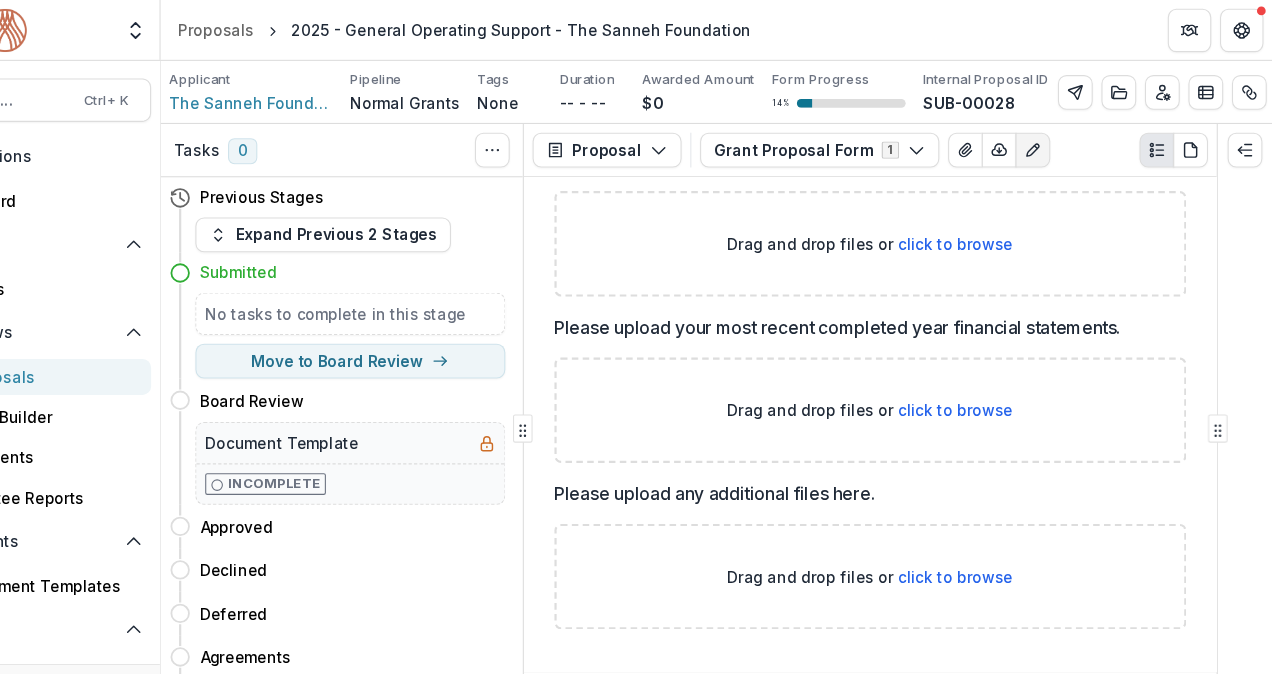 scroll, scrollTop: 4003, scrollLeft: 0, axis: vertical 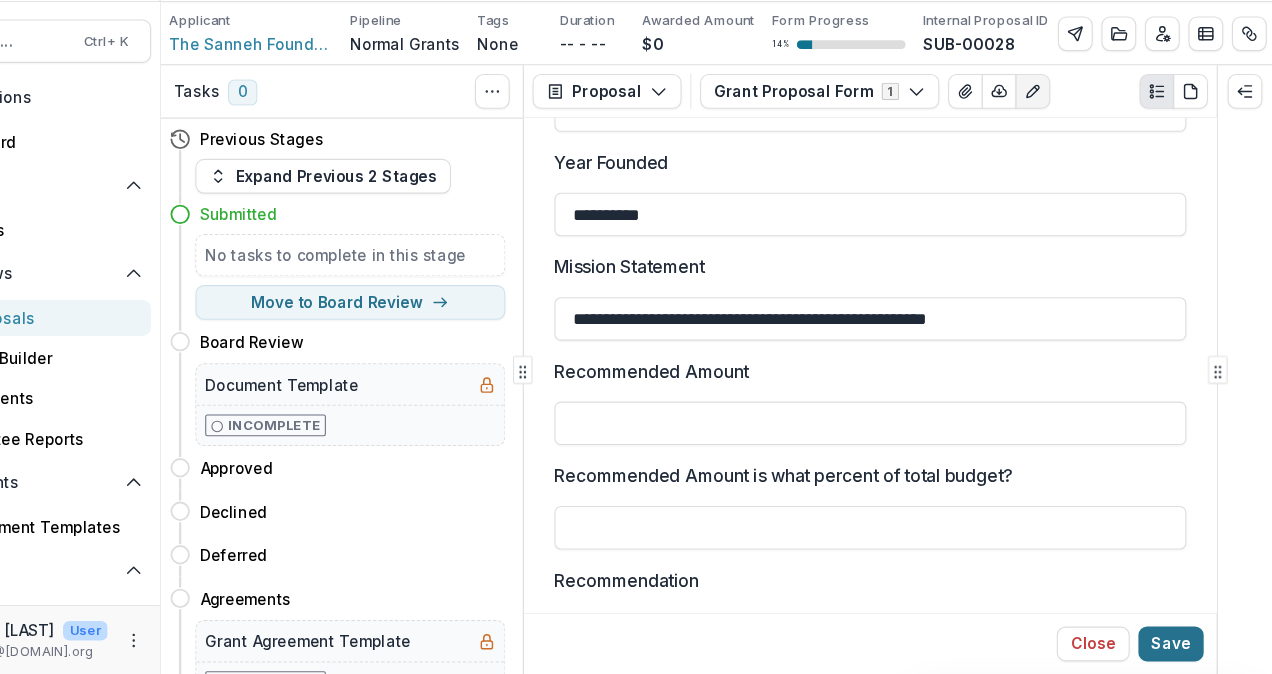 click on "Save" at bounding box center (1179, 646) 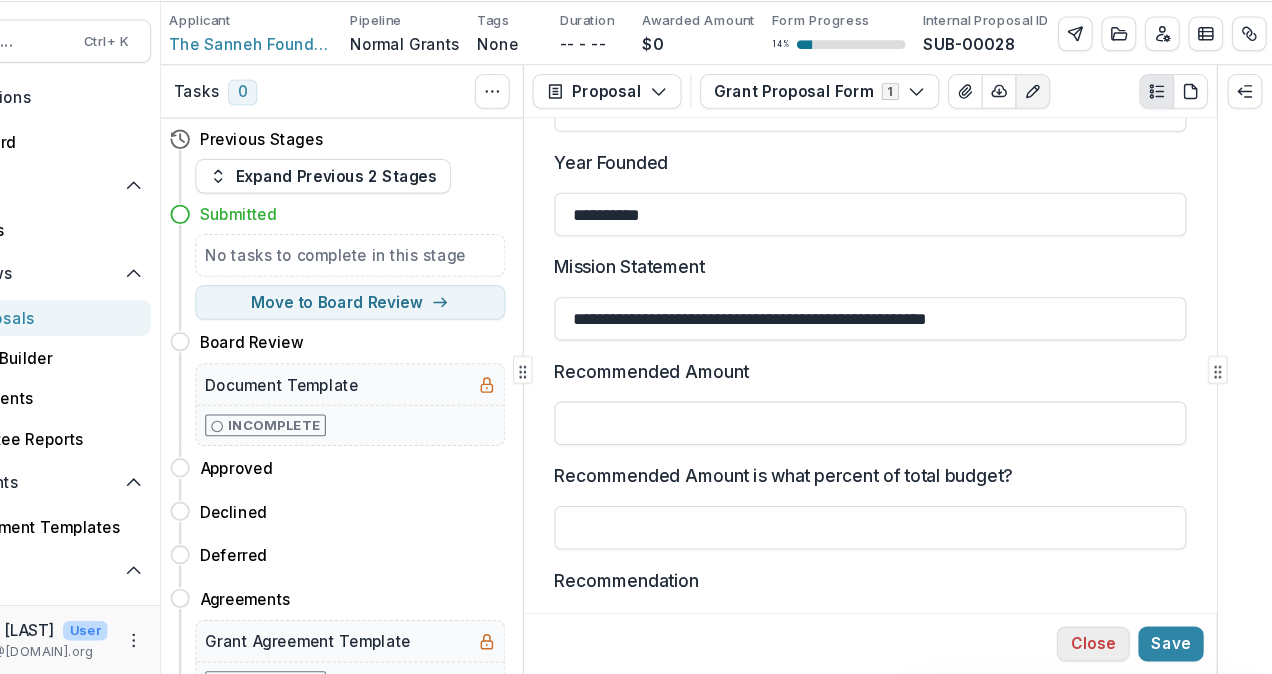 click on "Close" at bounding box center [1107, 646] 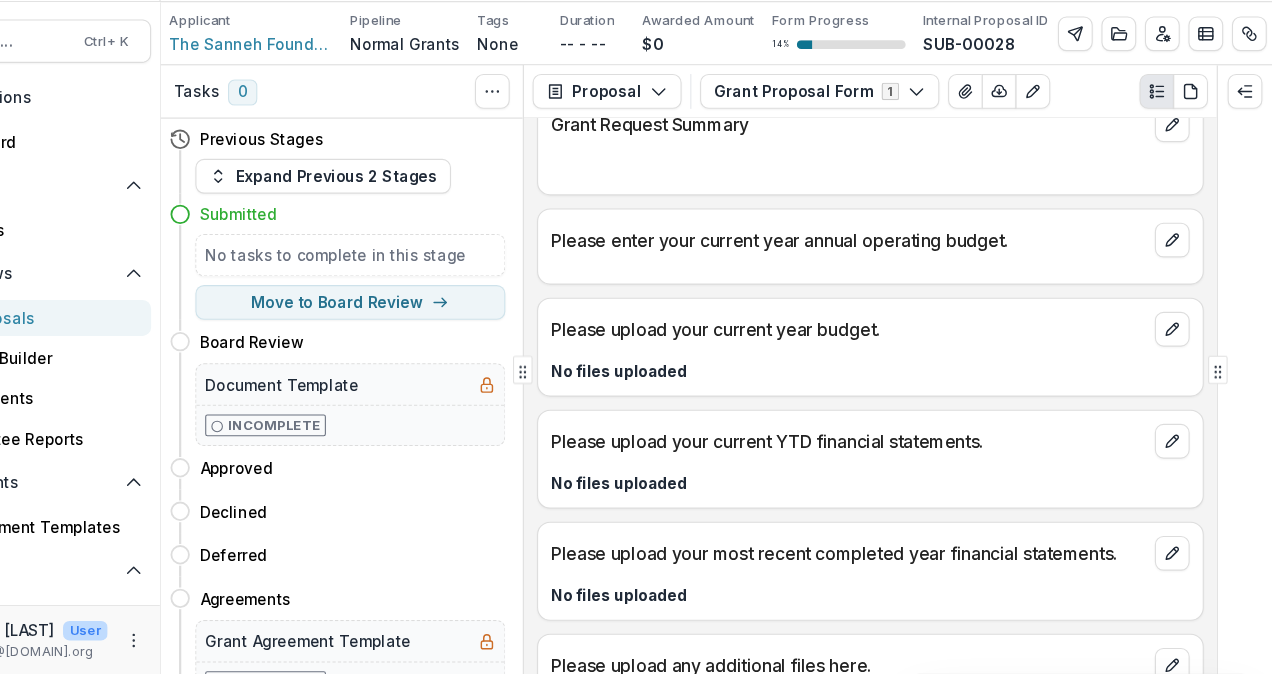 scroll, scrollTop: 2430, scrollLeft: 0, axis: vertical 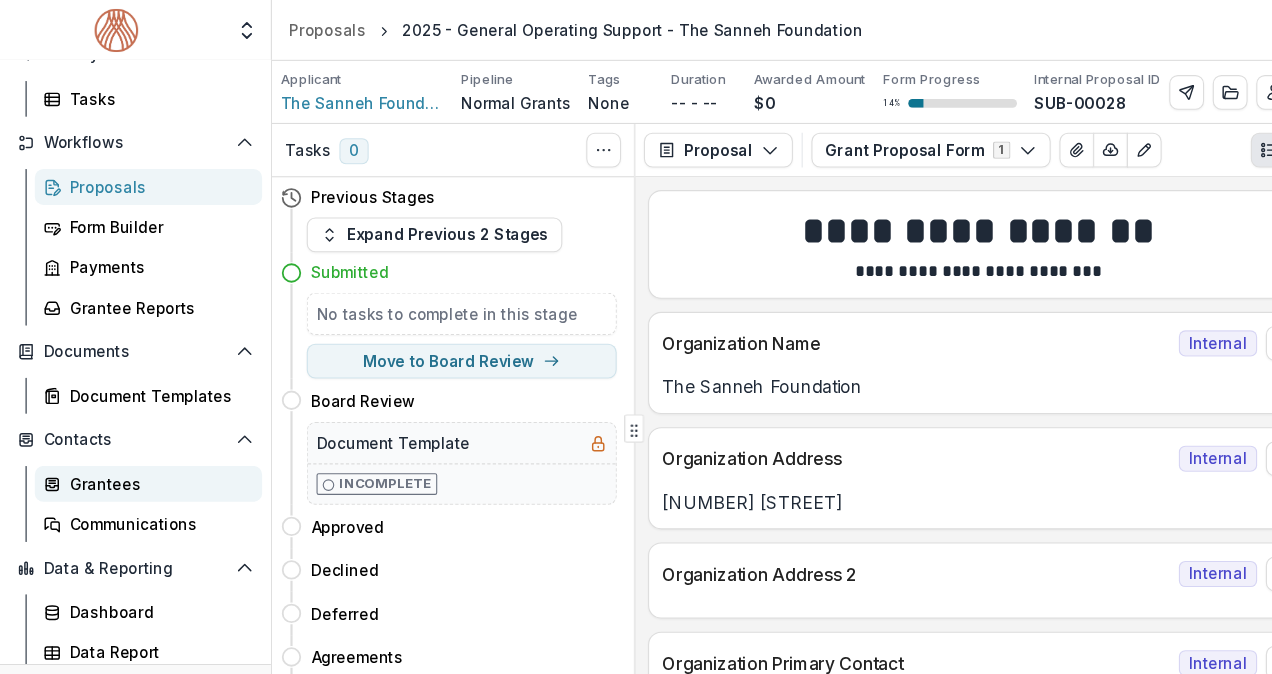 click on "Grantees" at bounding box center (136, 444) 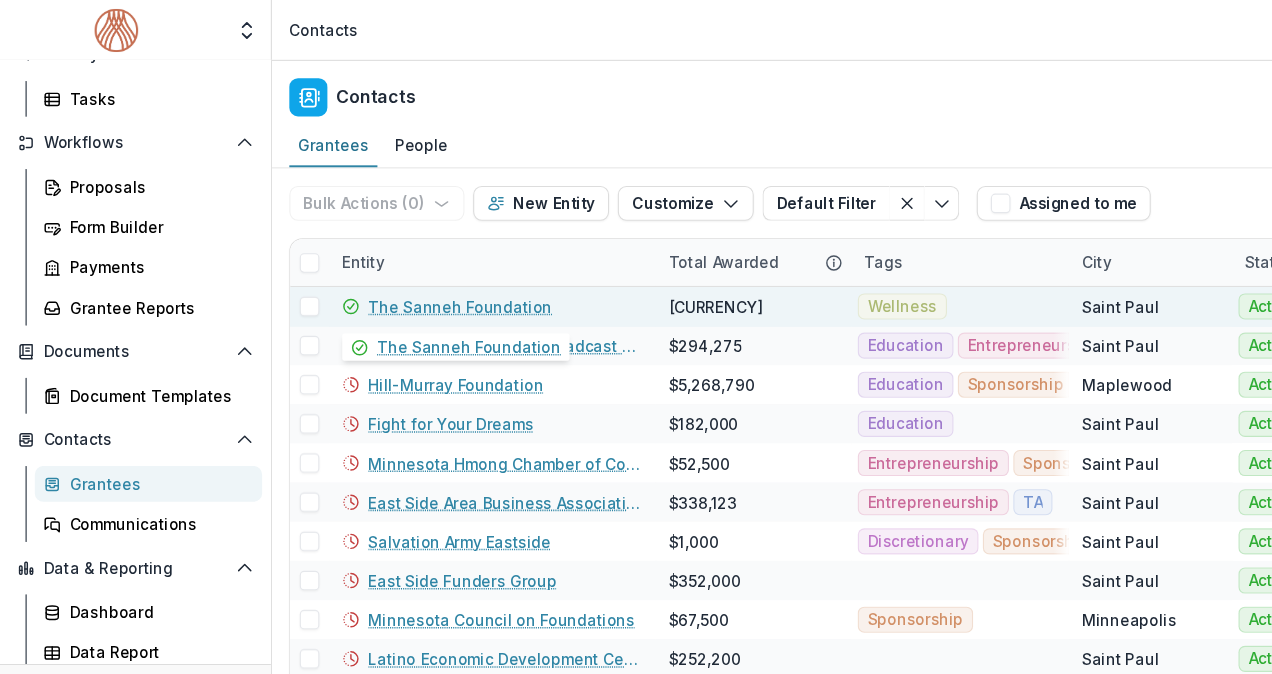 click on "The Sanneh Foundation" at bounding box center (423, 282) 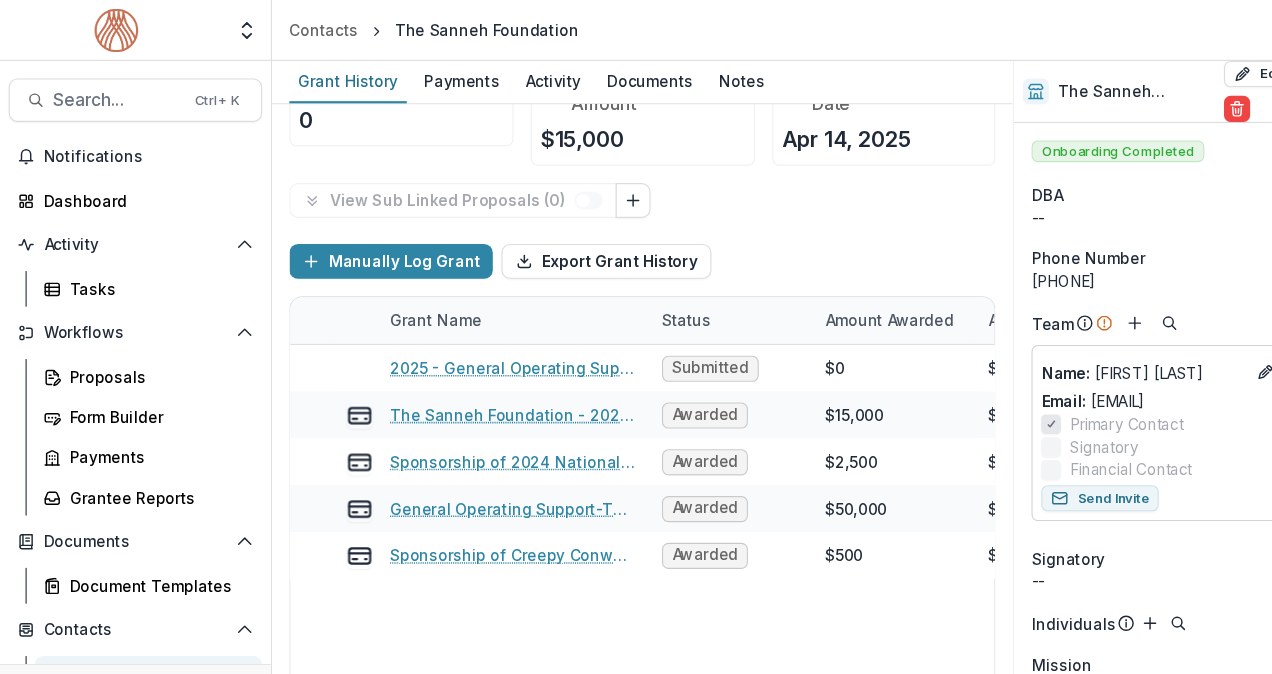 scroll, scrollTop: 0, scrollLeft: 0, axis: both 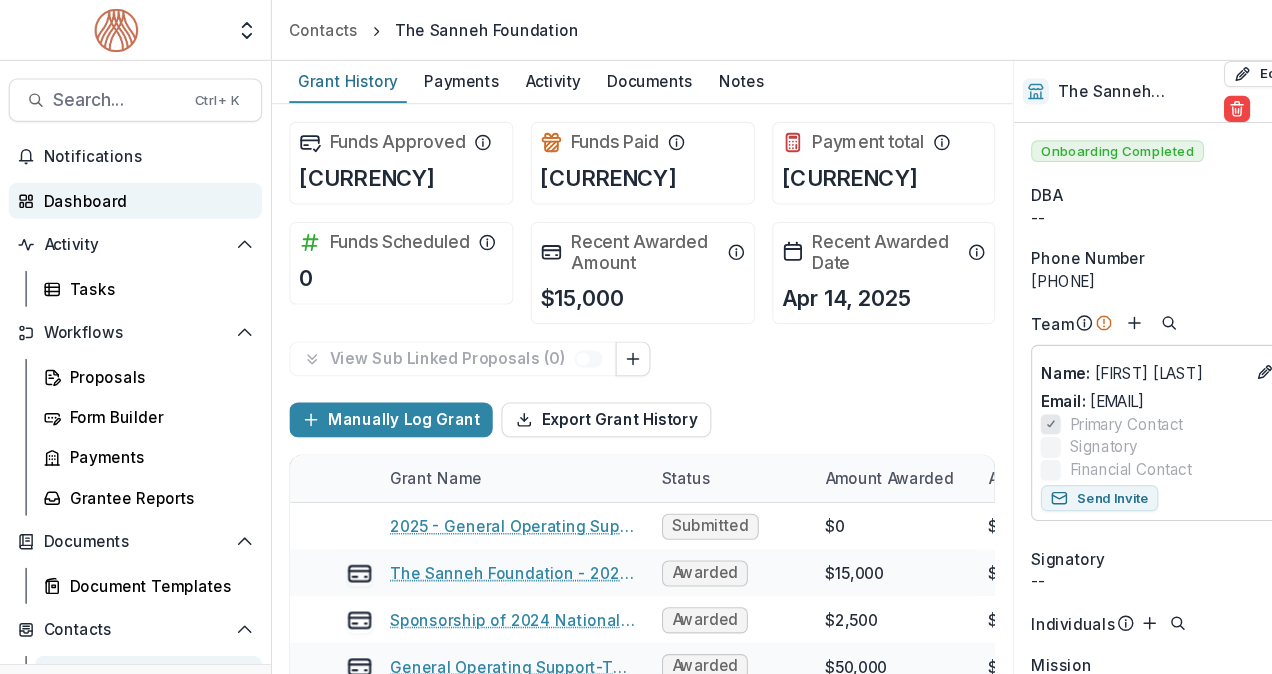 click on "Dashboard" at bounding box center [132, 184] 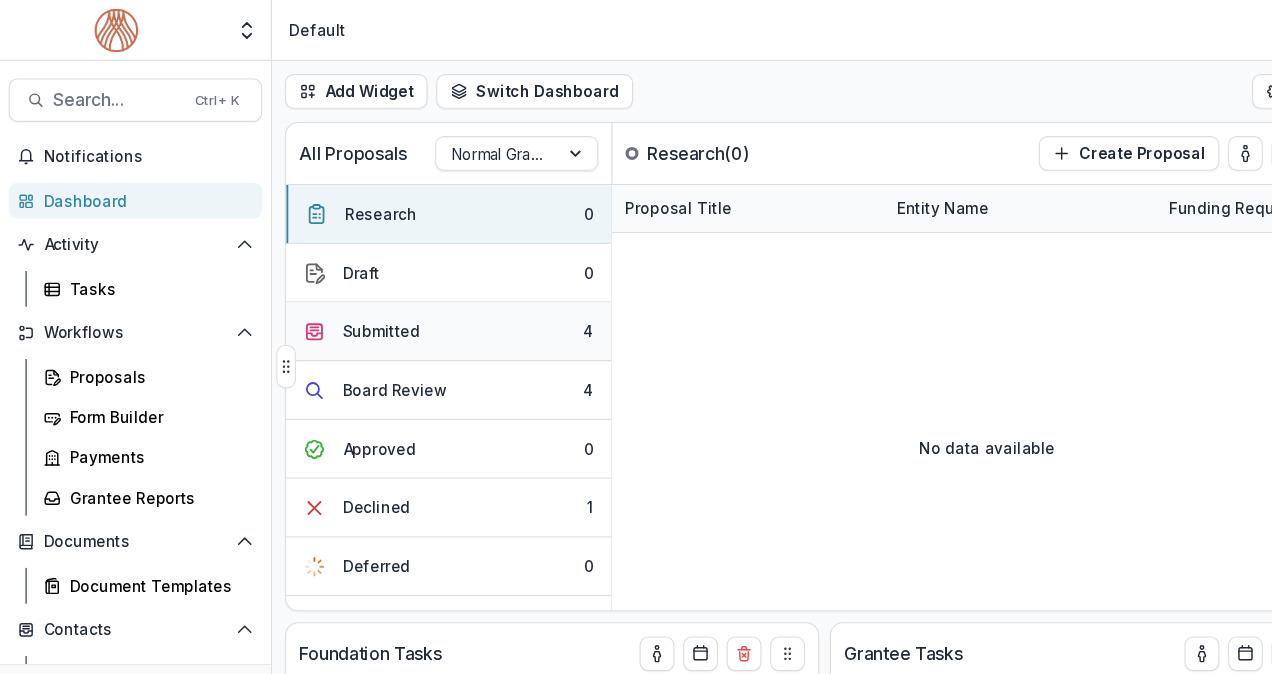 click on "Submitted 4" at bounding box center (412, 305) 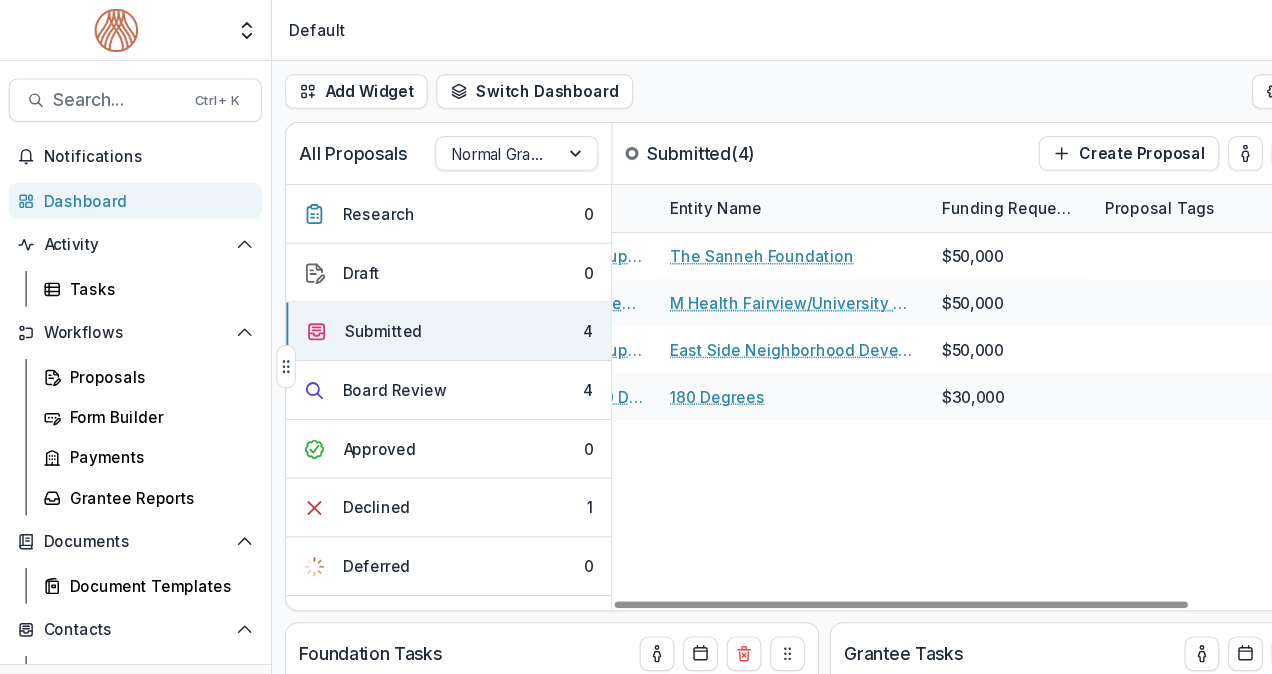 scroll, scrollTop: 0, scrollLeft: 0, axis: both 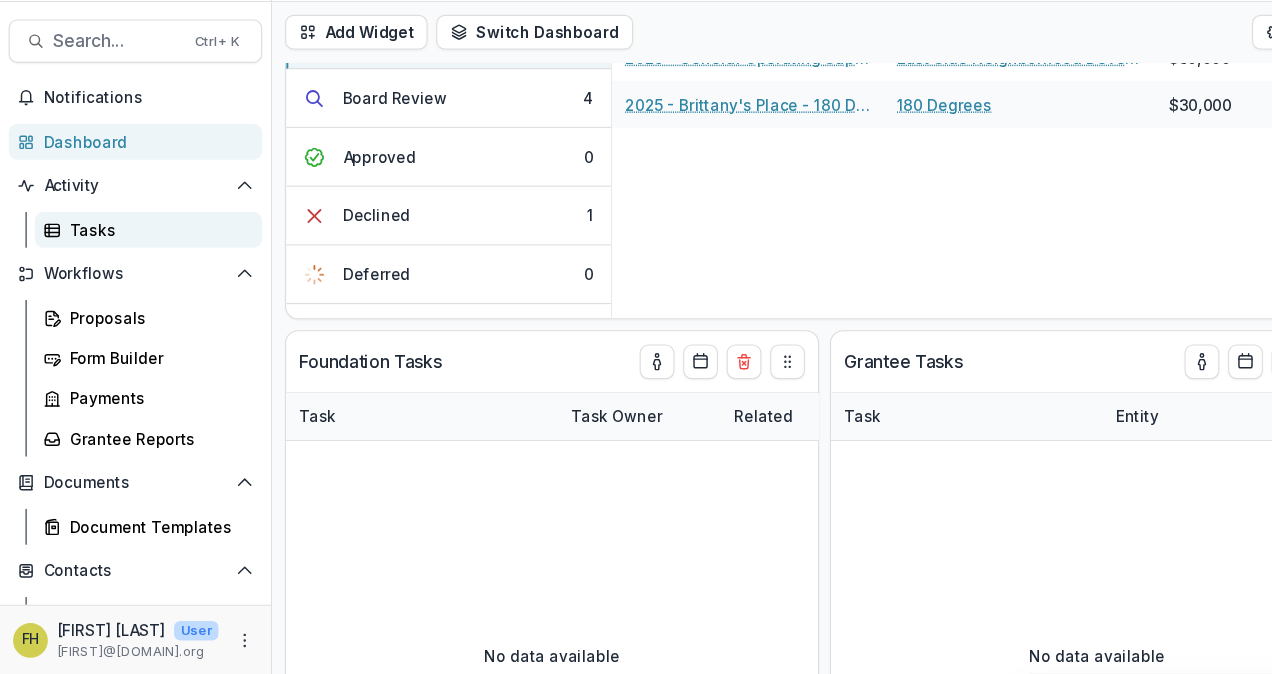 click on "Tasks" at bounding box center [136, 265] 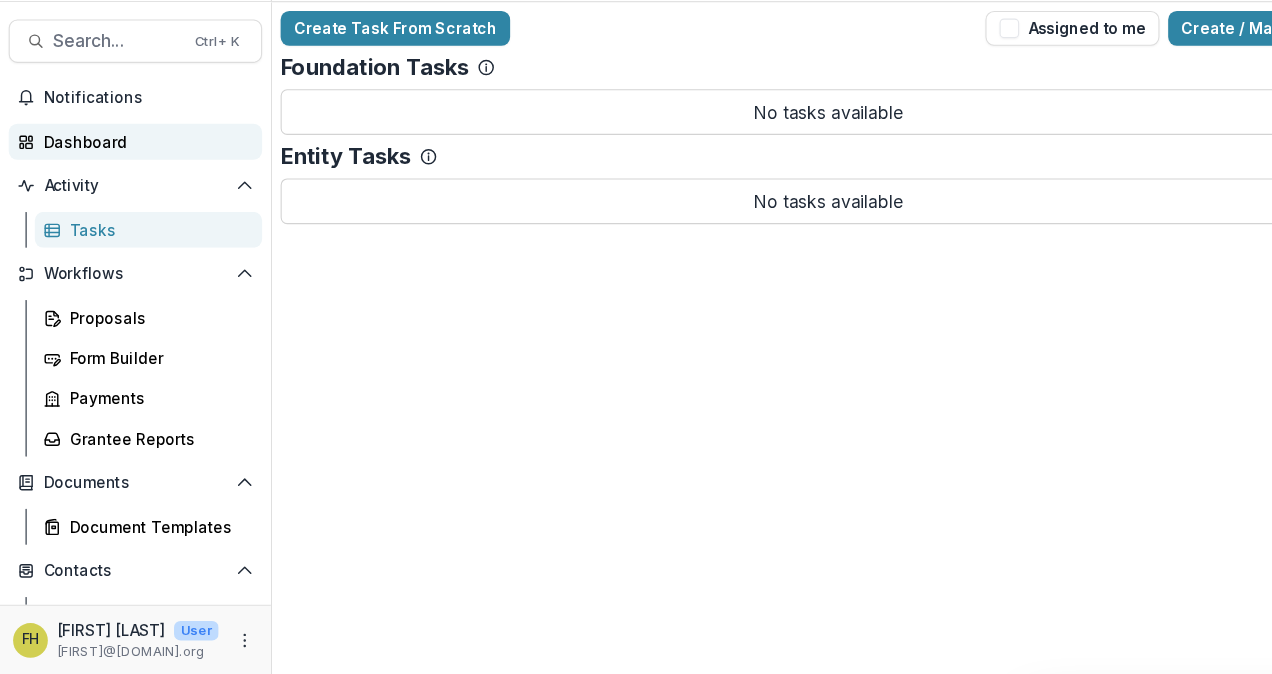 click on "Dashboard" at bounding box center [132, 184] 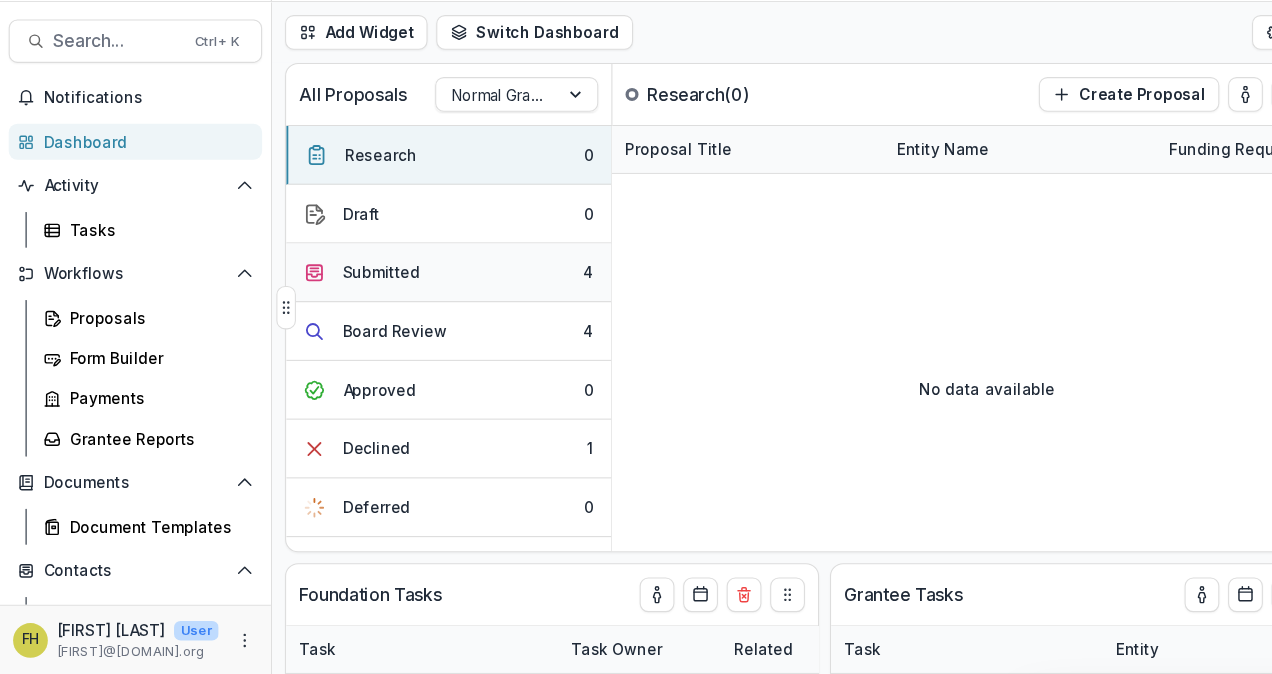 click on "Submitted" at bounding box center [350, 304] 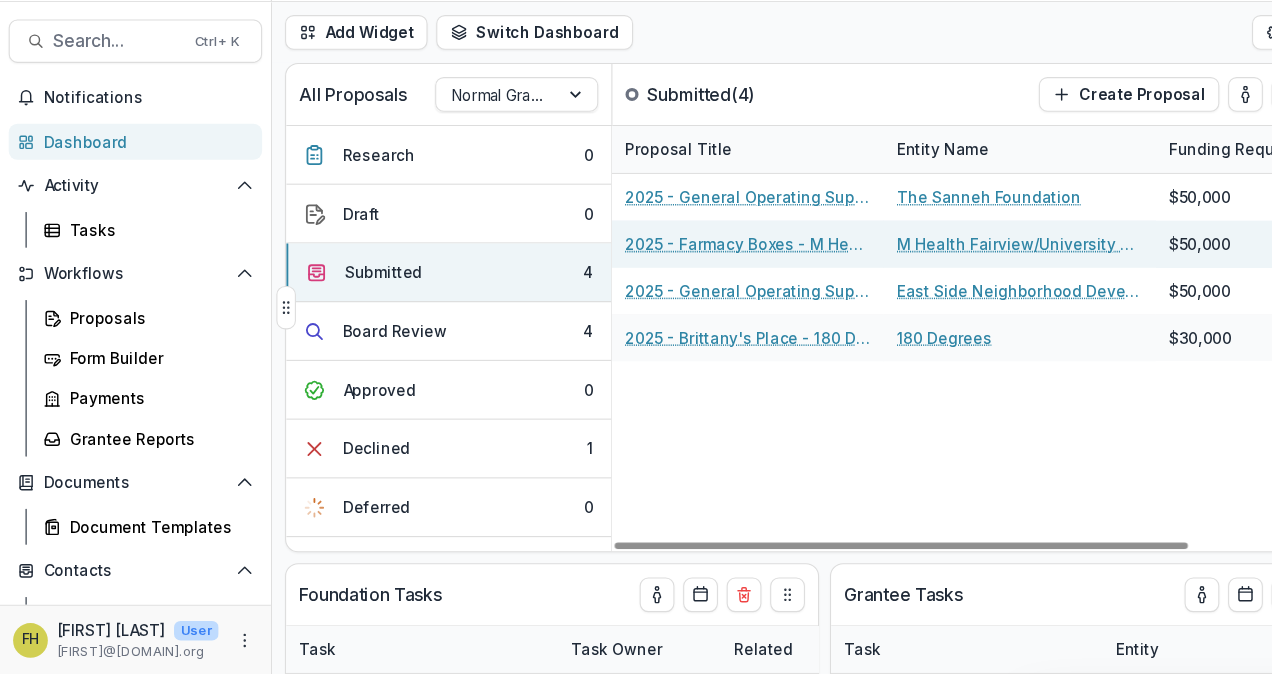 click on "2025 - Farmacy Boxes - M Health Fairview/U of MN Foundation" at bounding box center (688, 278) 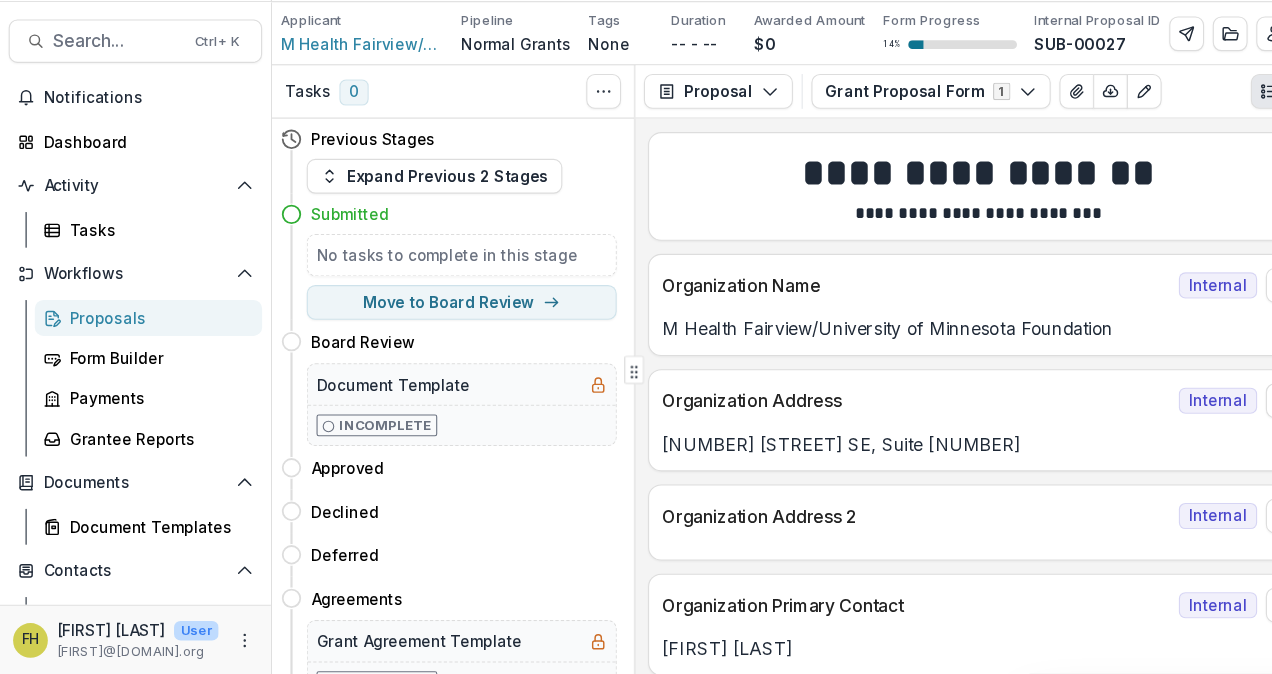 scroll, scrollTop: 0, scrollLeft: 0, axis: both 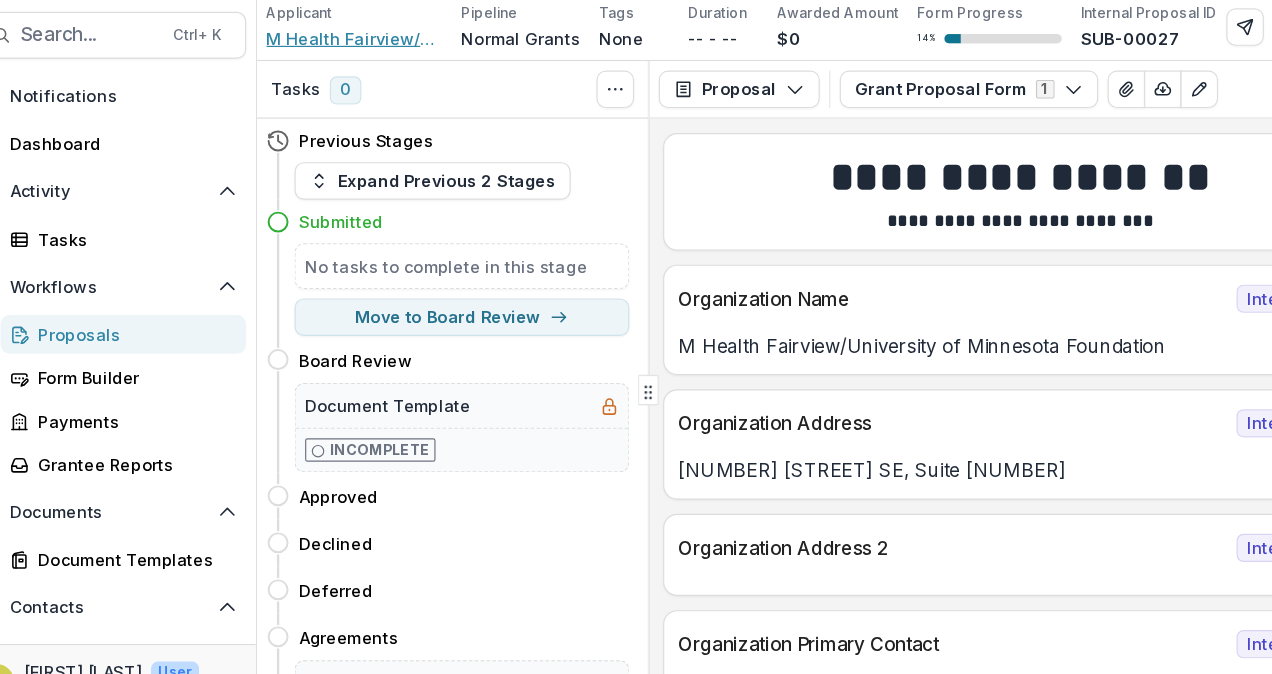 click on "M Health Fairview/University of Minnesota Foundation" at bounding box center (333, 94) 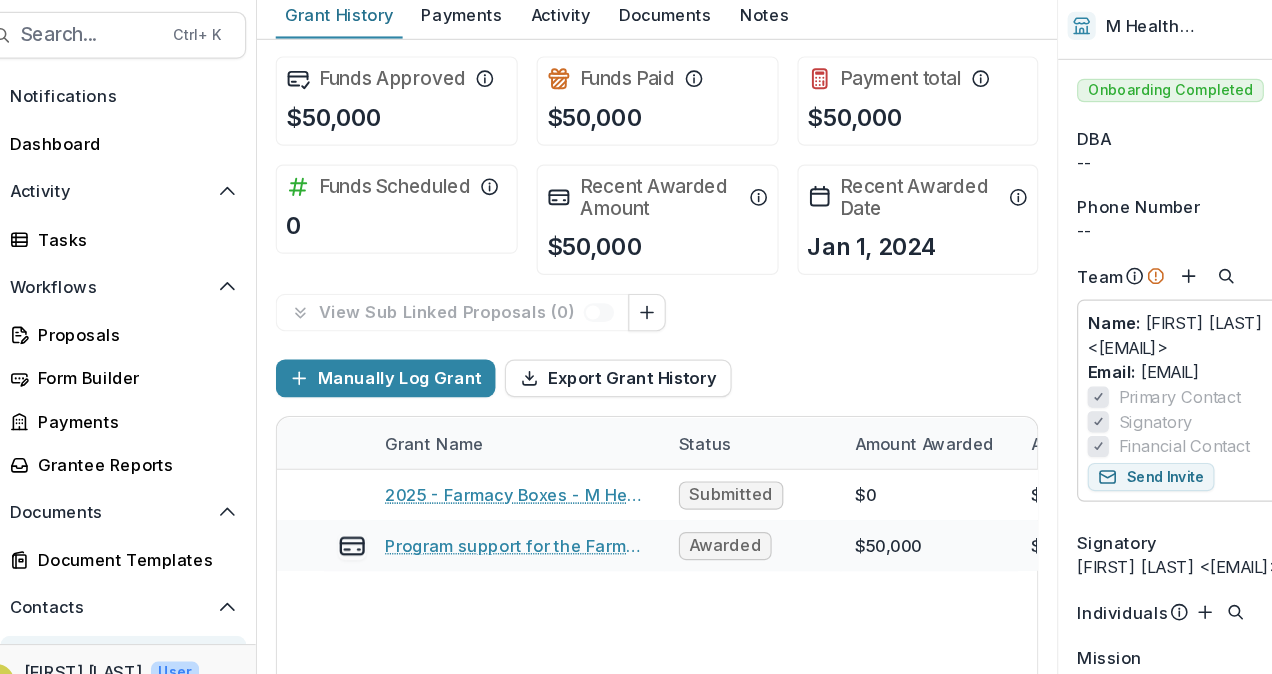 scroll, scrollTop: 0, scrollLeft: 0, axis: both 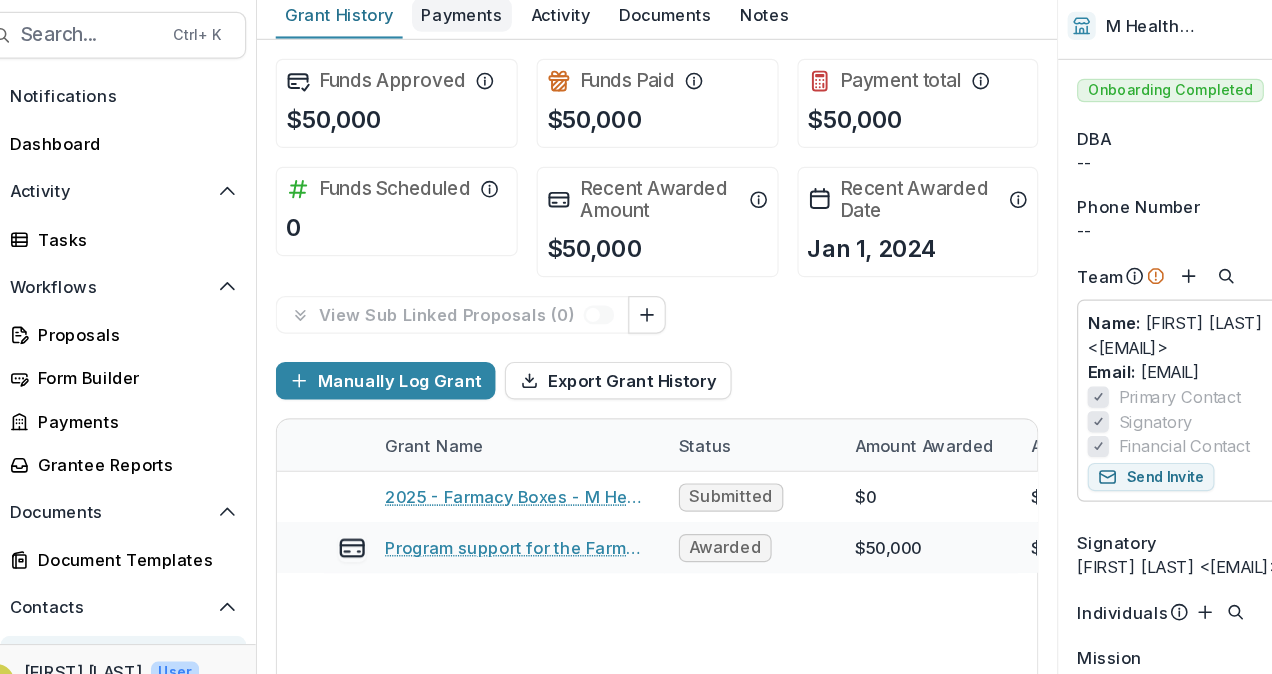 click on "Payments" at bounding box center (424, 74) 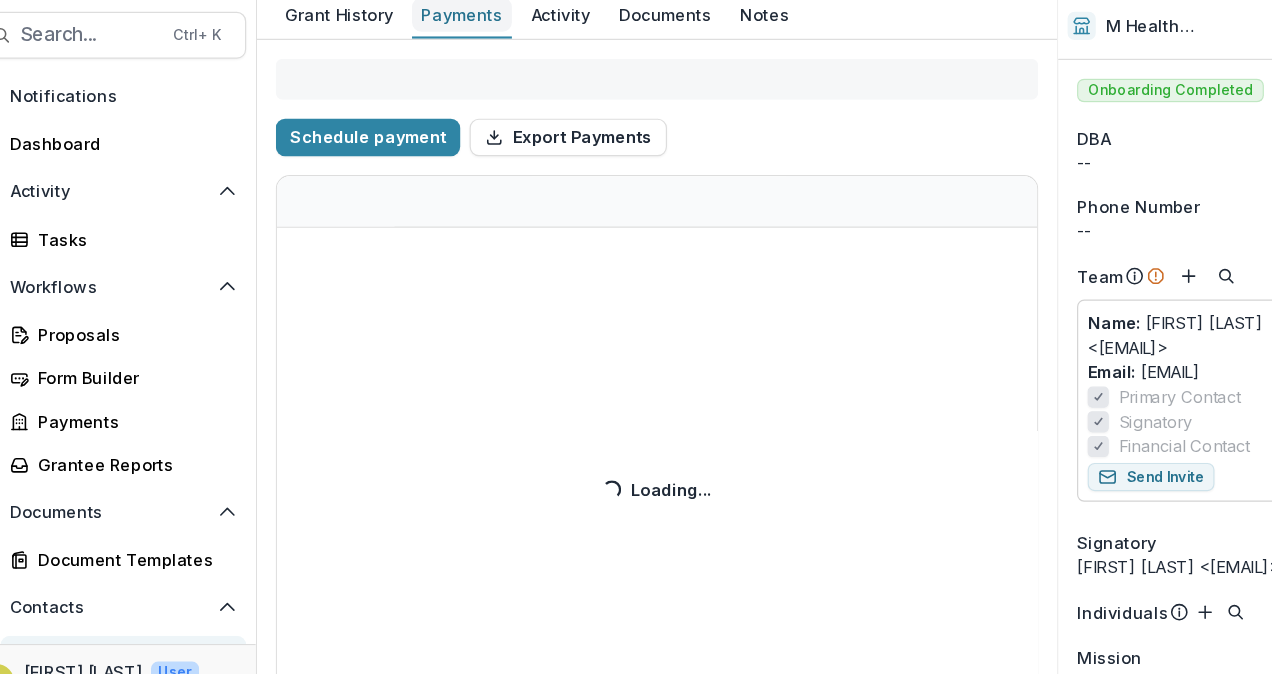 select on "****" 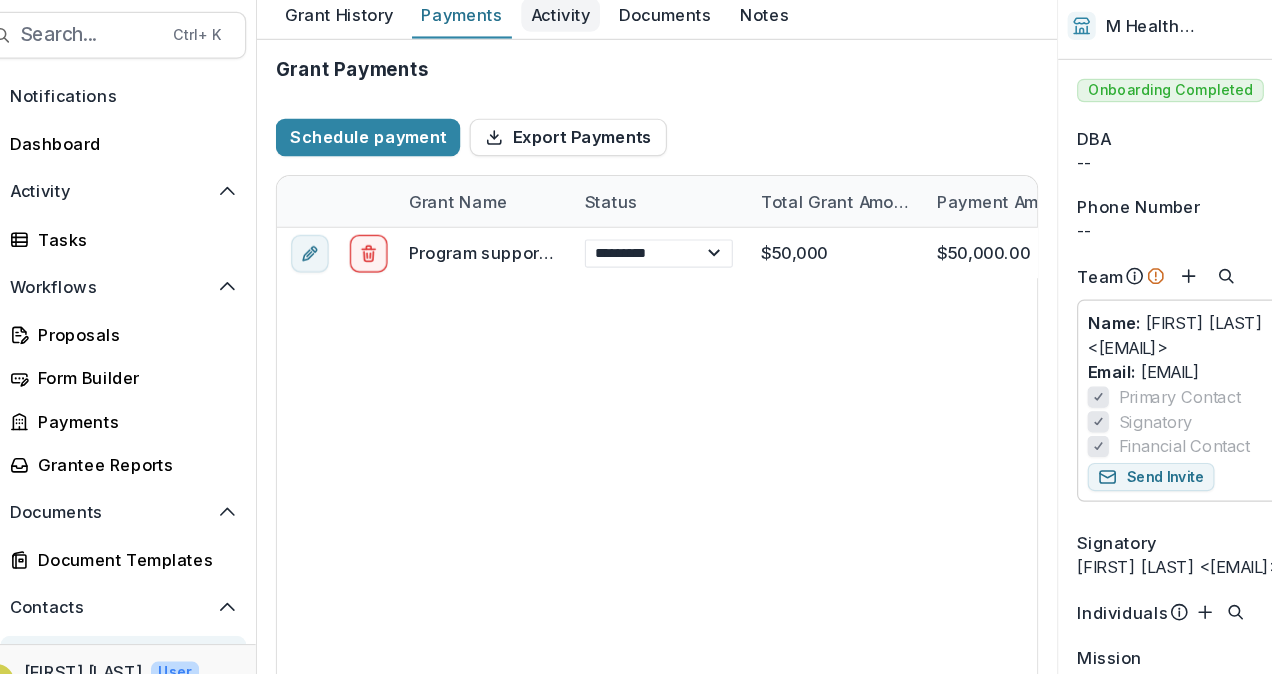 click on "Activity" at bounding box center [508, 74] 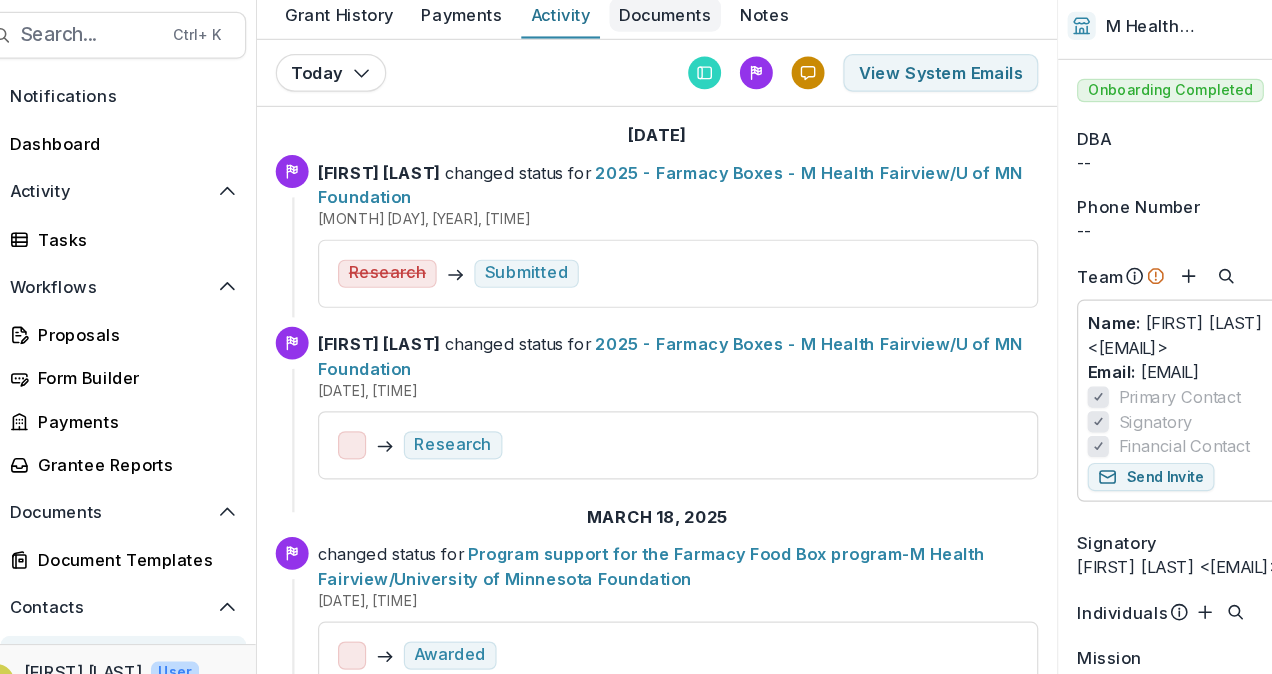 click on "Documents" at bounding box center [597, 74] 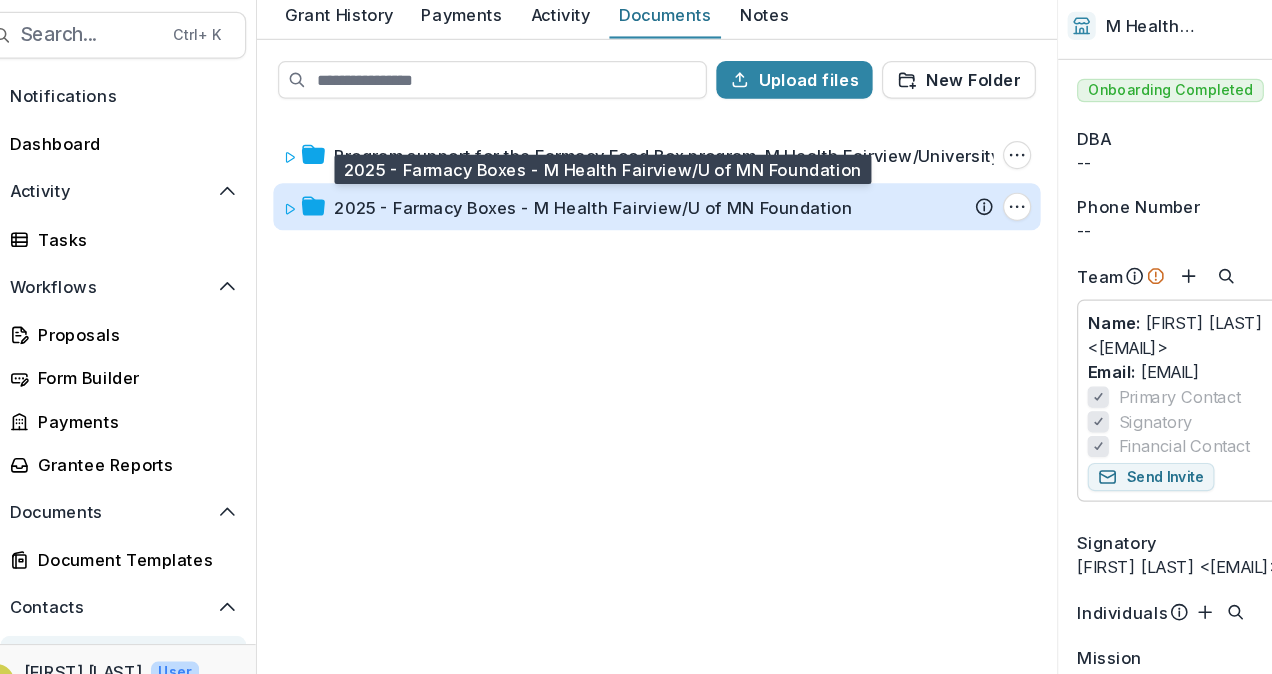click on "2025 - Farmacy Boxes - M Health Fairview/U of MN Foundation" at bounding box center [536, 238] 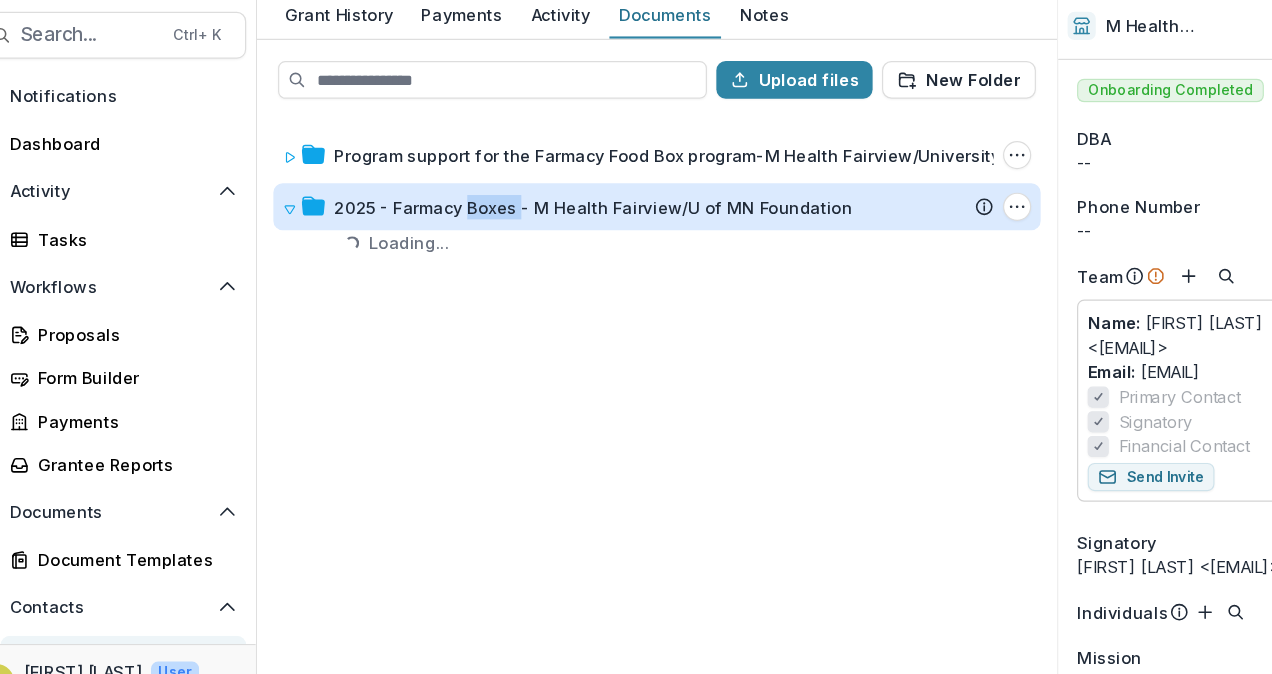 click on "2025 - Farmacy Boxes - M Health Fairview/U of MN Foundation" at bounding box center [536, 238] 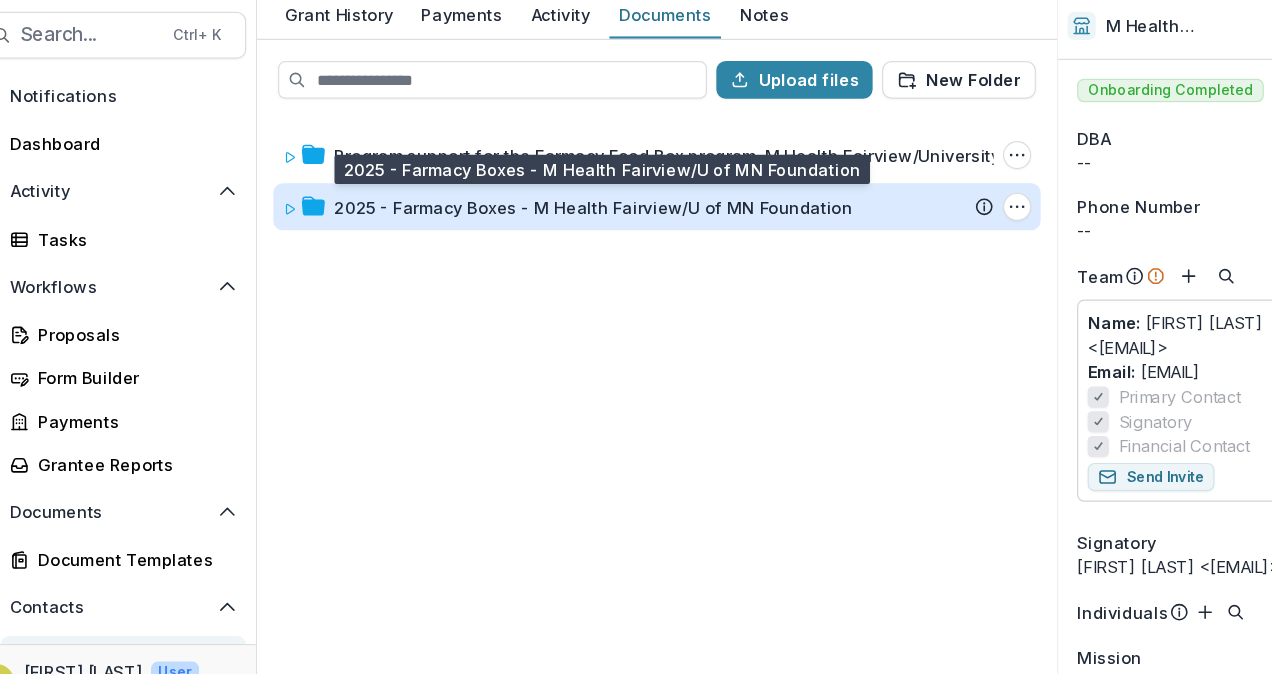 drag, startPoint x: 440, startPoint y: 237, endPoint x: 650, endPoint y: 237, distance: 210 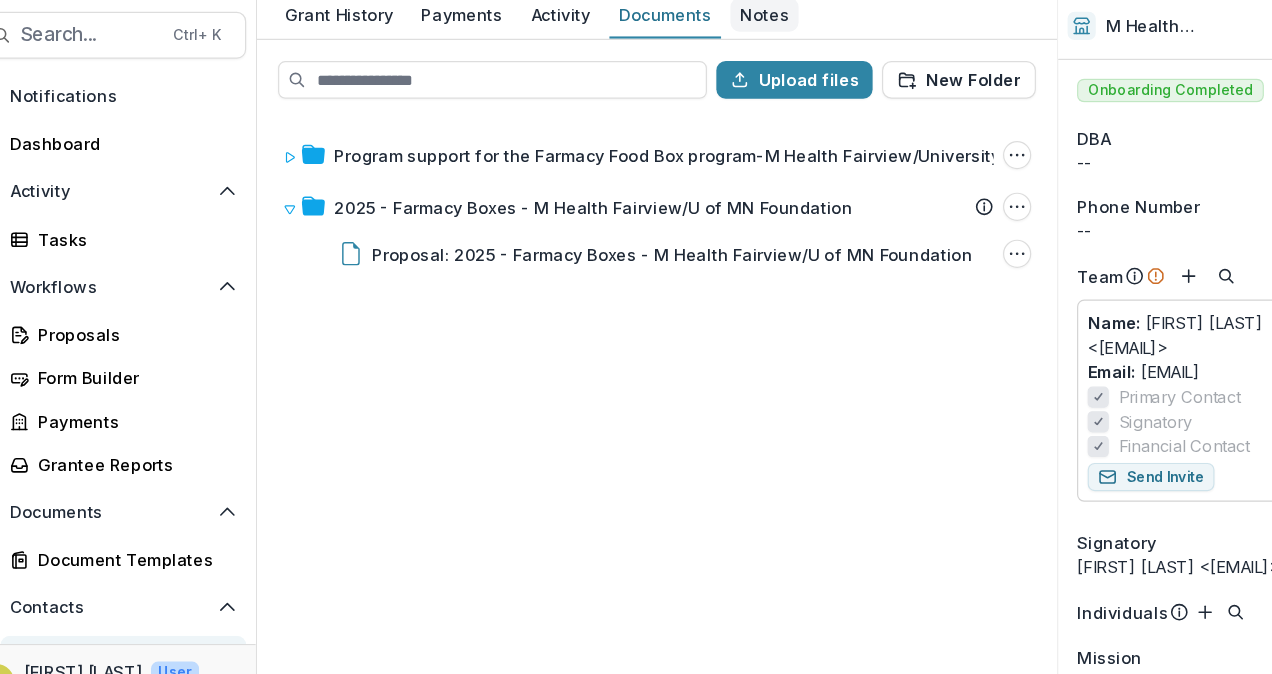 click on "Notes" at bounding box center [682, 74] 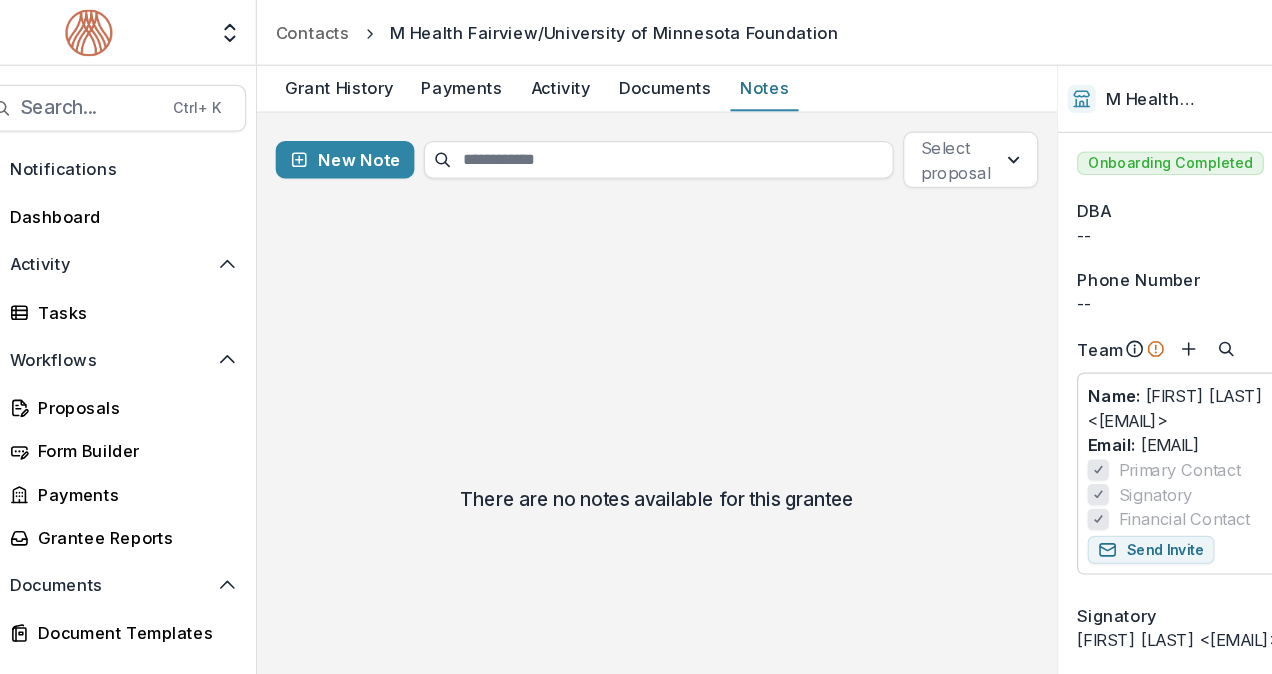 click on "There are no notes available for this   grantee" at bounding box center [590, 425] 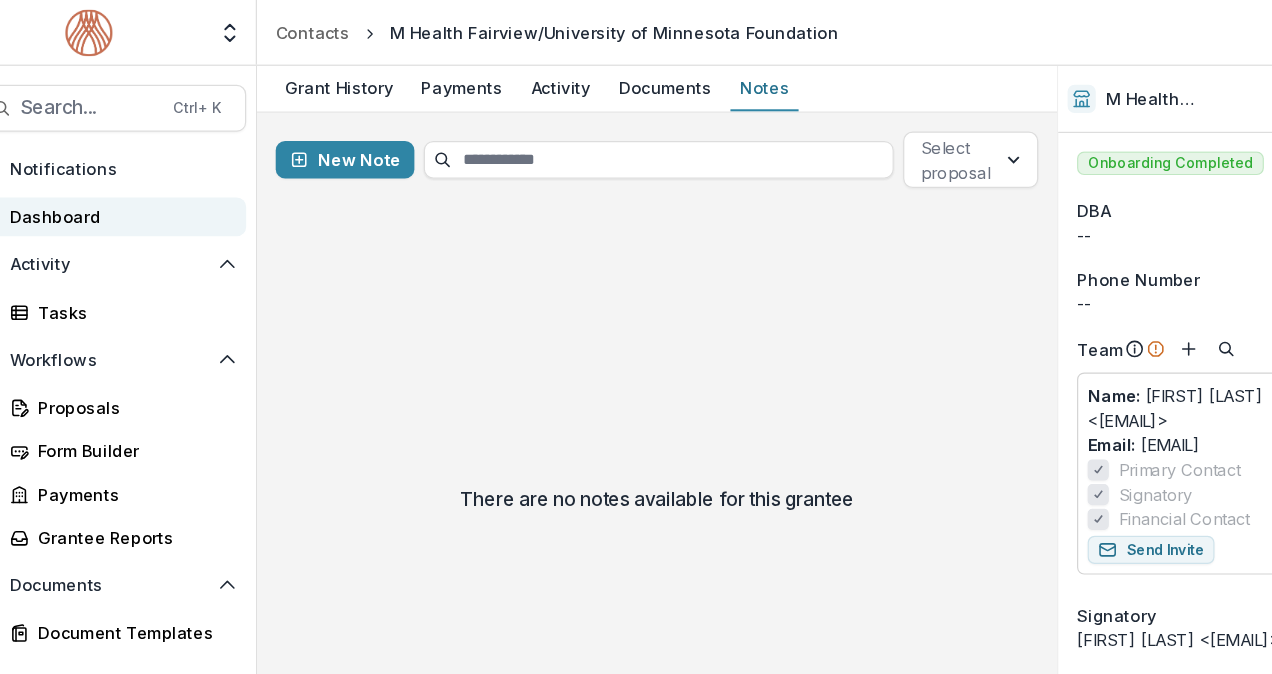 click on "Dashboard" at bounding box center [132, 184] 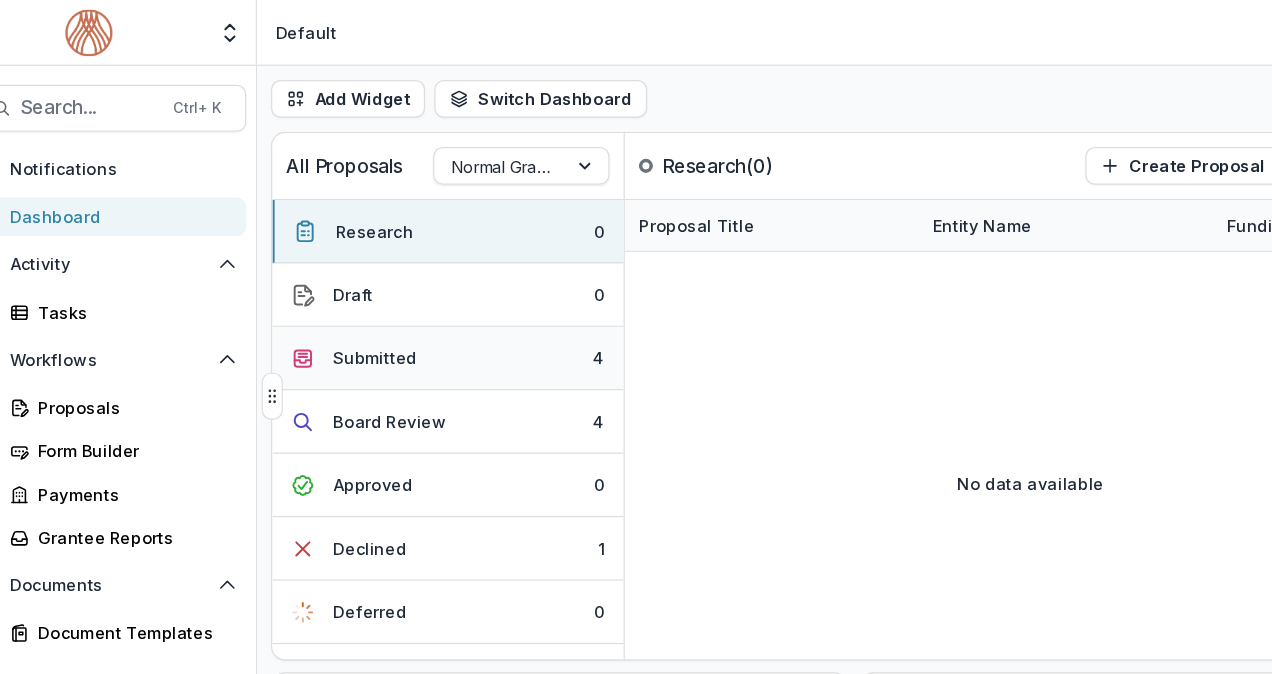 click on "Submitted 4" at bounding box center [412, 305] 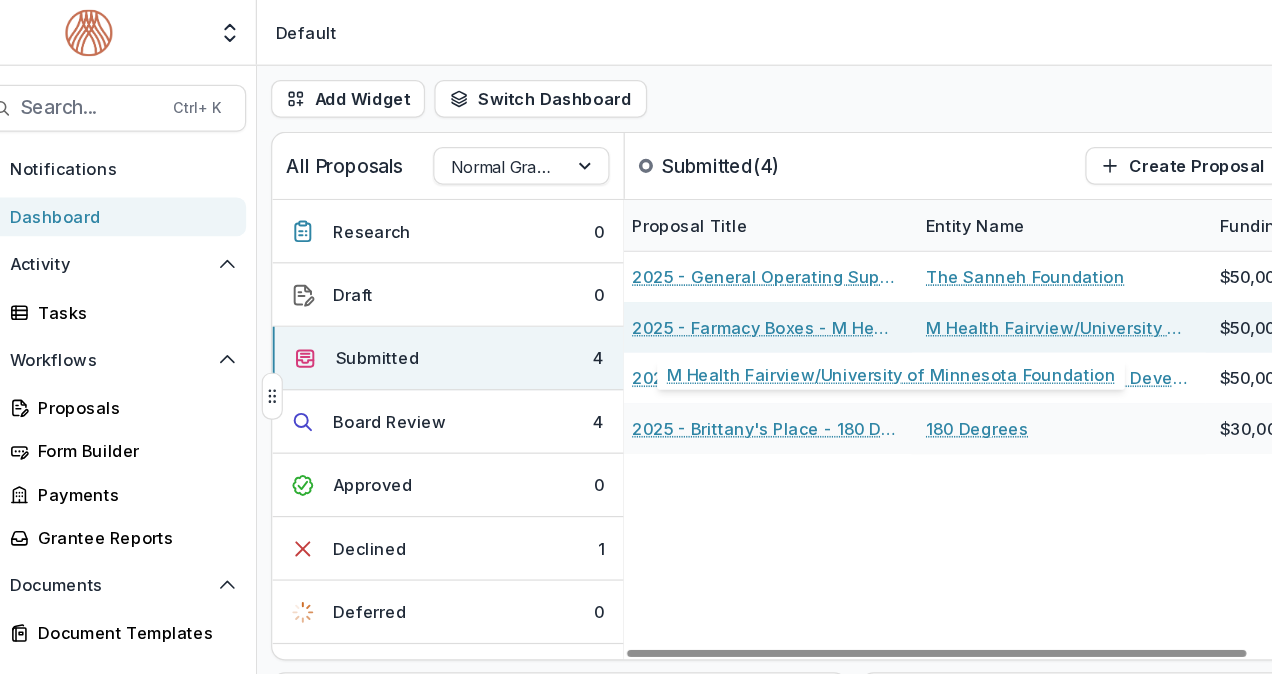 scroll, scrollTop: 0, scrollLeft: 0, axis: both 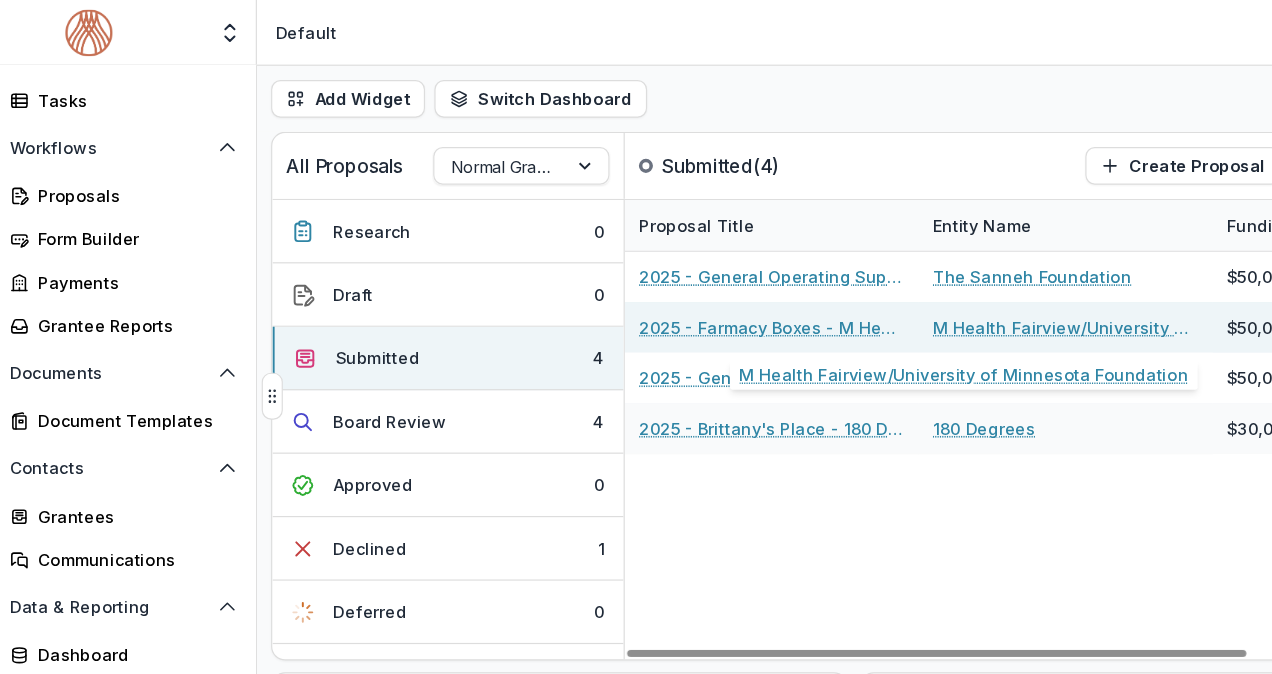 click on "M Health Fairview/University of Minnesota Foundation" at bounding box center (938, 278) 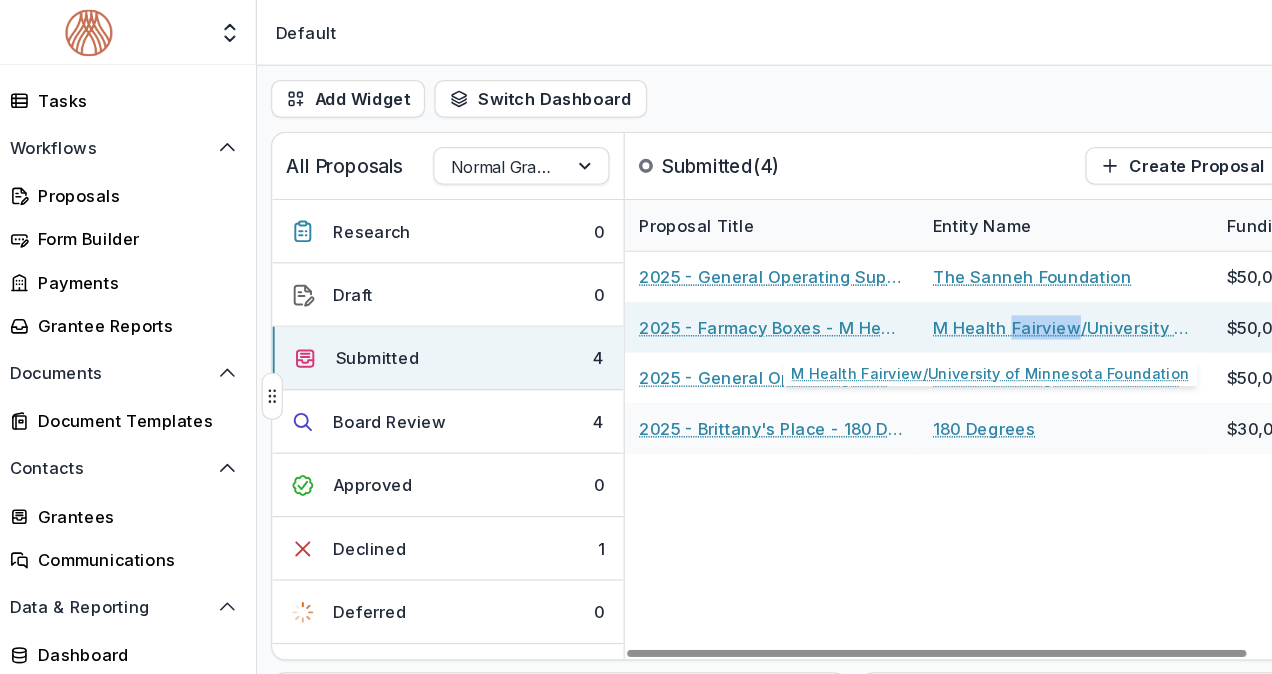 click on "M Health Fairview/University of Minnesota Foundation" at bounding box center (938, 278) 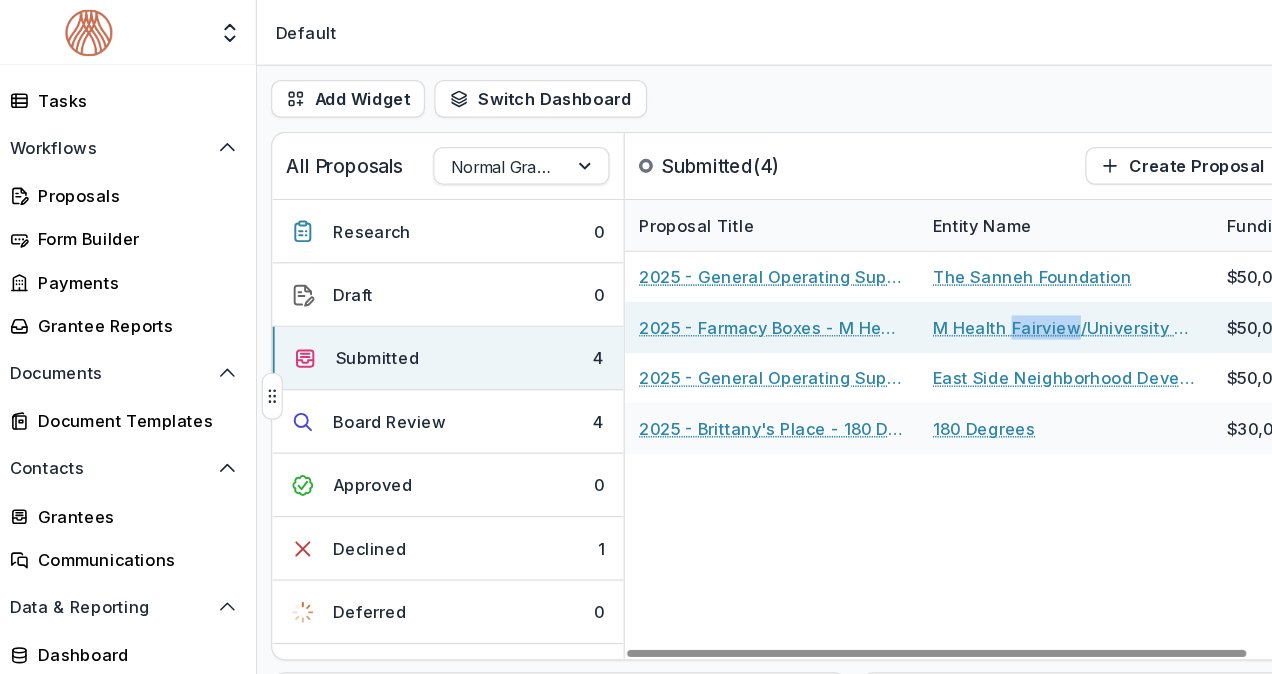 drag, startPoint x: 907, startPoint y: 288, endPoint x: 788, endPoint y: 281, distance: 119.2057 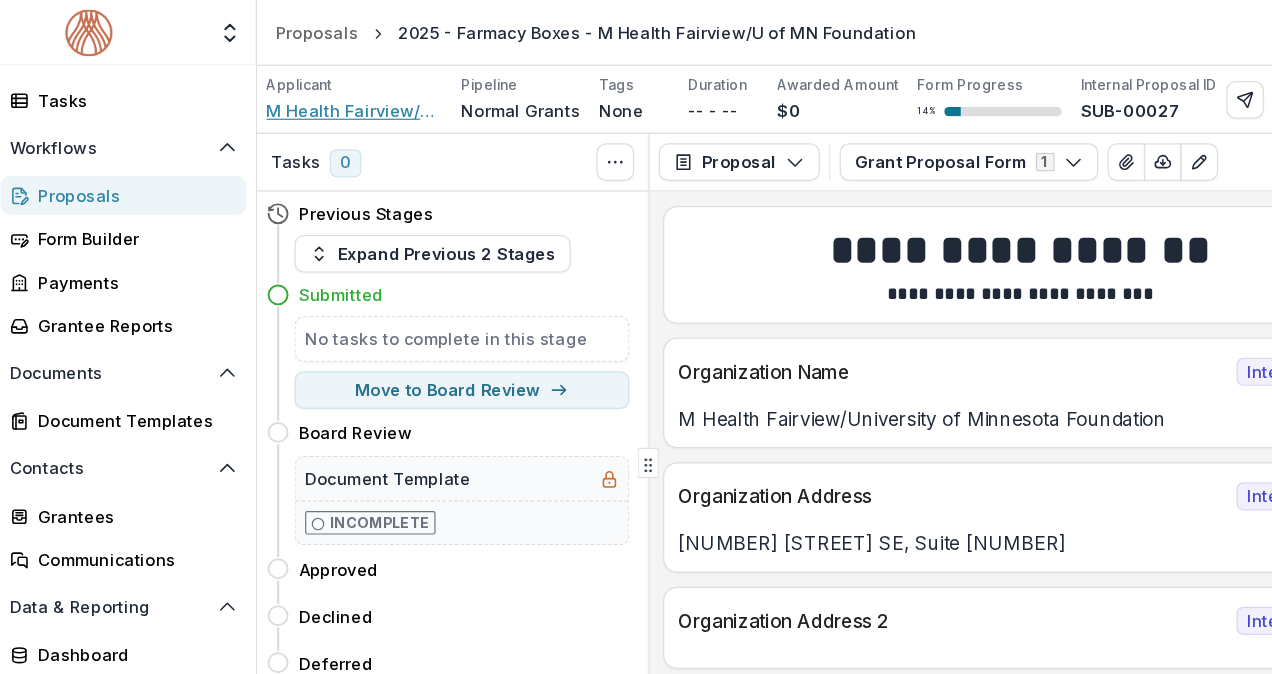 click on "M Health Fairview/University of Minnesota Foundation" at bounding box center (333, 94) 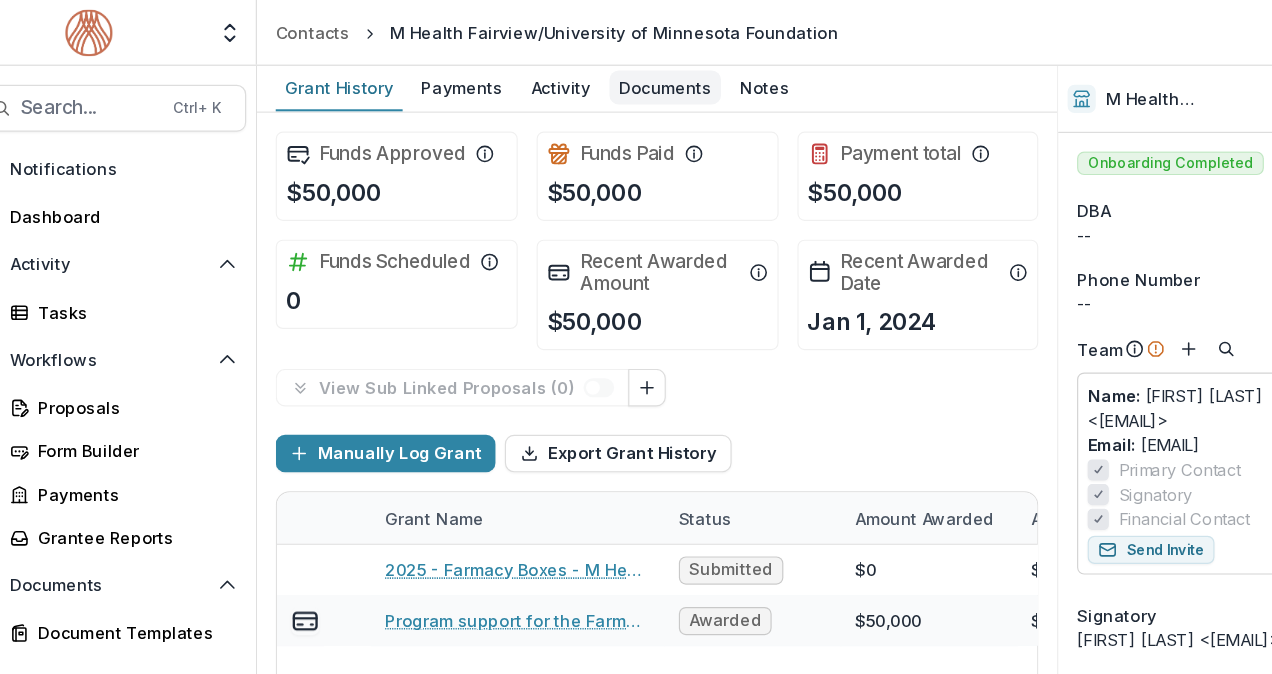 click on "Documents" at bounding box center [597, 74] 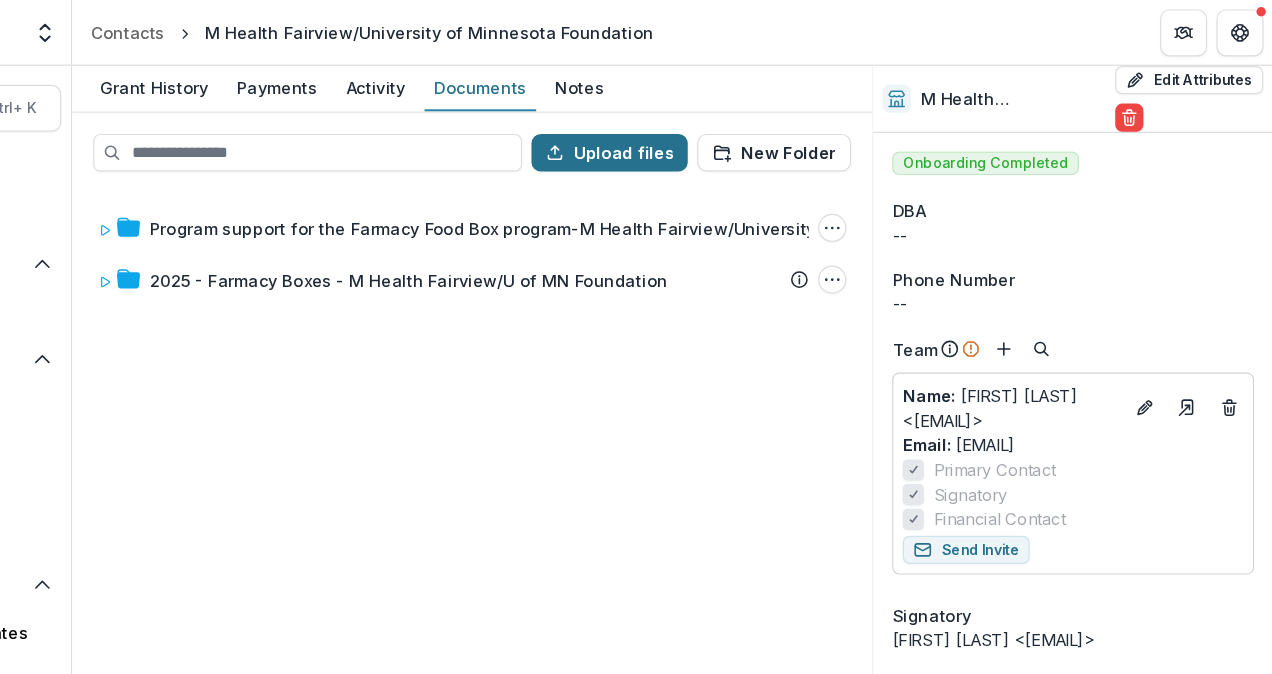 click on "Upload files" at bounding box center (707, 130) 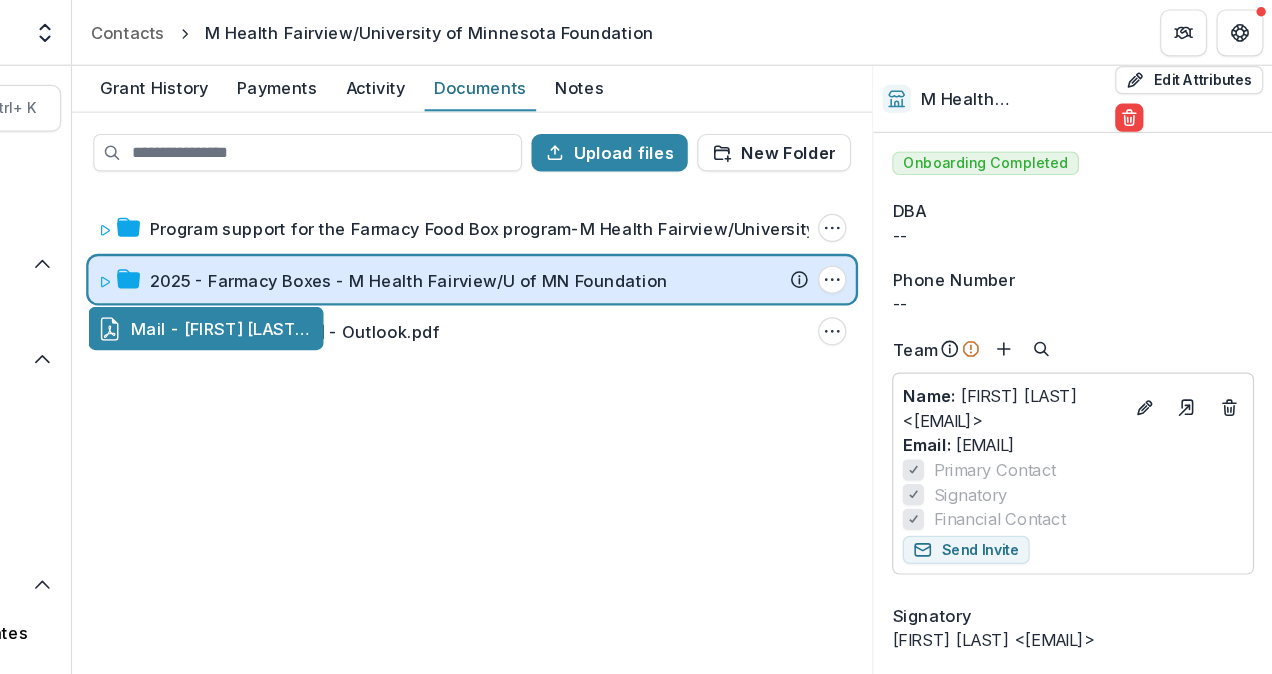 drag, startPoint x: 714, startPoint y: 268, endPoint x: 714, endPoint y: 238, distance: 30 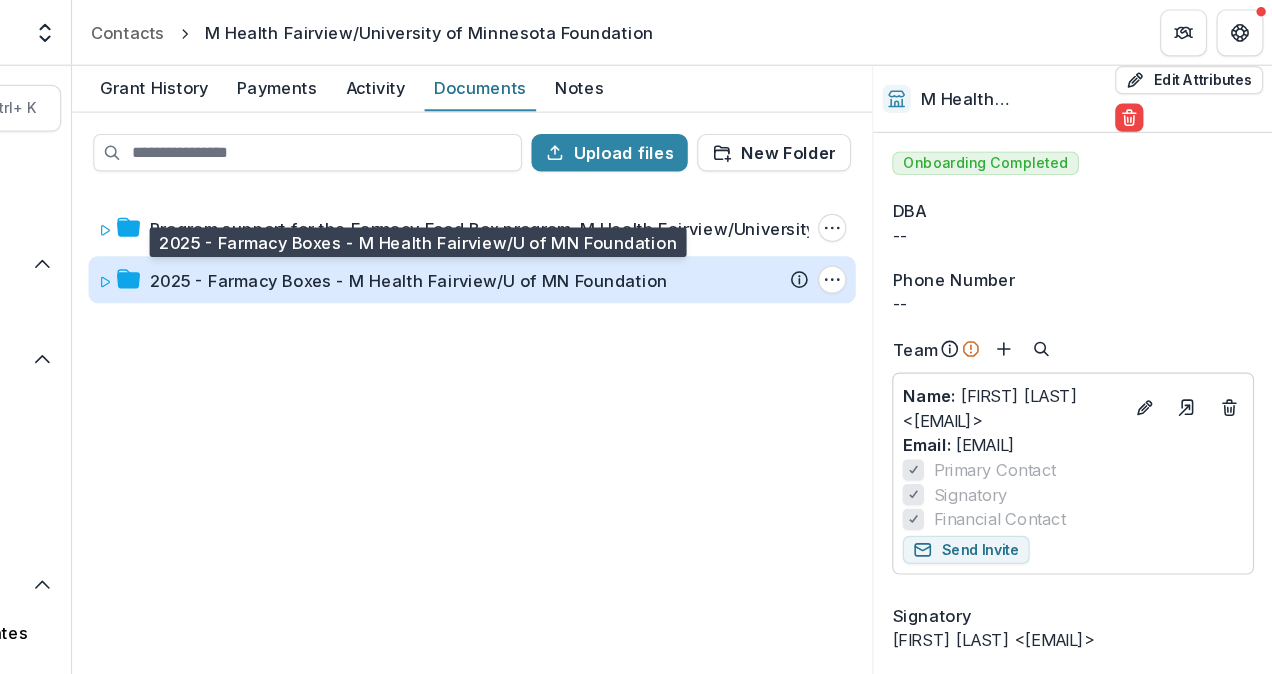 click on "2025 - Farmacy Boxes - M Health Fairview/U of MN Foundation" at bounding box center [536, 238] 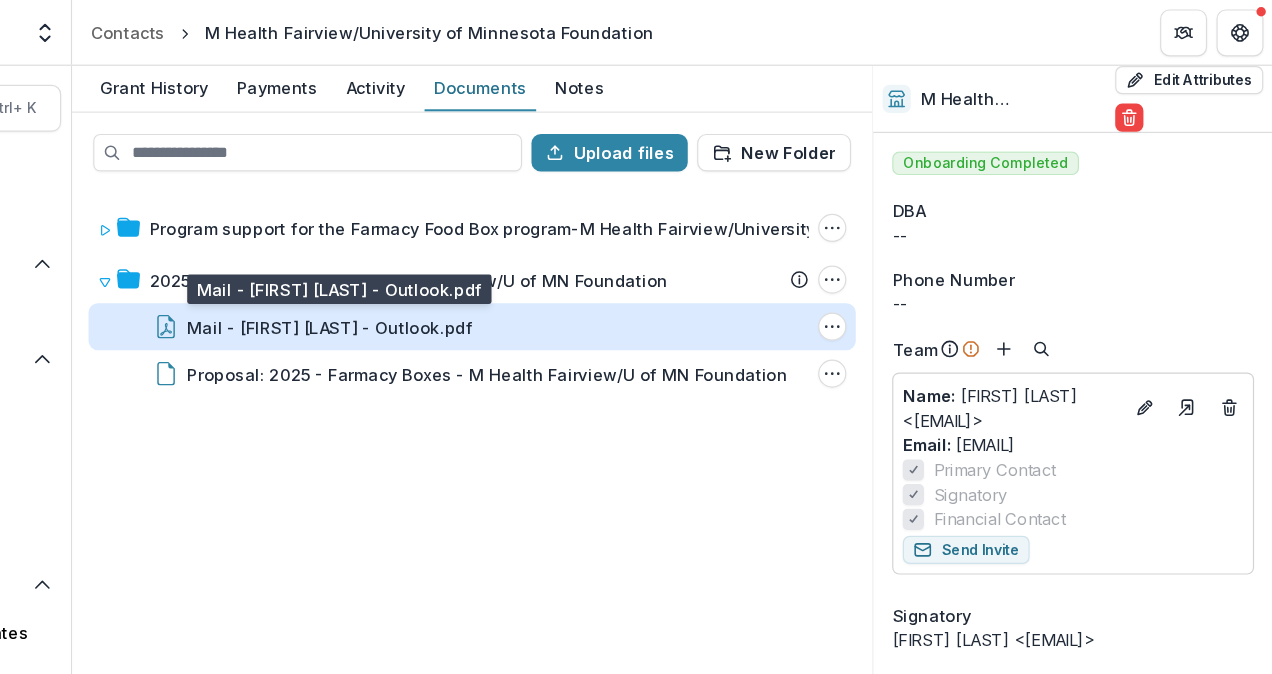 click on "Mail - [FIRST] [LAST] - Outlook.pdf" at bounding box center [469, 278] 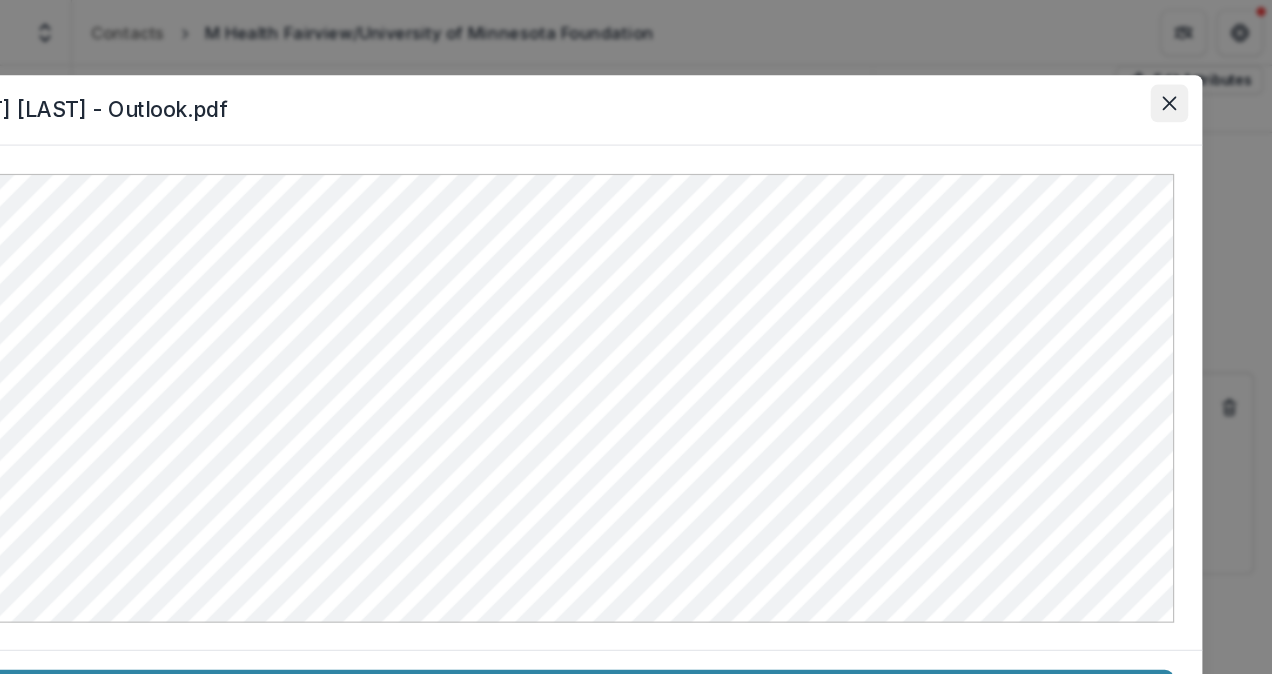 click at bounding box center (1184, 88) 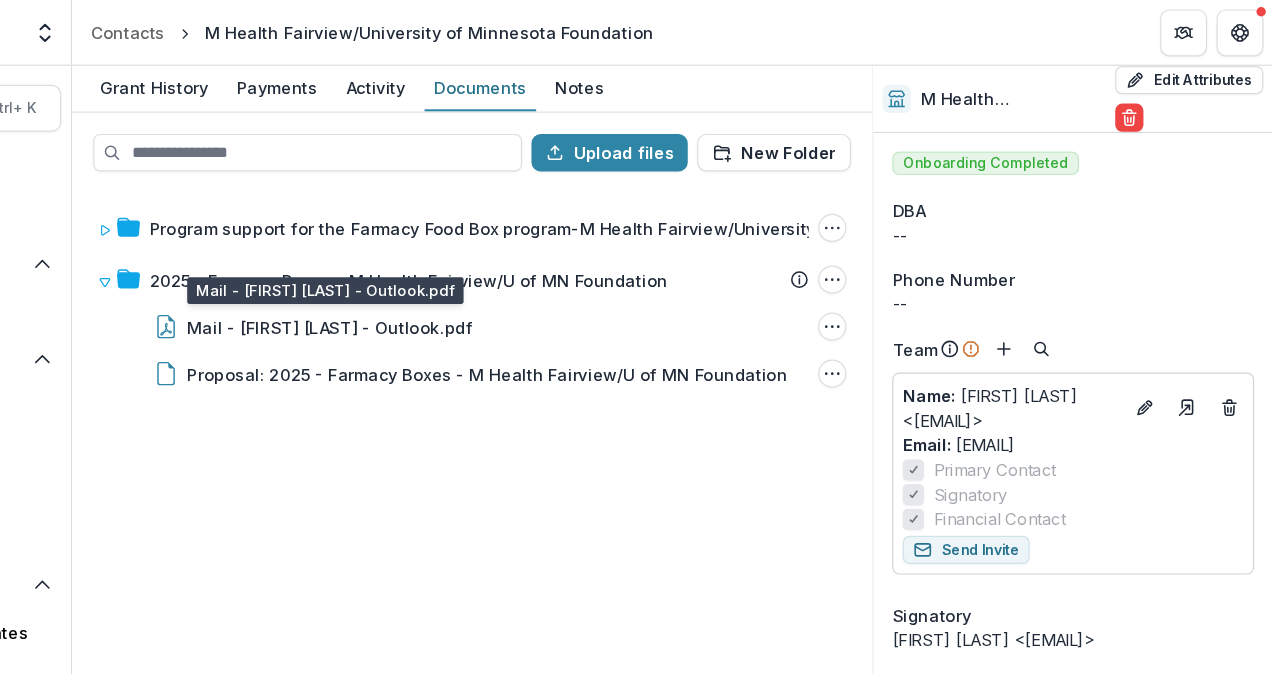 click on "Program support for the Farmacy Food Box program-M Health Fairview/University of Minnesota Foundation Submission Temelio Proposal Attached Submission Report Tasks No tasks Folder Options Rename Add Subfolder Delete 2025 - Farmacy Boxes - M Health Fairview/U of MN Foundation Submission Temelio Proposal Attached Submission Report Tasks No tasks Folder Options Rename Add Subfolder Delete Mail - [FIRST] [LAST] - Outlook.pdf File Options Download Rename Delete Proposal: 2025 - Farmacy Boxes - M Health Fairview/U of MN Foundation File Options Download Rename Delete" at bounding box center [590, 417] 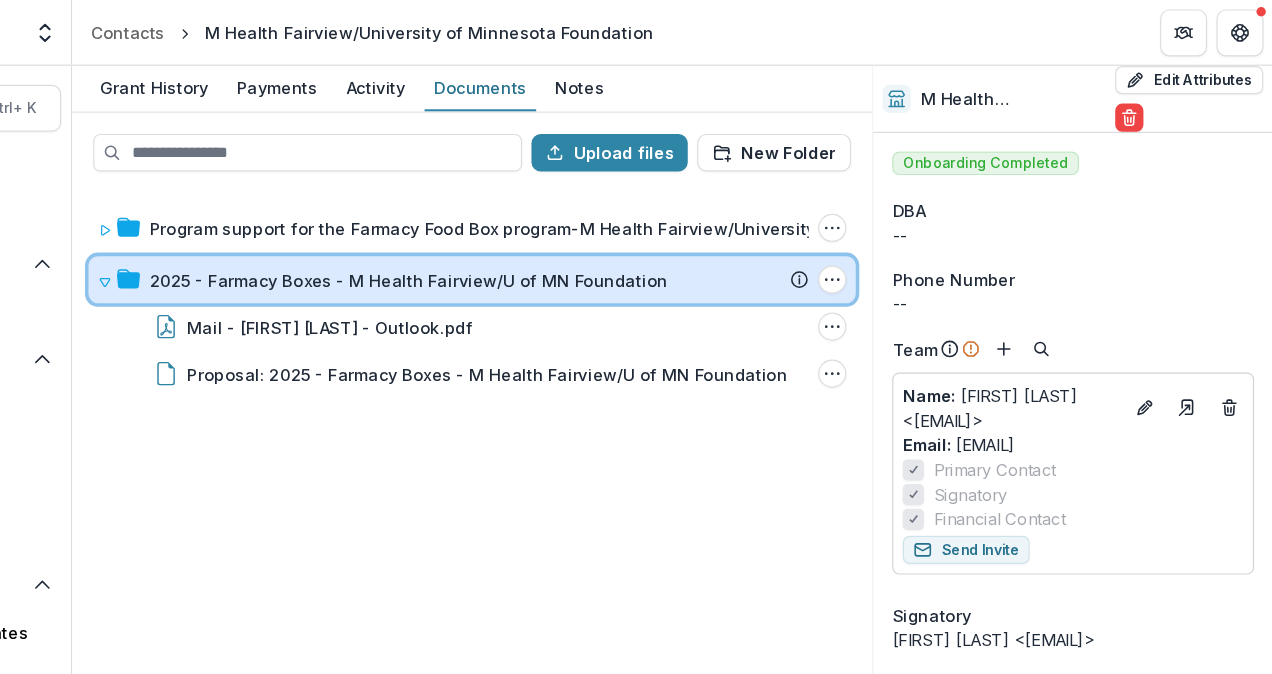 click on "2025 - Farmacy Boxes - M Health Fairview/U of MN Foundation Submission Temelio Proposal Attached Submission Report Tasks No tasks Folder Options Rename Add Subfolder Delete" at bounding box center (590, 238) 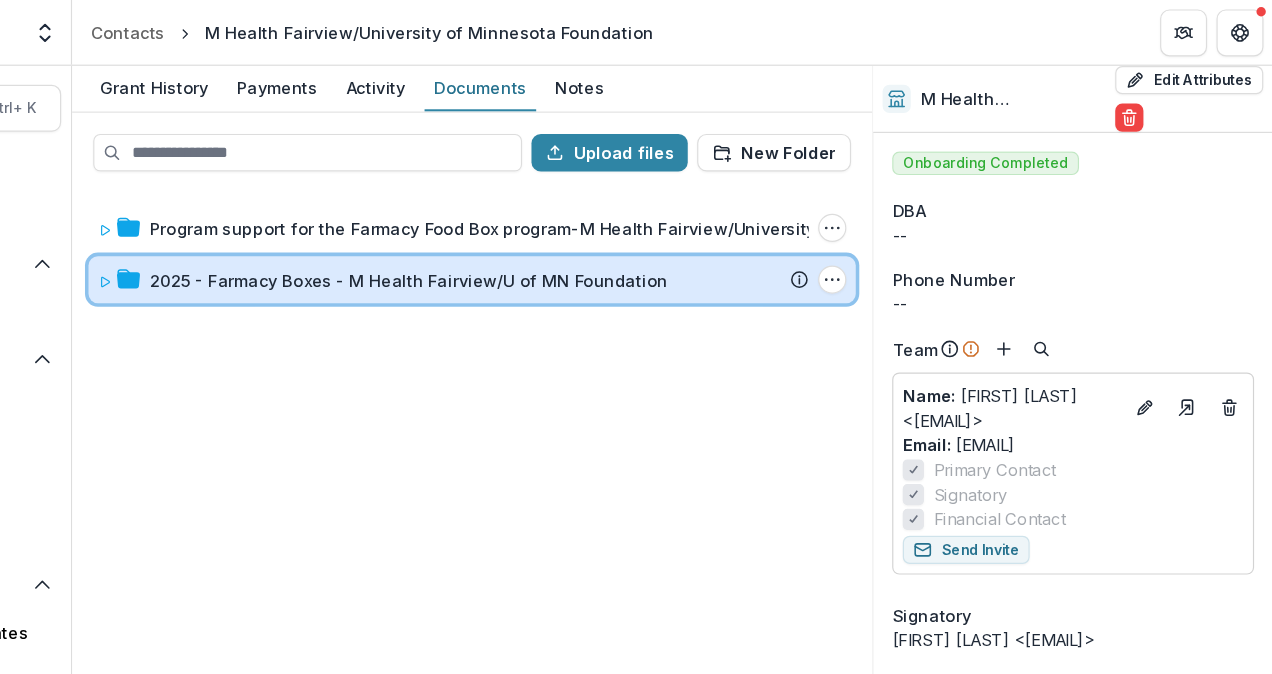 click on "2025 - Farmacy Boxes - M Health Fairview/U of MN Foundation Submission Temelio Proposal Attached Submission Report Tasks No tasks Folder Options Rename Add Subfolder Delete" at bounding box center [590, 238] 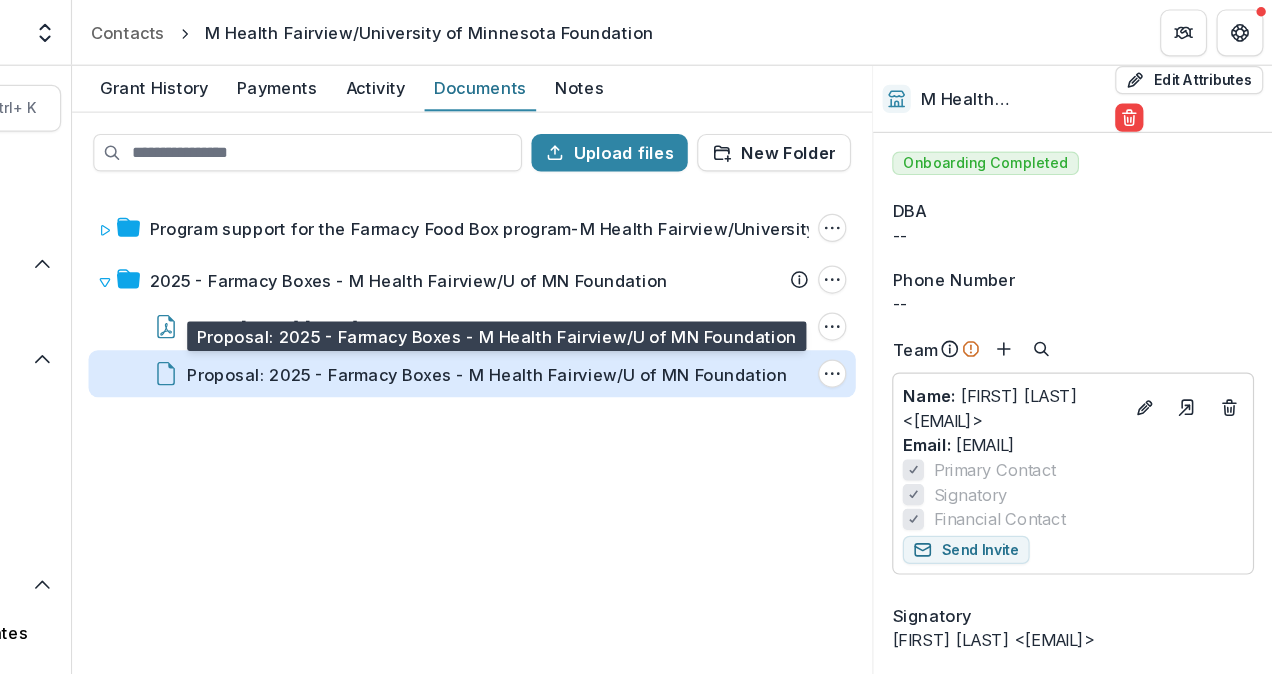 click on "Proposal: 2025 - Farmacy Boxes - M Health Fairview/U of MN Foundation" at bounding box center (603, 318) 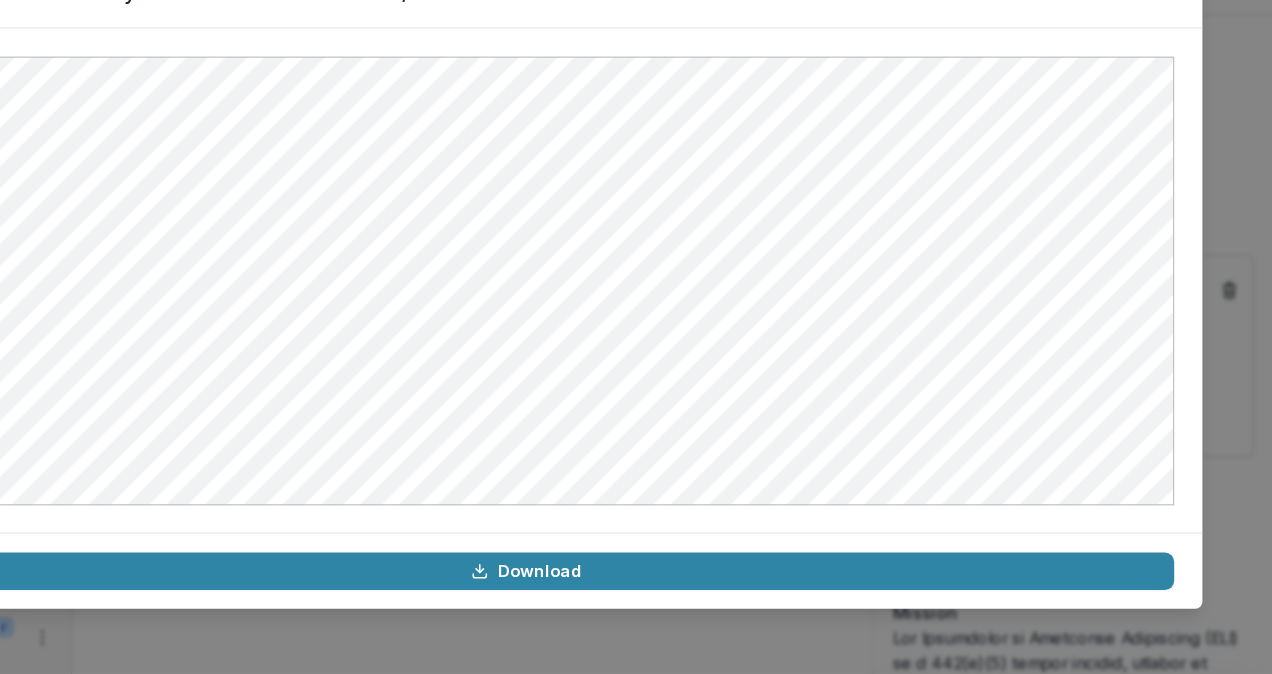 scroll, scrollTop: 0, scrollLeft: 0, axis: both 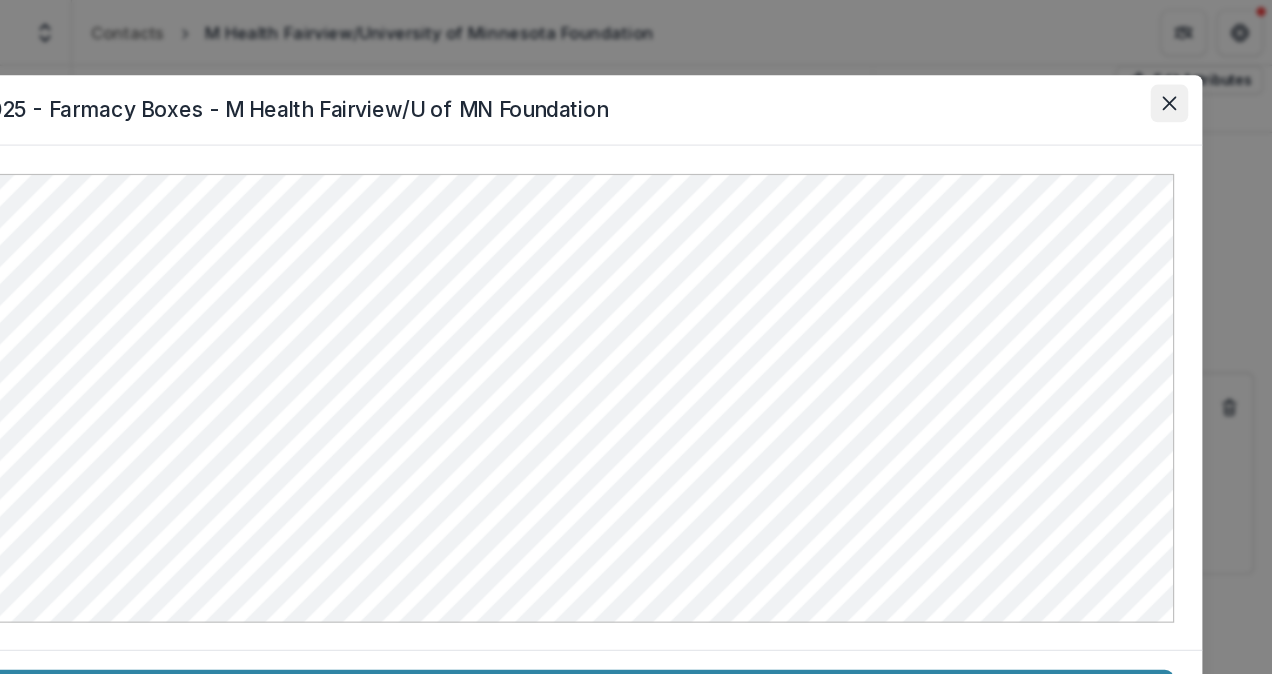 click at bounding box center (1184, 88) 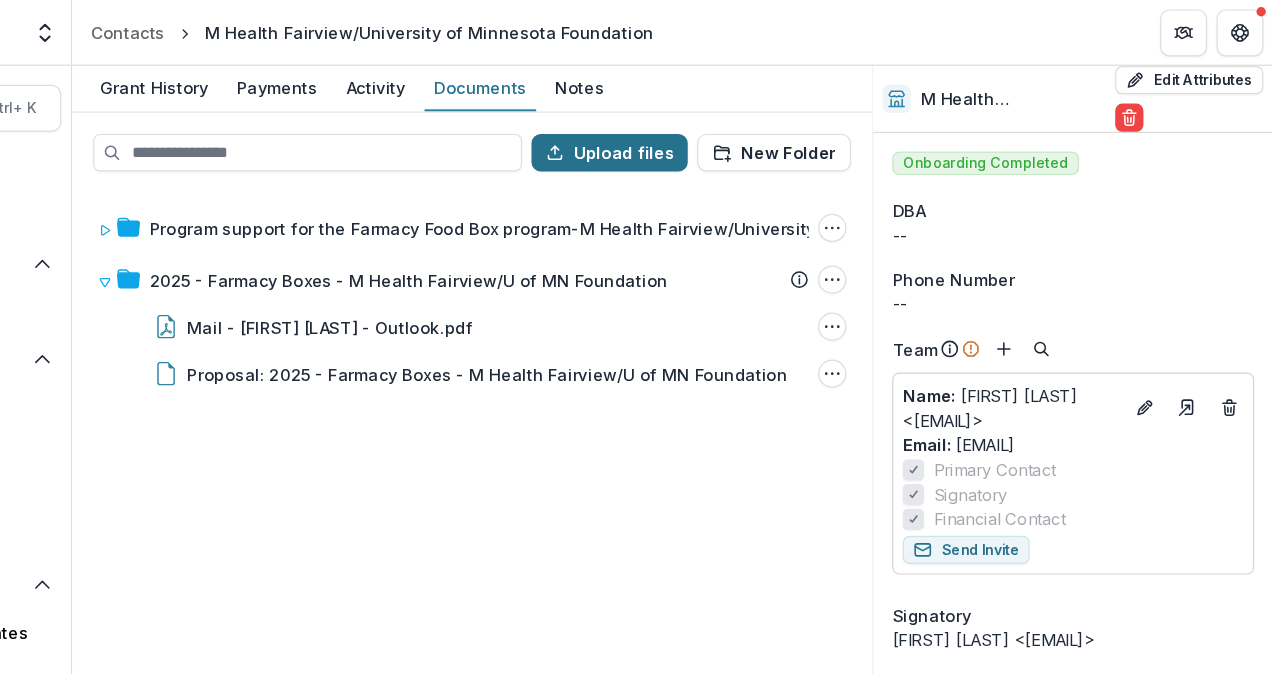 click on "Upload files" at bounding box center [707, 130] 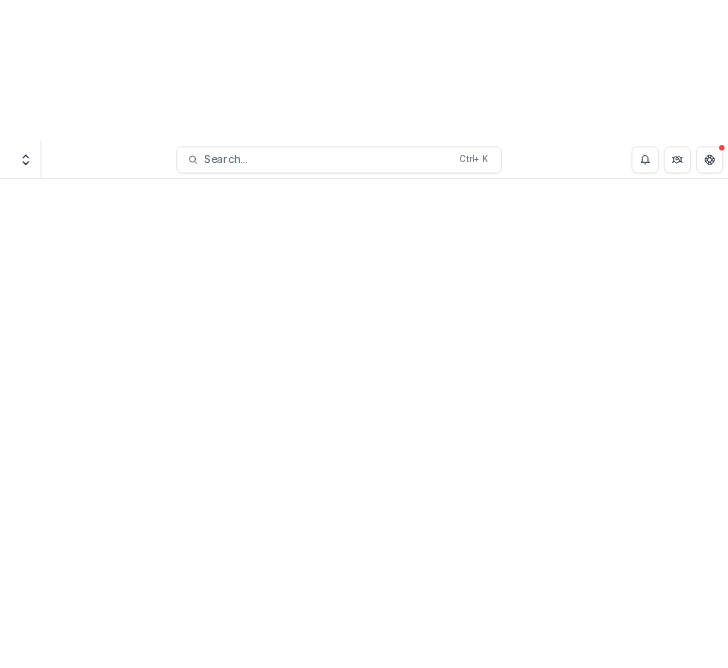scroll, scrollTop: 0, scrollLeft: 0, axis: both 